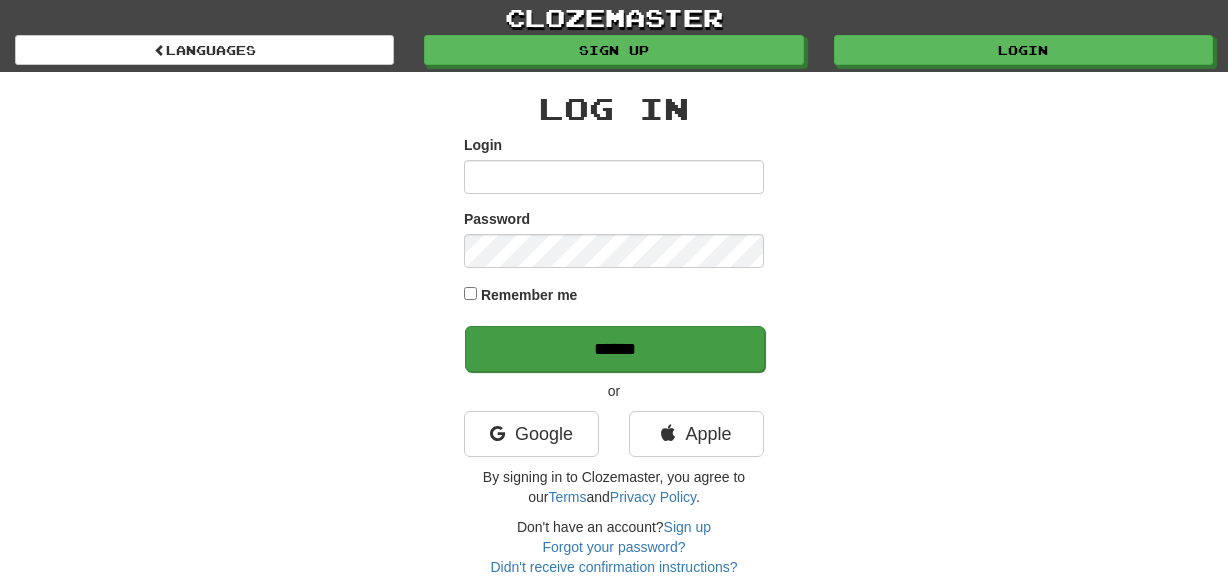 scroll, scrollTop: 0, scrollLeft: 0, axis: both 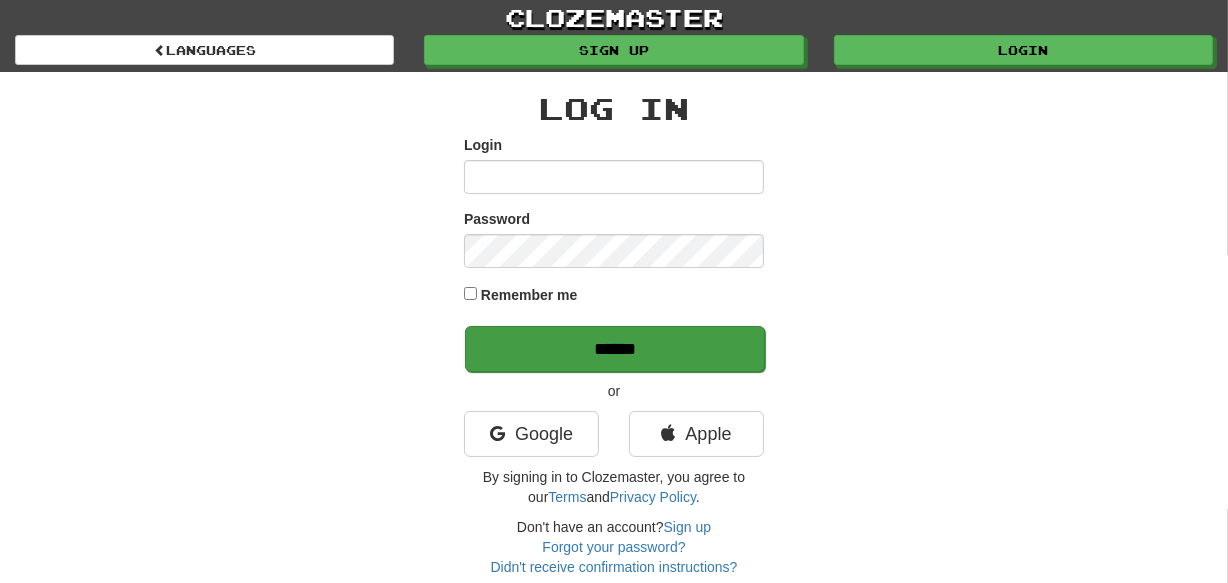 type on "********" 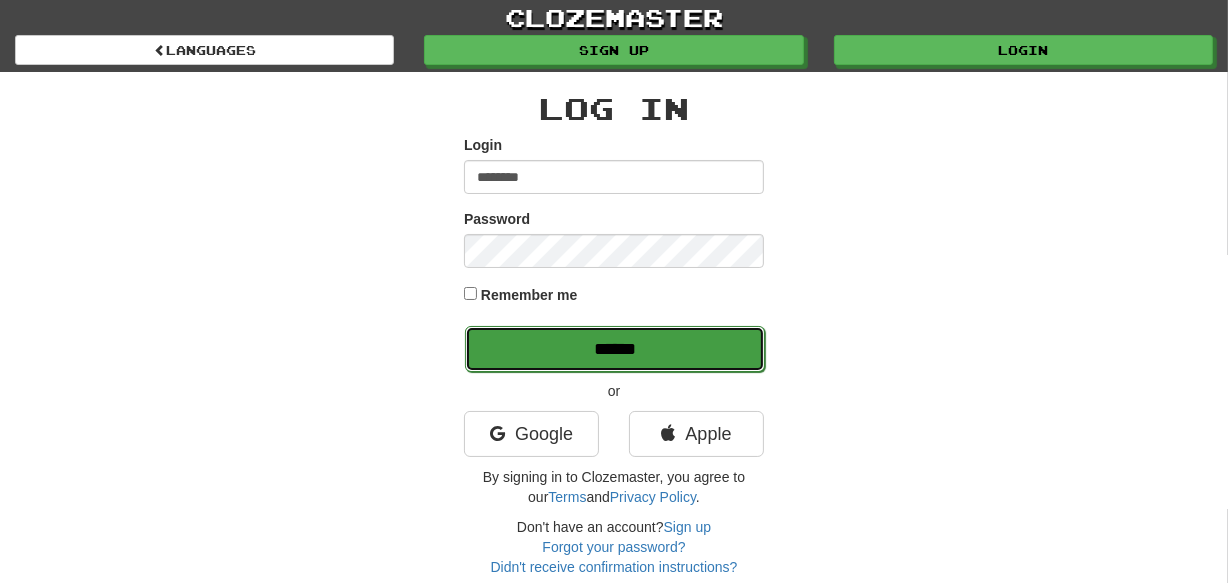 click on "******" at bounding box center (615, 349) 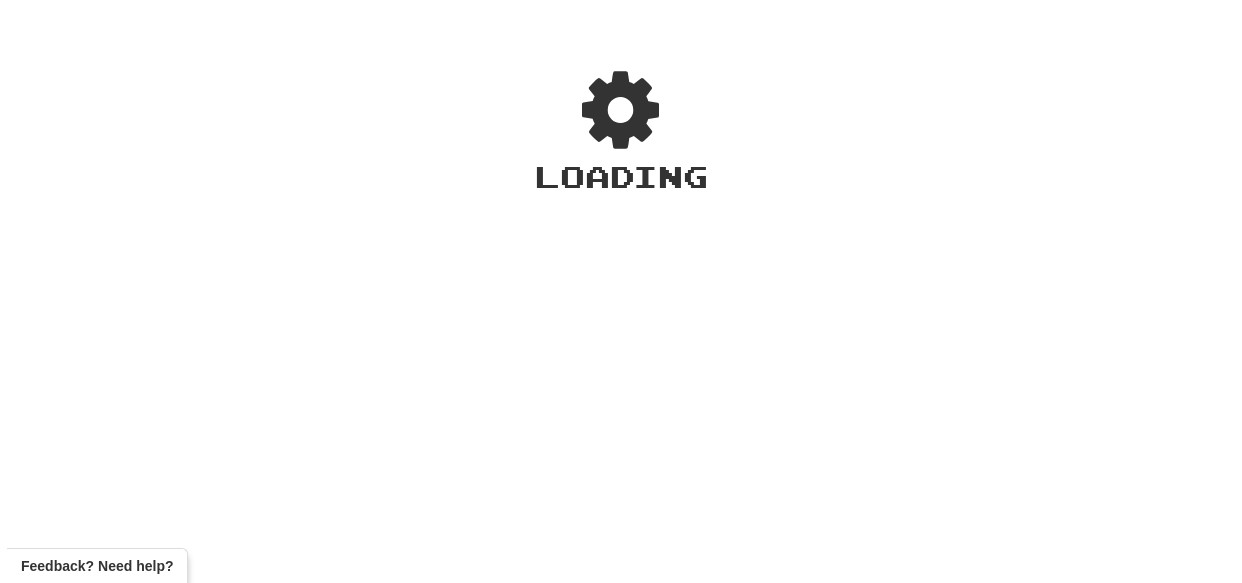 scroll, scrollTop: 0, scrollLeft: 0, axis: both 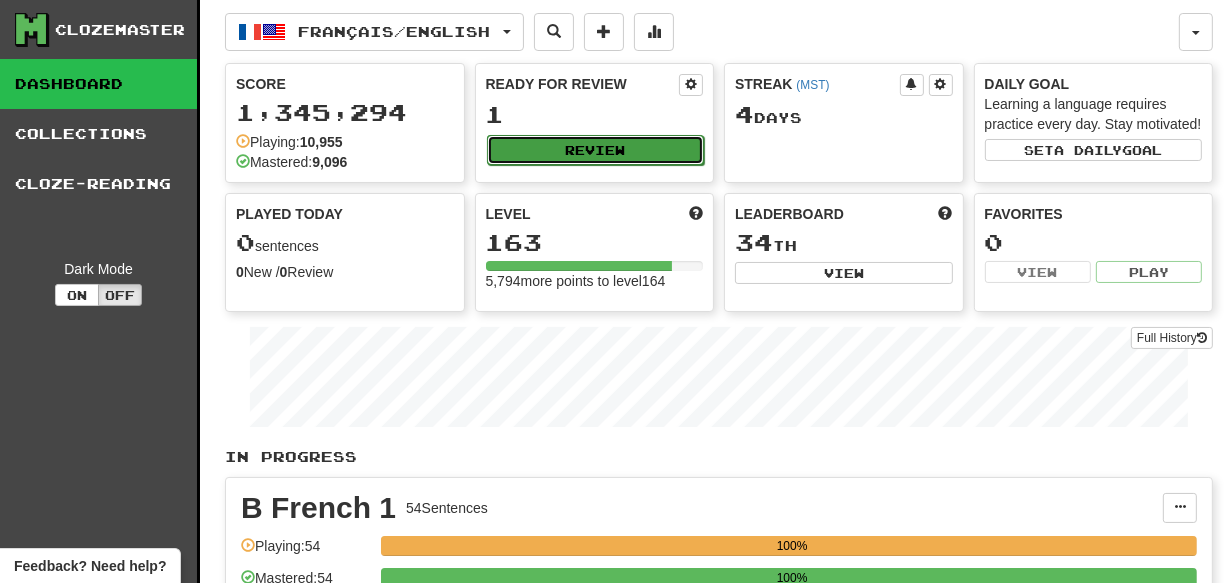 click on "Review" at bounding box center (596, 150) 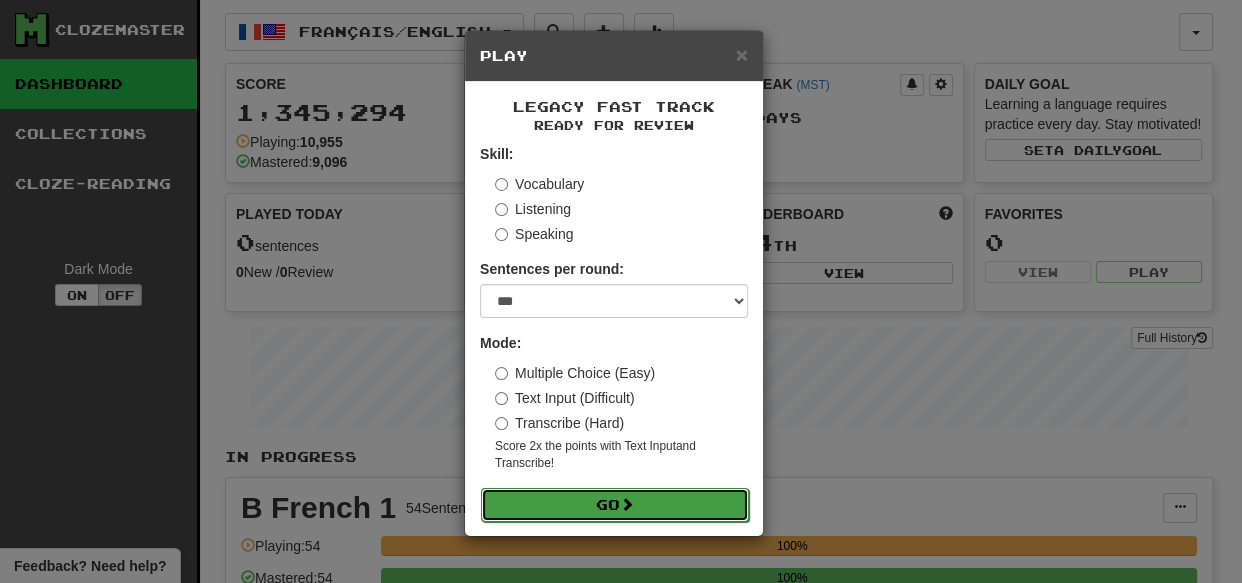 click on "Go" at bounding box center (615, 505) 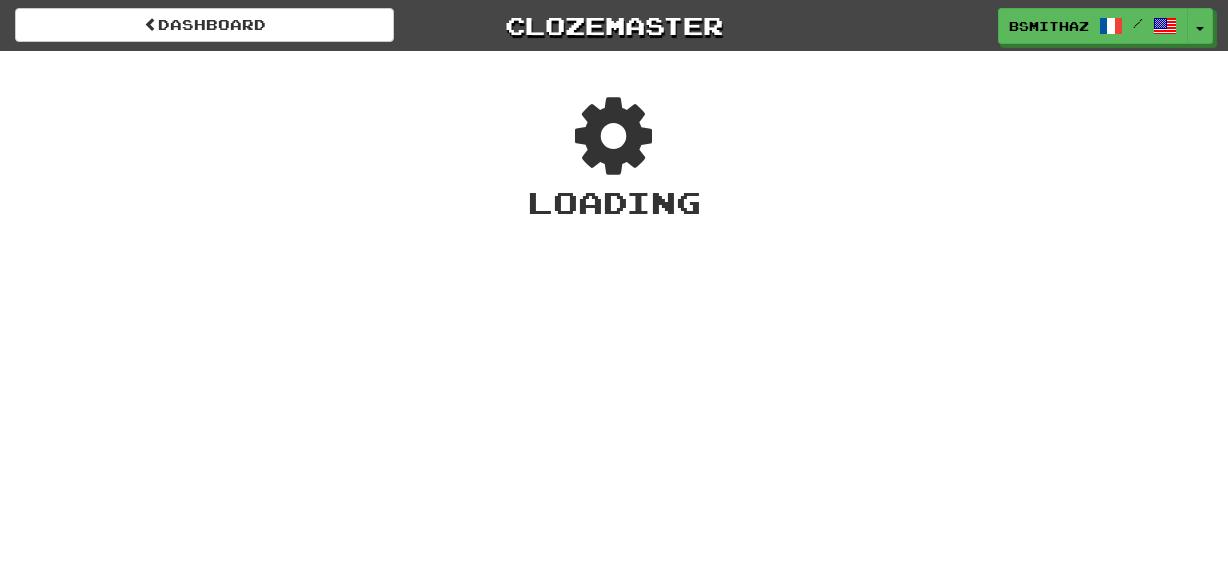 scroll, scrollTop: 0, scrollLeft: 0, axis: both 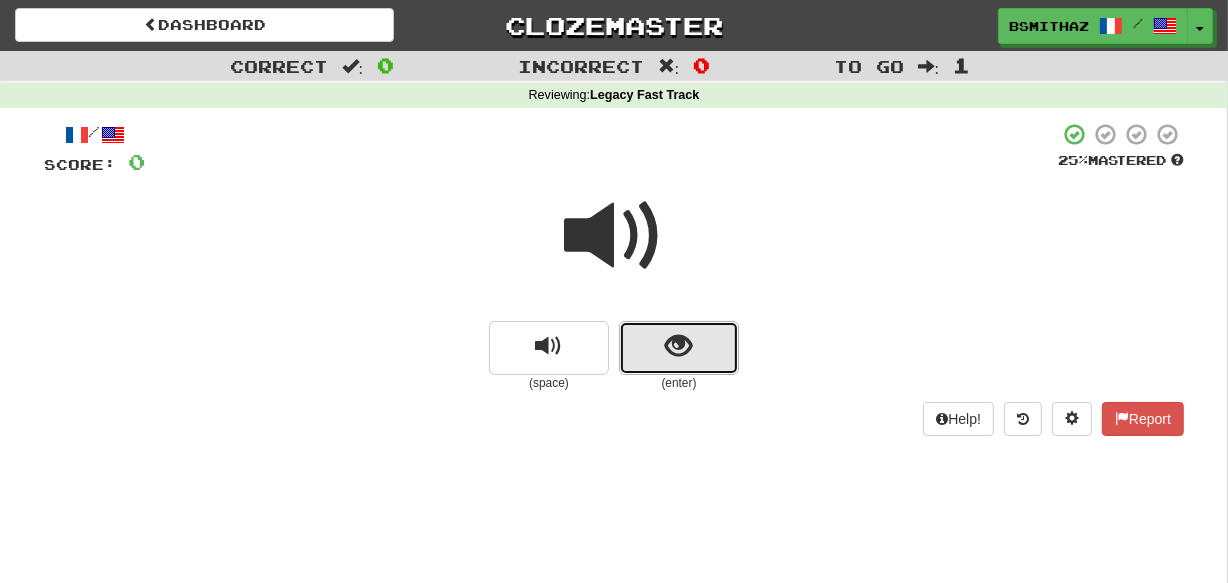 click at bounding box center (679, 348) 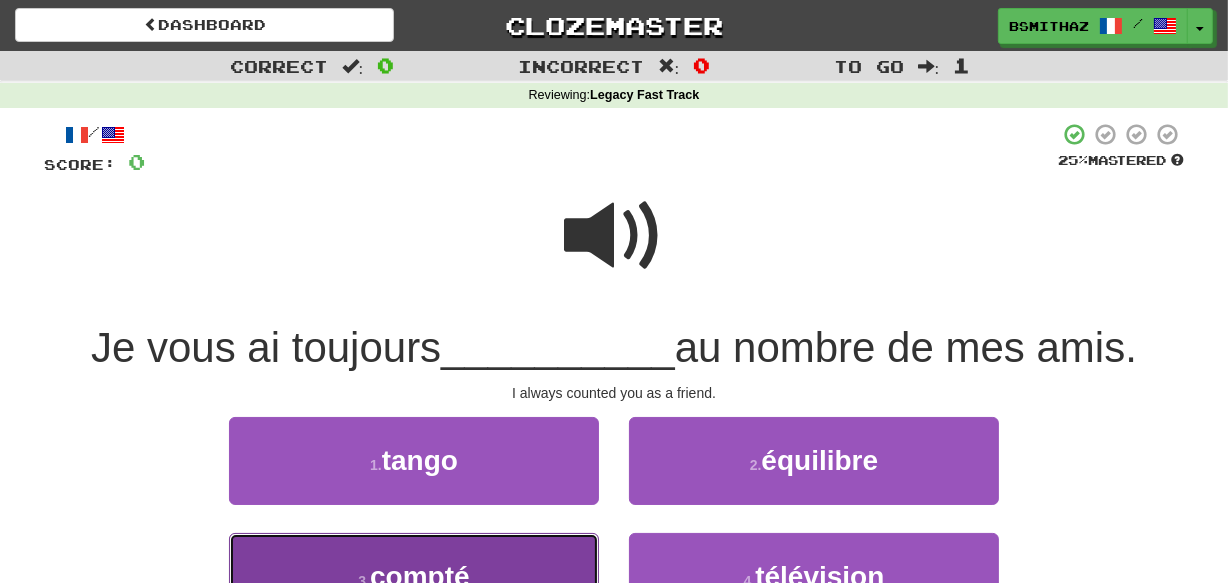 click on "3 .  compté" at bounding box center [414, 576] 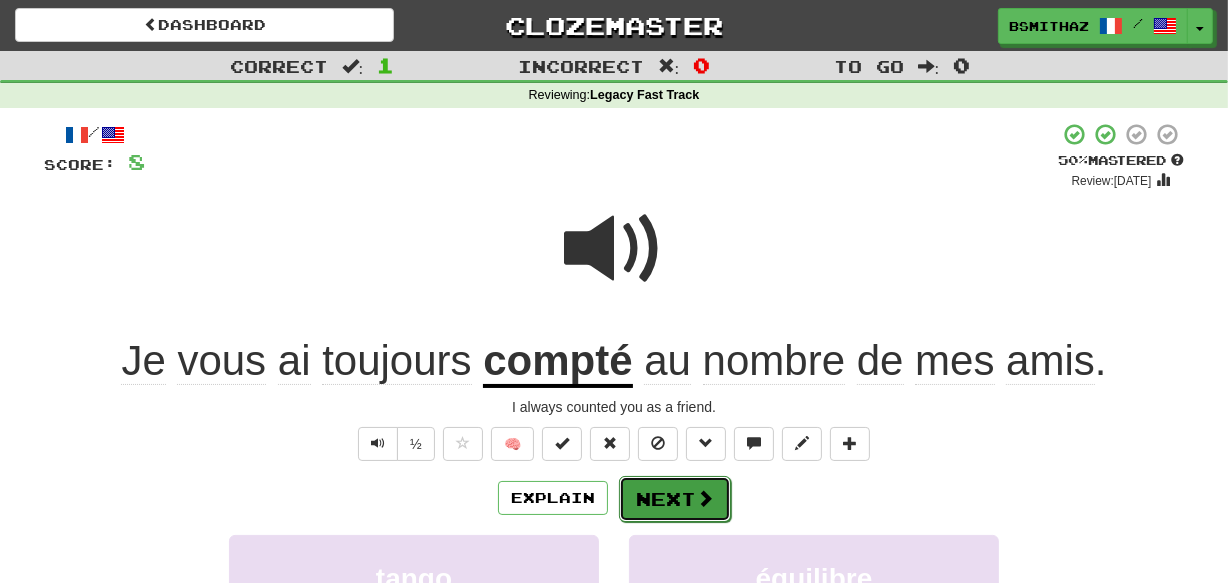 click on "Next" at bounding box center [675, 499] 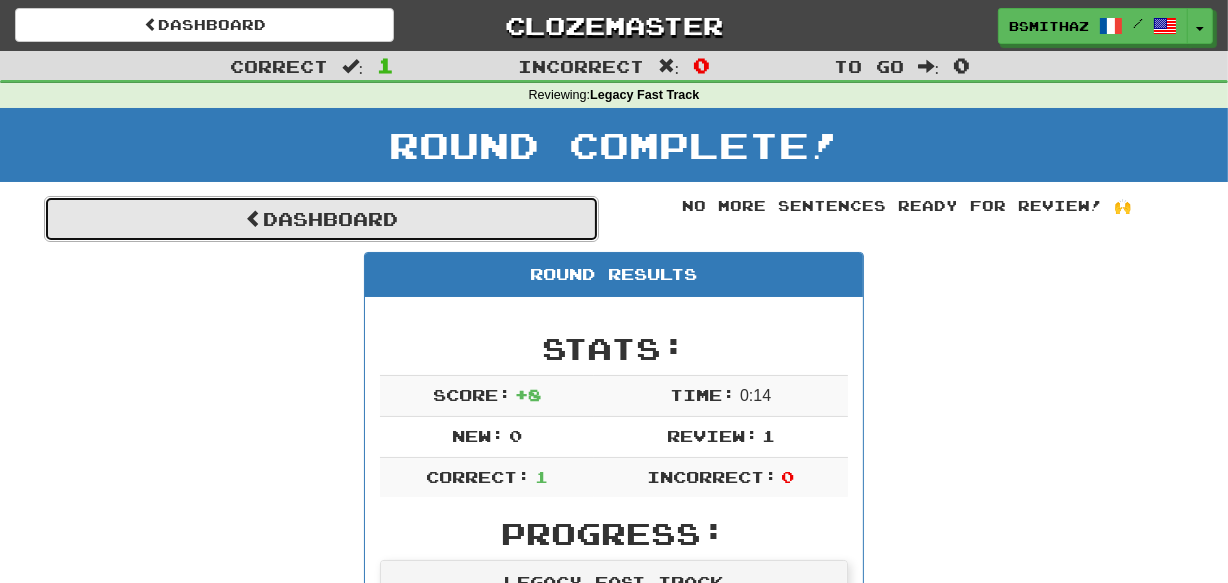 click on "Dashboard" at bounding box center [321, 219] 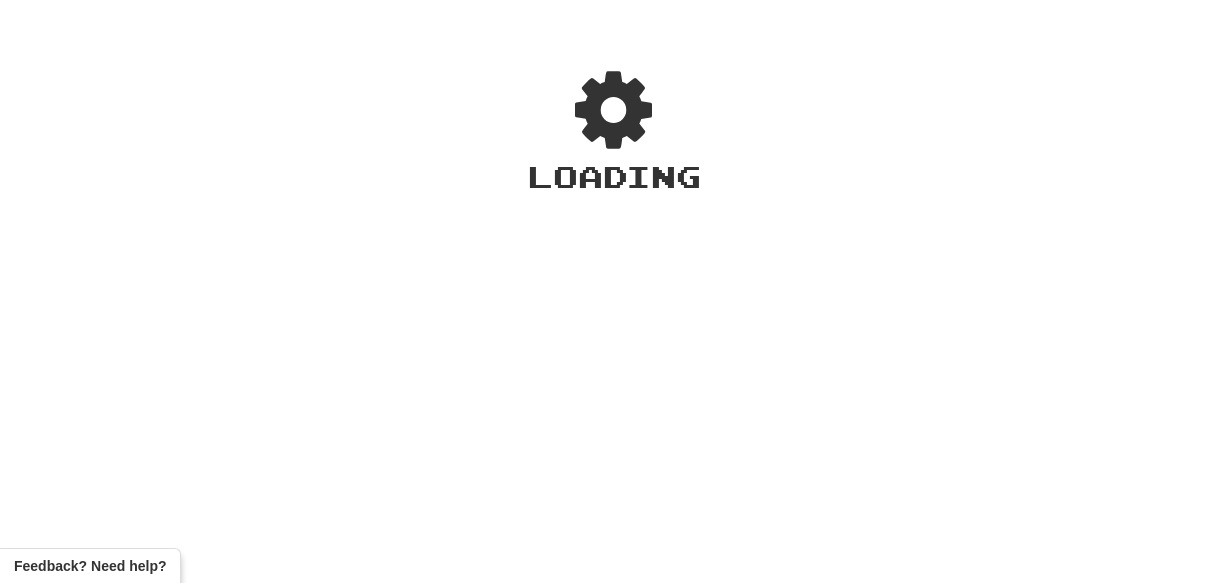 scroll, scrollTop: 0, scrollLeft: 0, axis: both 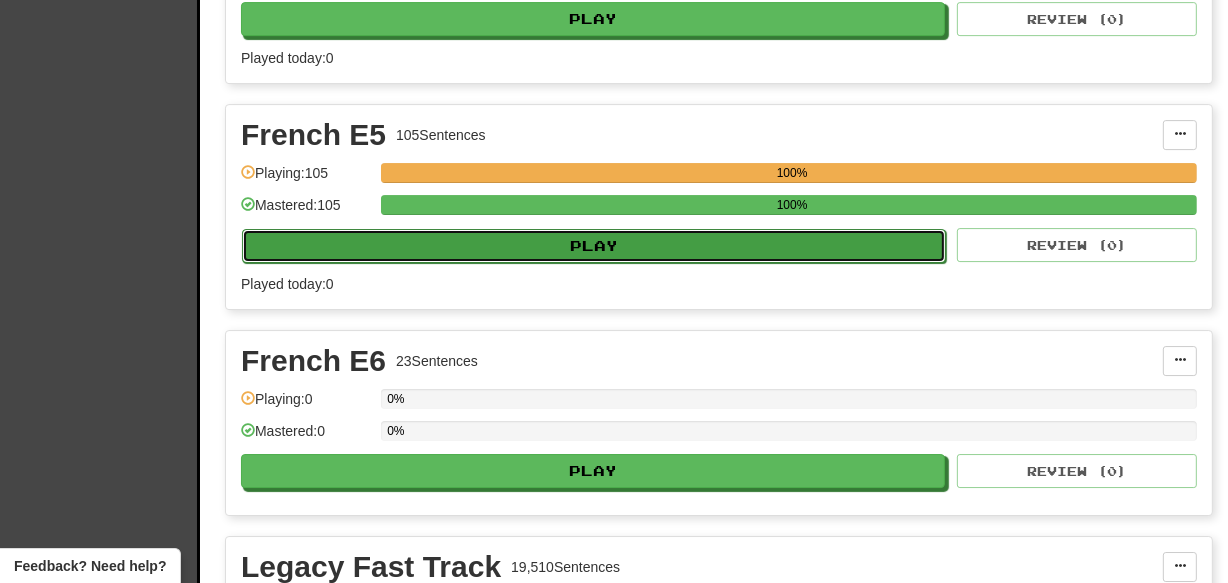 click on "Play" at bounding box center (594, 246) 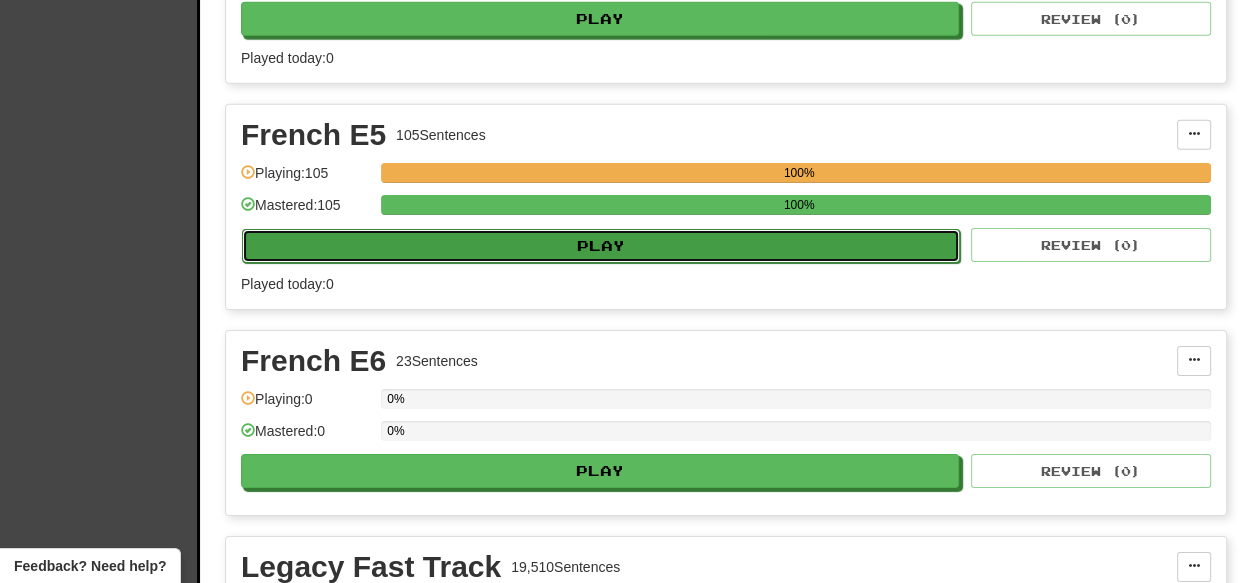 select on "***" 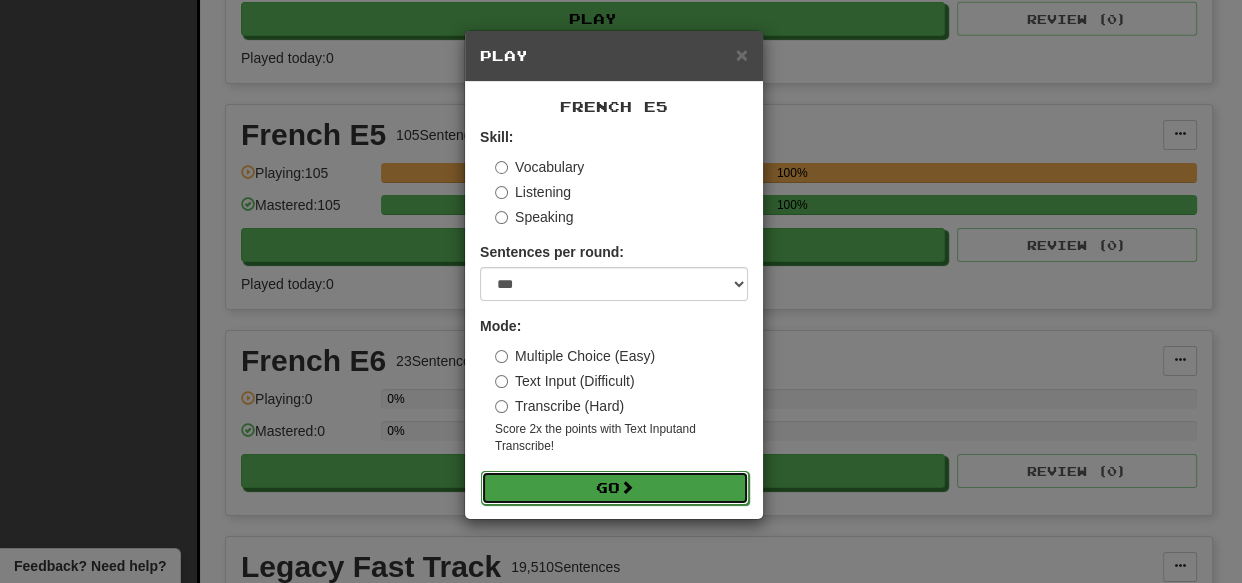 click on "Go" at bounding box center (615, 488) 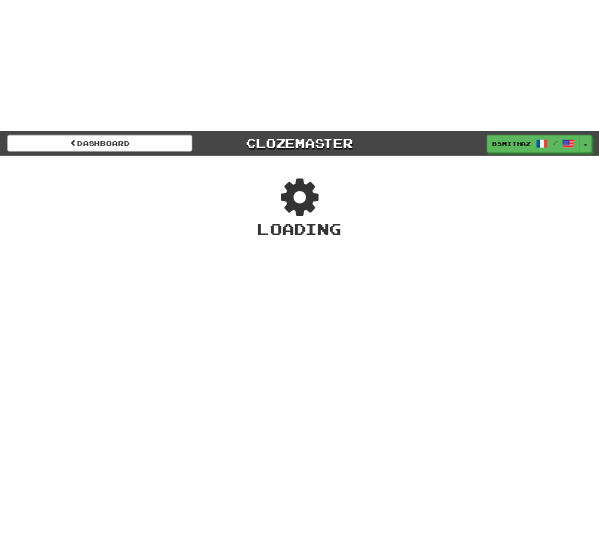 scroll, scrollTop: 0, scrollLeft: 0, axis: both 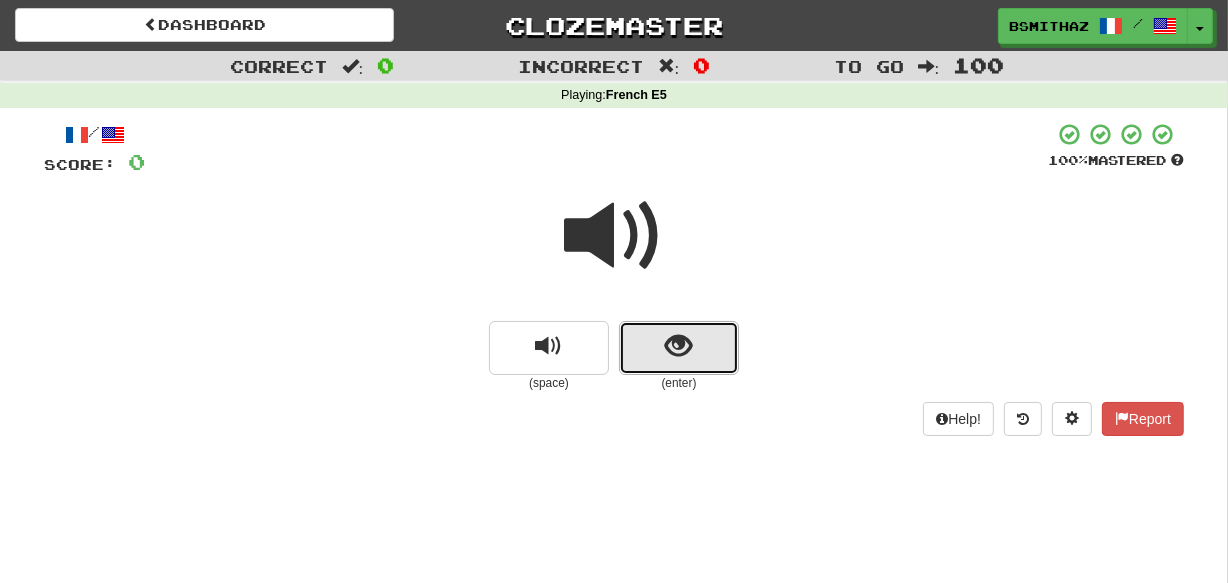 click at bounding box center (679, 348) 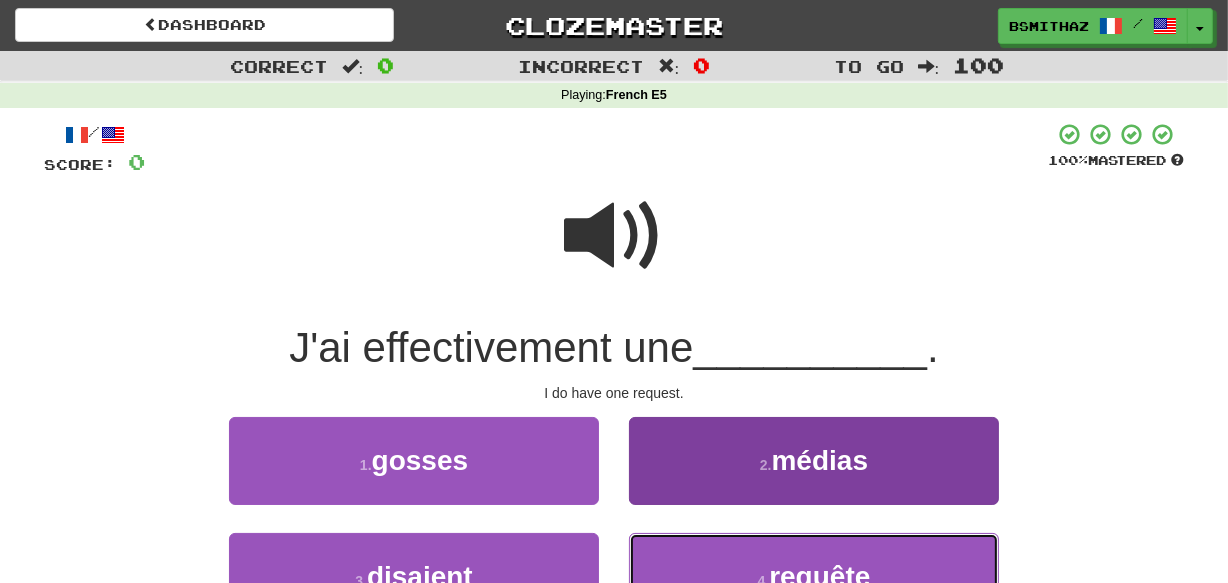 click on "4 .  requête" at bounding box center (814, 576) 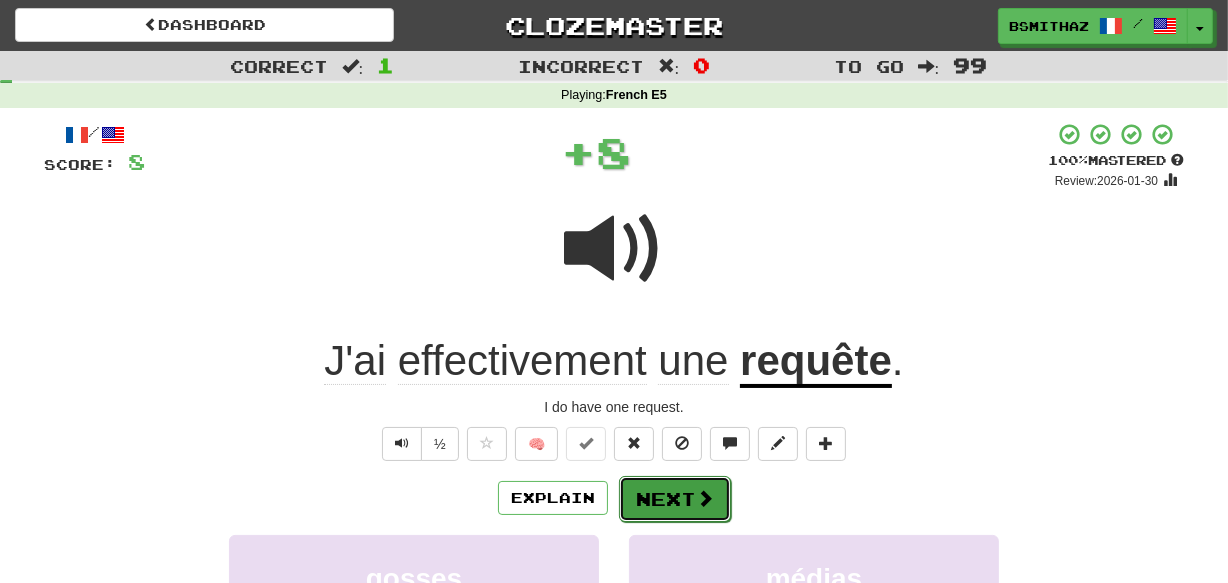 click on "Next" at bounding box center [675, 499] 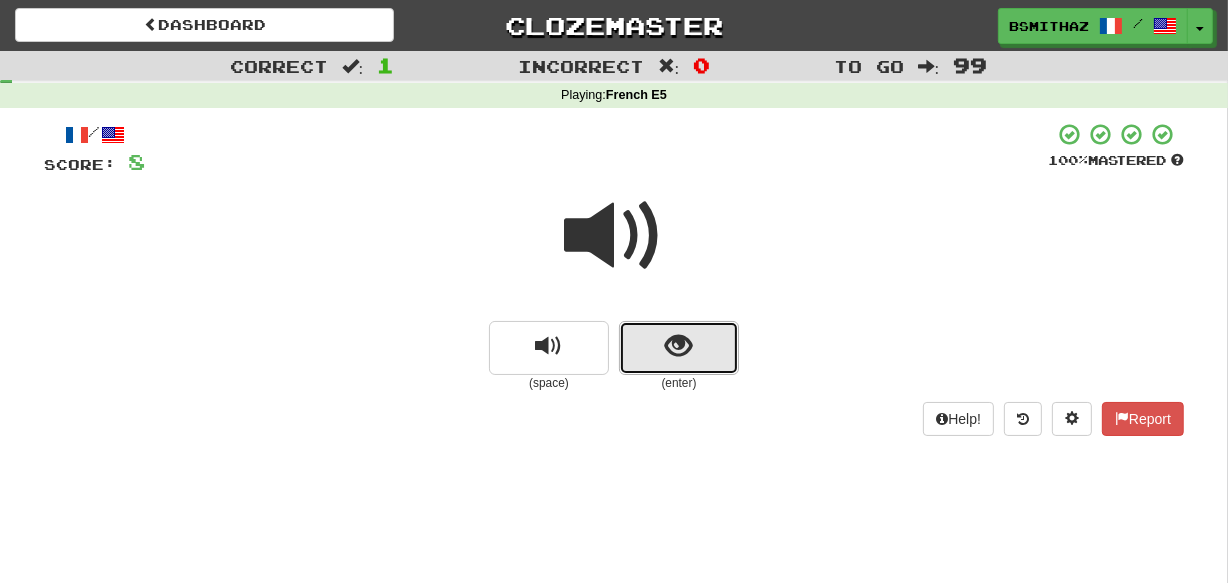 click at bounding box center [679, 346] 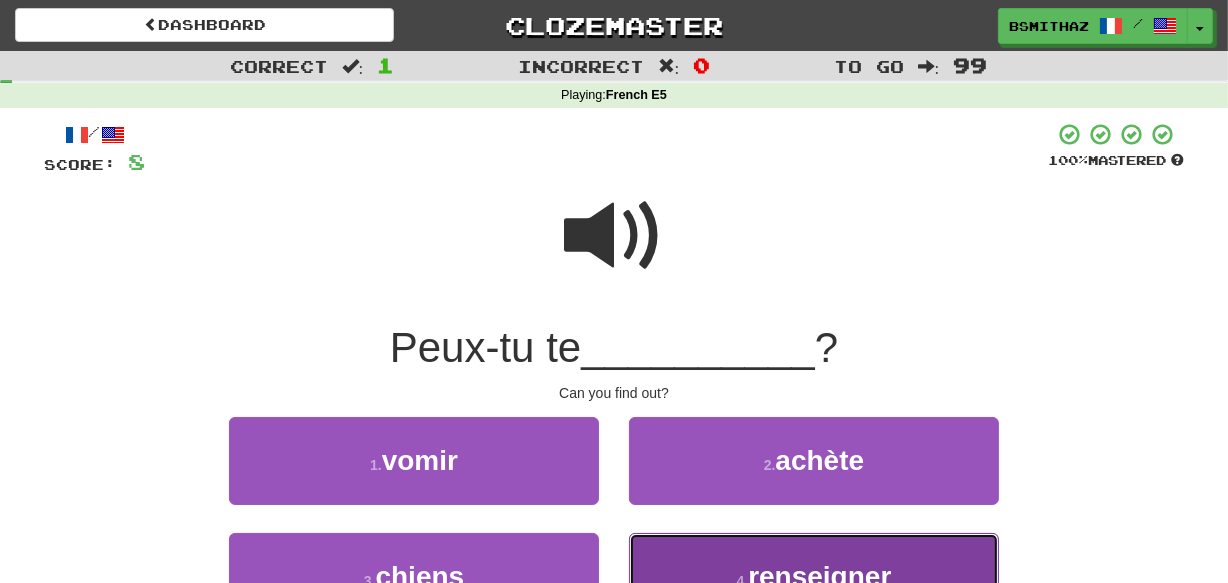 click on "renseigner" at bounding box center (819, 576) 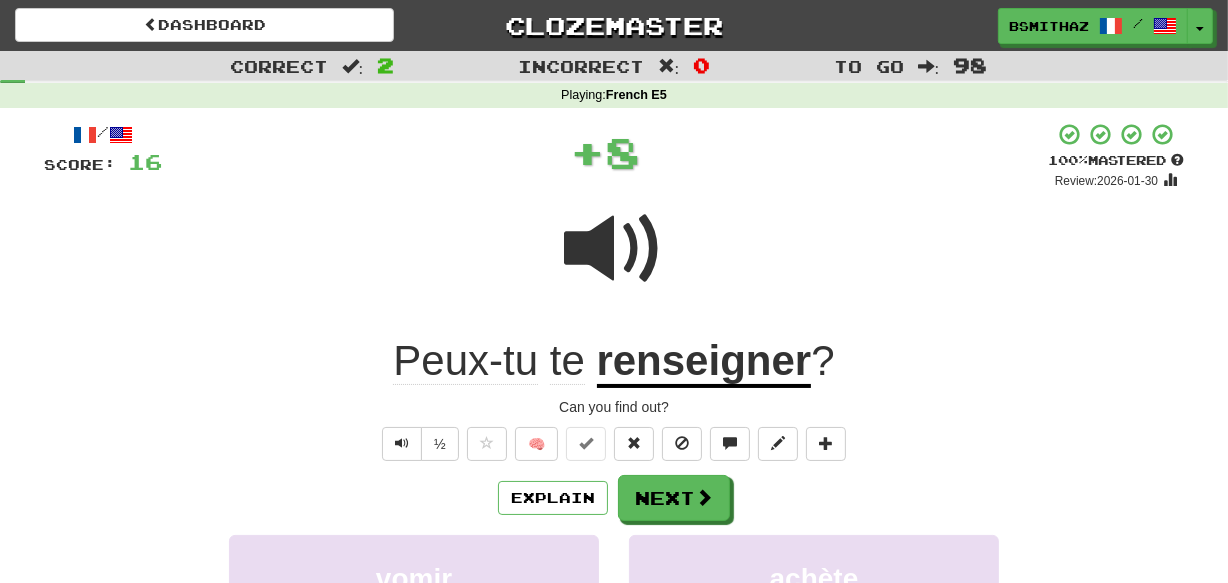 click on "renseigner" at bounding box center [704, 362] 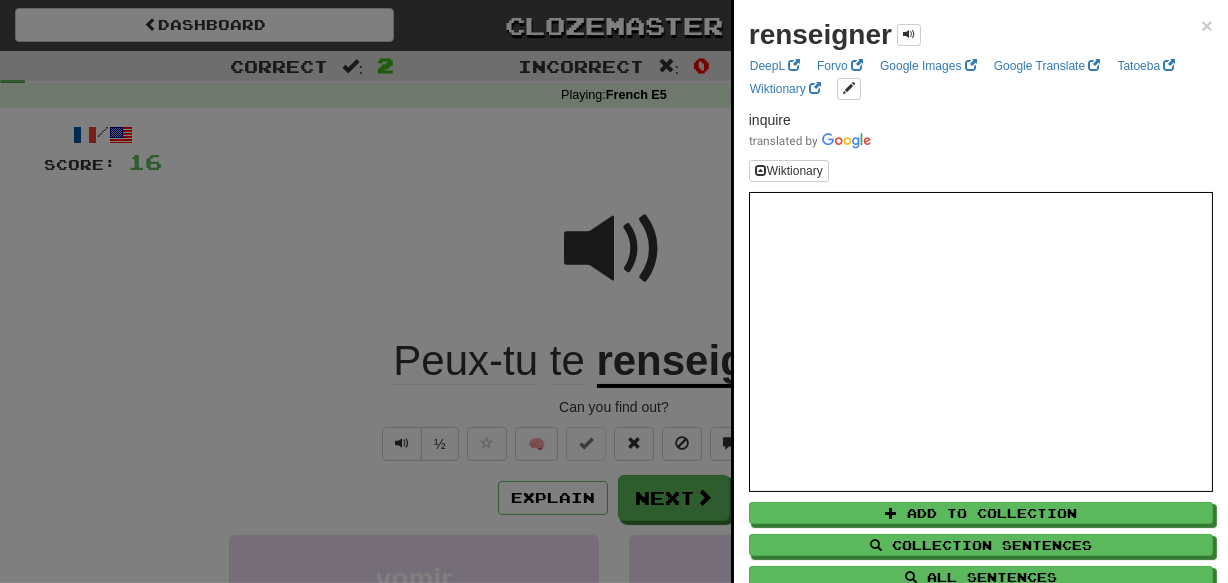 click at bounding box center (614, 291) 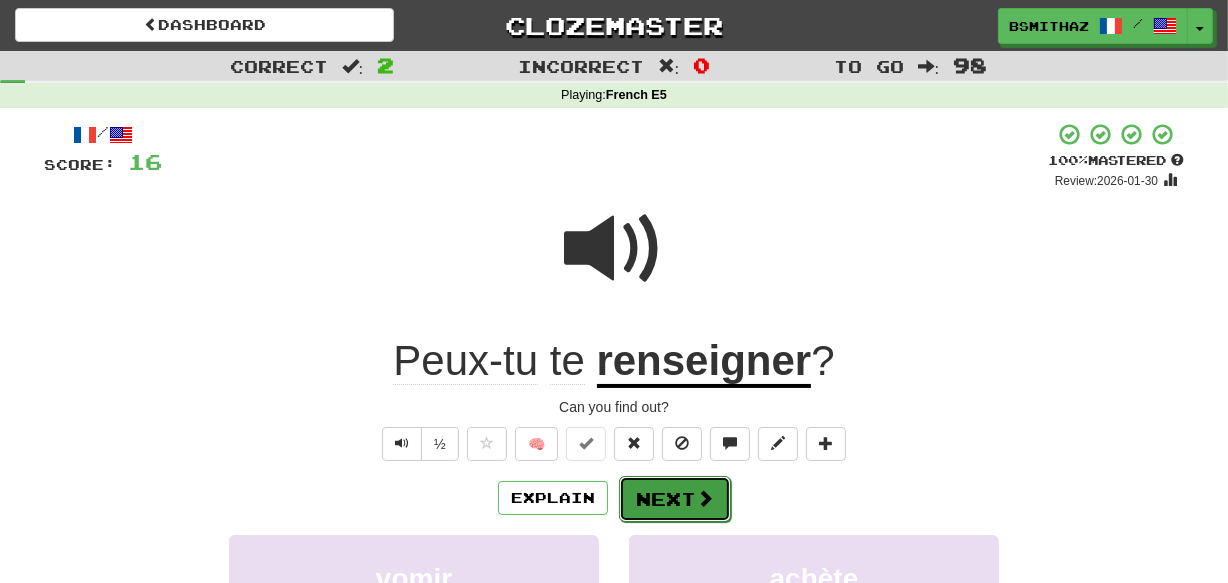 click on "Next" at bounding box center (675, 499) 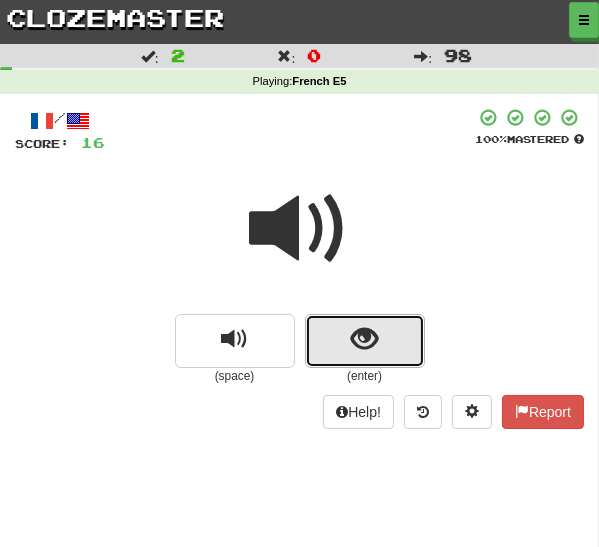 click at bounding box center (364, 339) 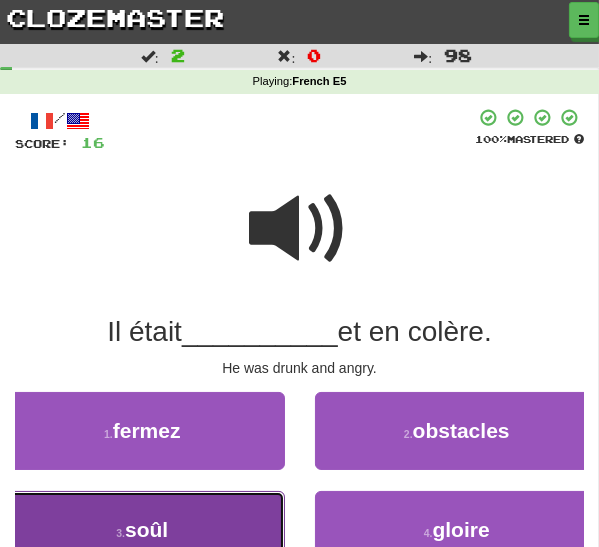 click on "3 .  soûl" at bounding box center [142, 530] 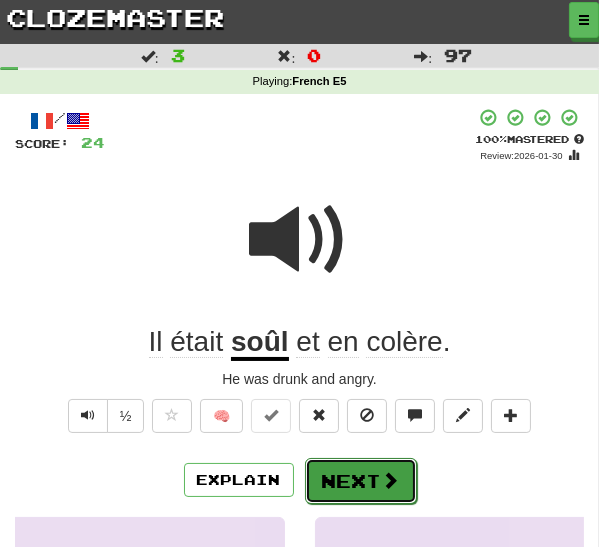 click on "Next" at bounding box center (361, 481) 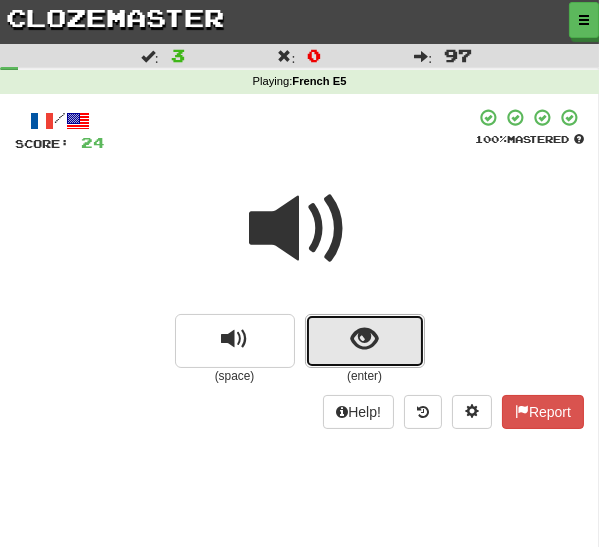 click at bounding box center (365, 341) 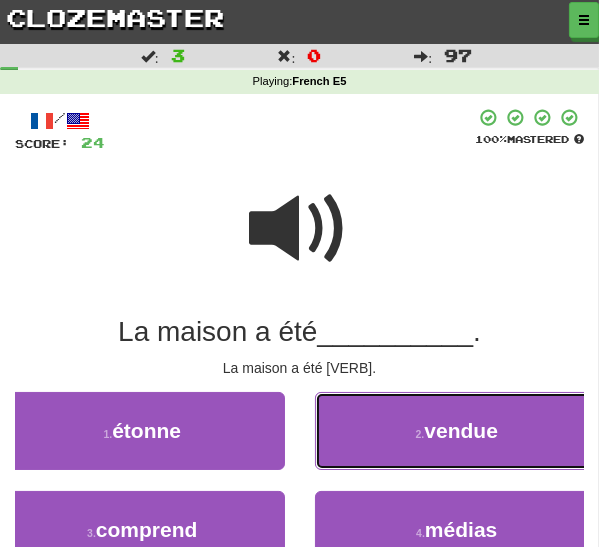 drag, startPoint x: 360, startPoint y: 423, endPoint x: 350, endPoint y: 432, distance: 13.453624 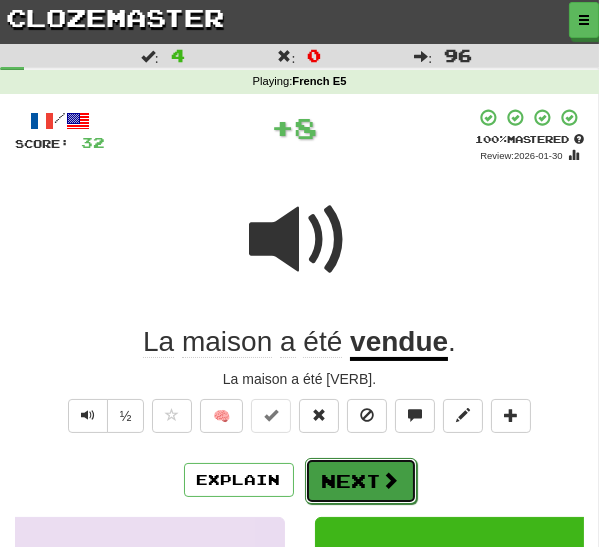 click on "Next" at bounding box center (361, 481) 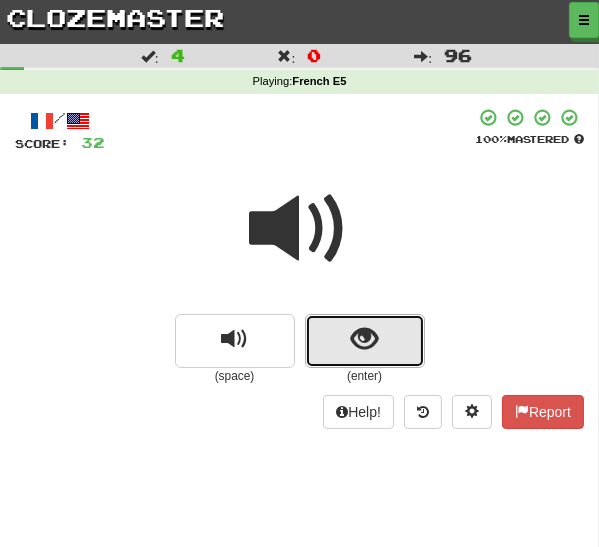 click at bounding box center (365, 341) 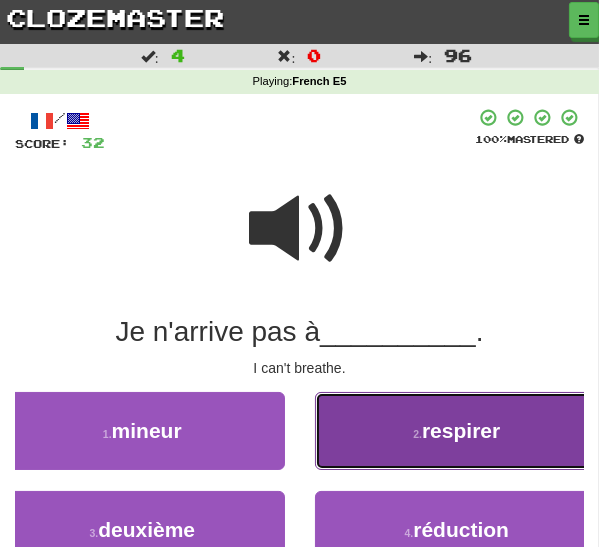 click on "2 .  respirer" at bounding box center [457, 431] 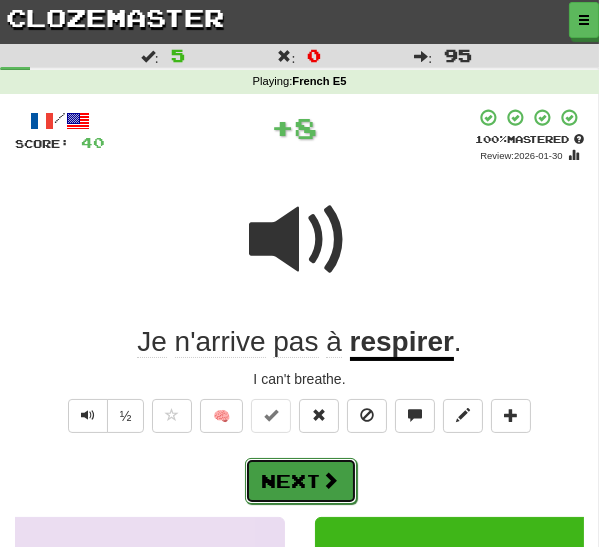 click at bounding box center (331, 480) 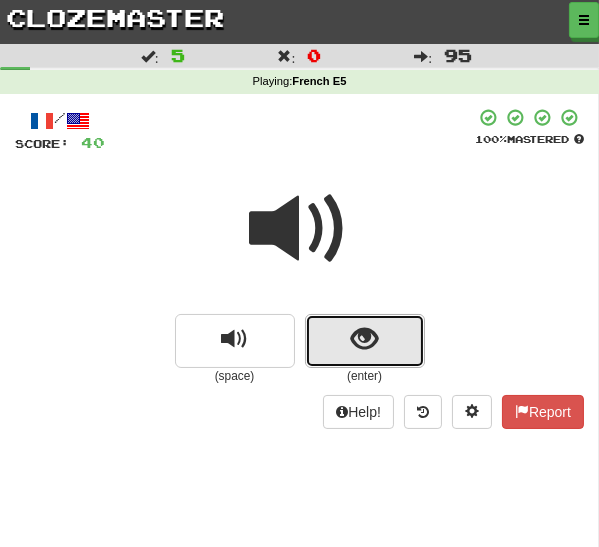 click at bounding box center (365, 341) 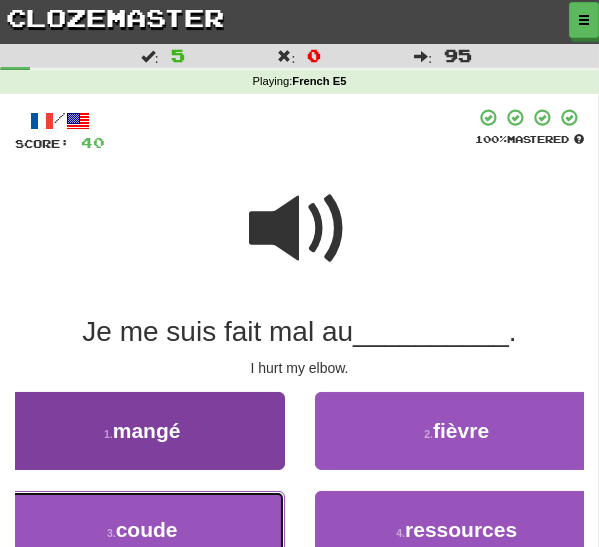 click on "3 .  coude" at bounding box center (142, 530) 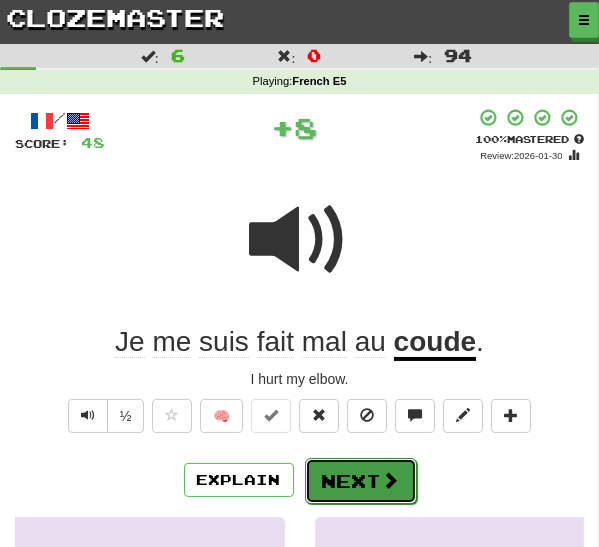 click on "Next" at bounding box center [361, 481] 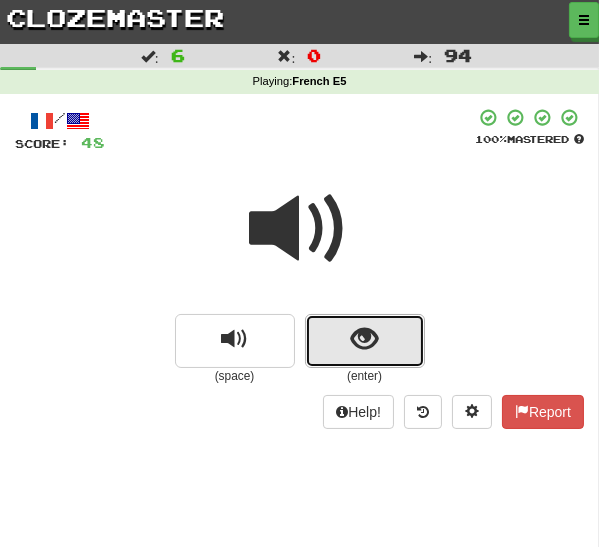click at bounding box center [364, 339] 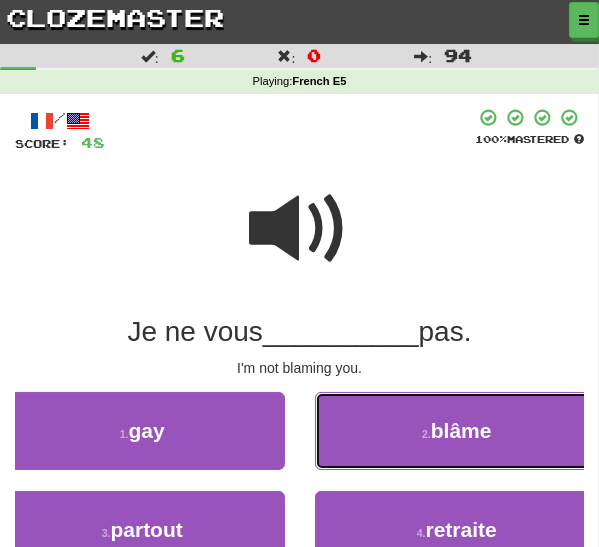 drag, startPoint x: 388, startPoint y: 424, endPoint x: 382, endPoint y: 439, distance: 16.155495 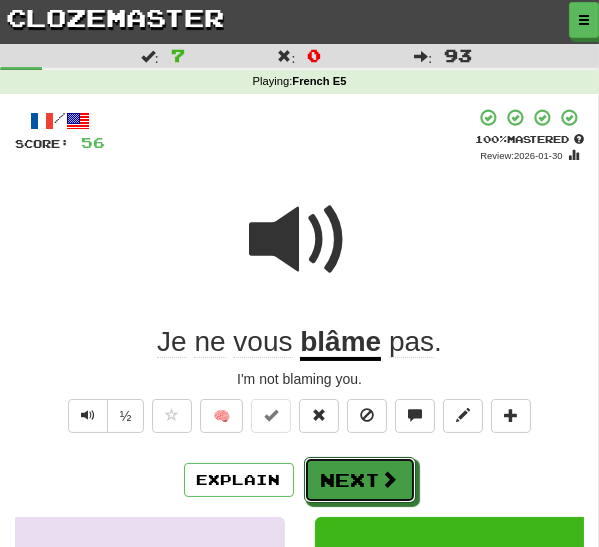 click at bounding box center (390, 479) 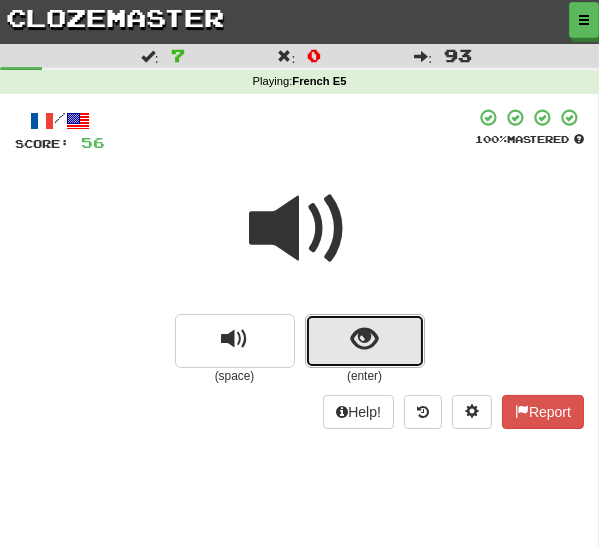 click at bounding box center [365, 341] 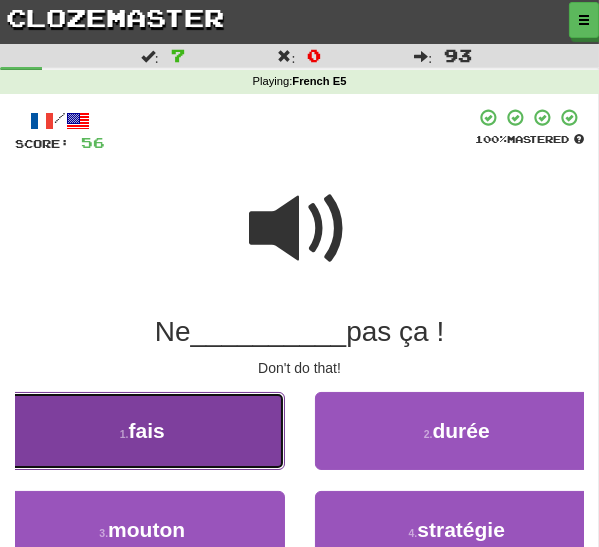click on "1 .  fais" at bounding box center [142, 431] 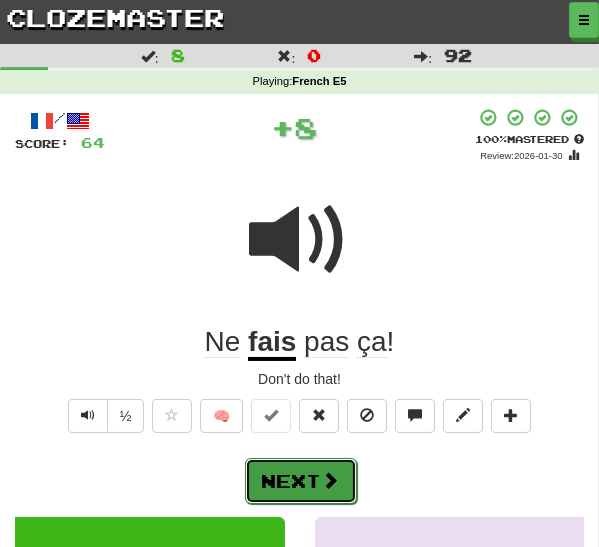 click on "Next" at bounding box center [301, 481] 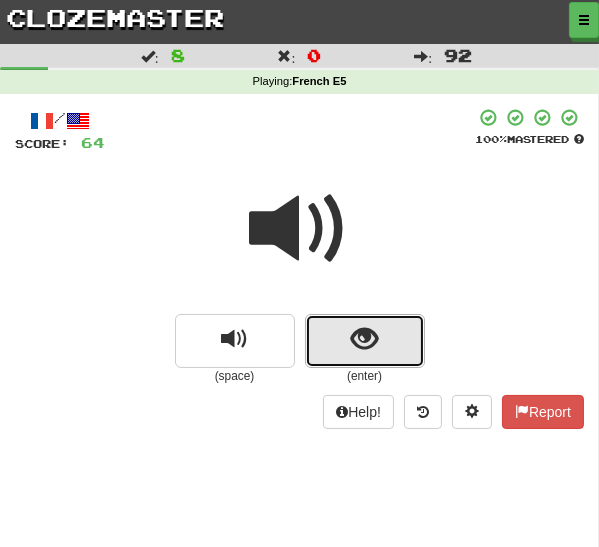 click at bounding box center [364, 339] 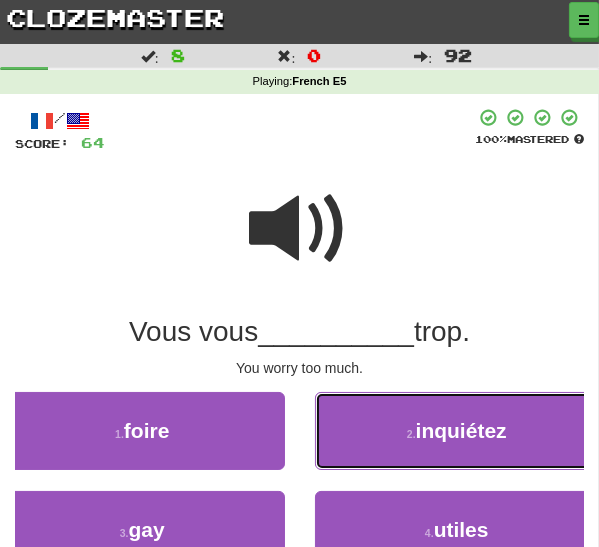 drag, startPoint x: 460, startPoint y: 431, endPoint x: 380, endPoint y: 454, distance: 83.240616 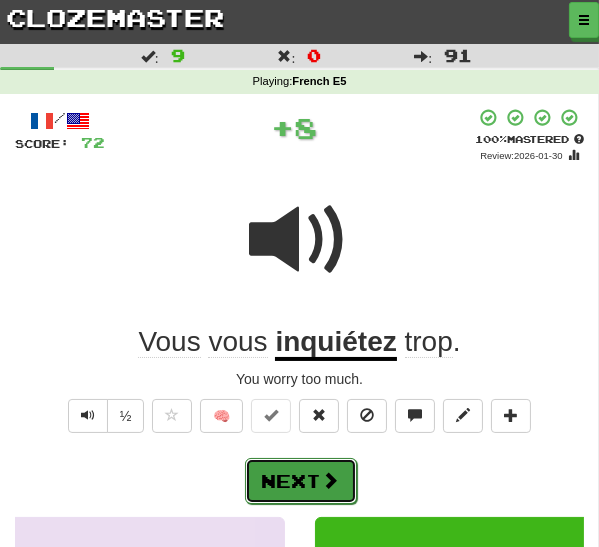 click on "Next" at bounding box center [301, 481] 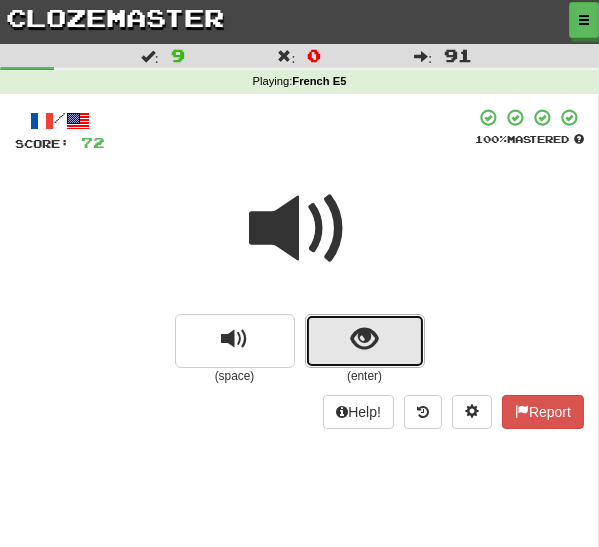click at bounding box center (364, 339) 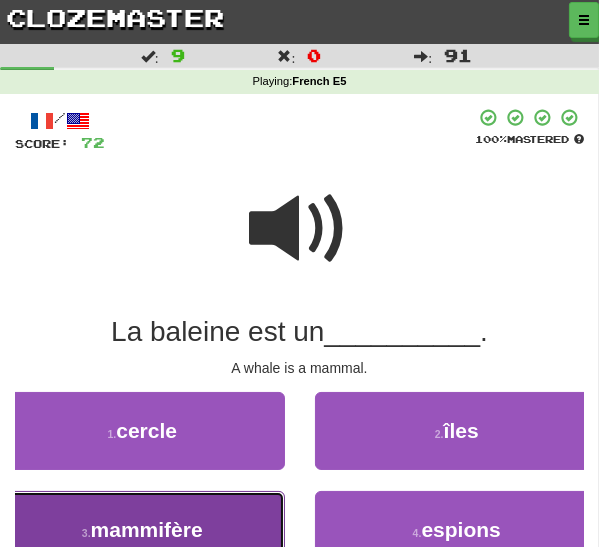 click on "3 .  mammifère" at bounding box center [142, 530] 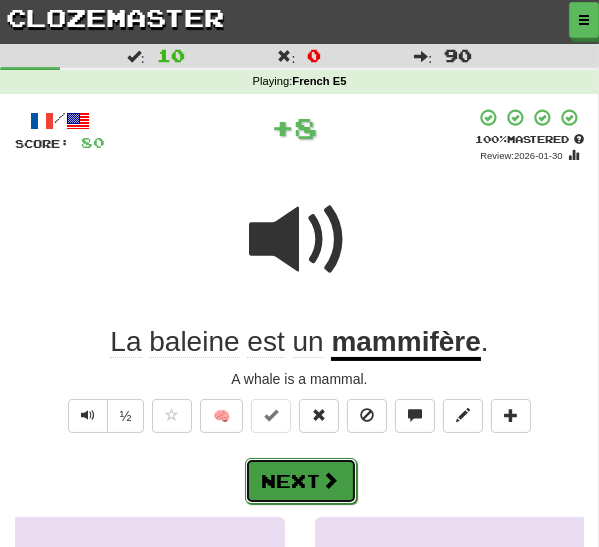 click at bounding box center (331, 480) 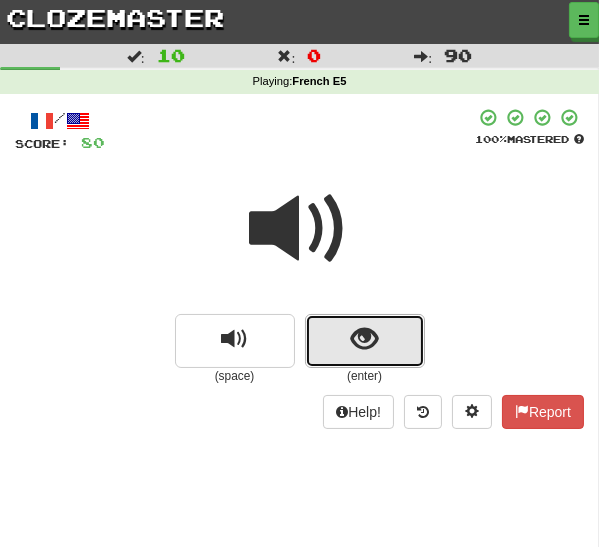 click at bounding box center [365, 341] 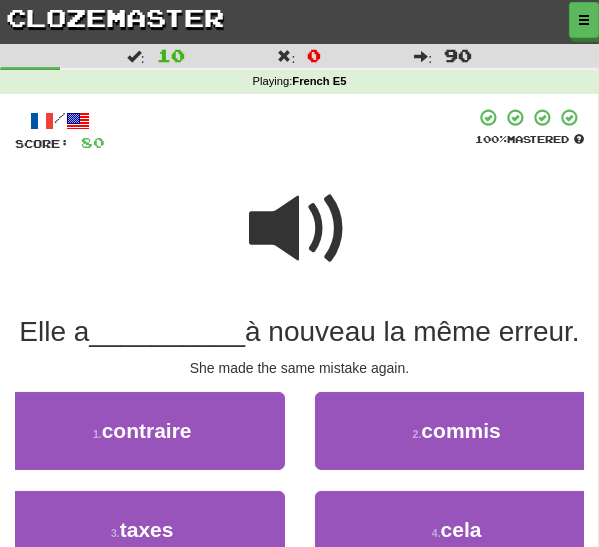 scroll, scrollTop: 36, scrollLeft: 0, axis: vertical 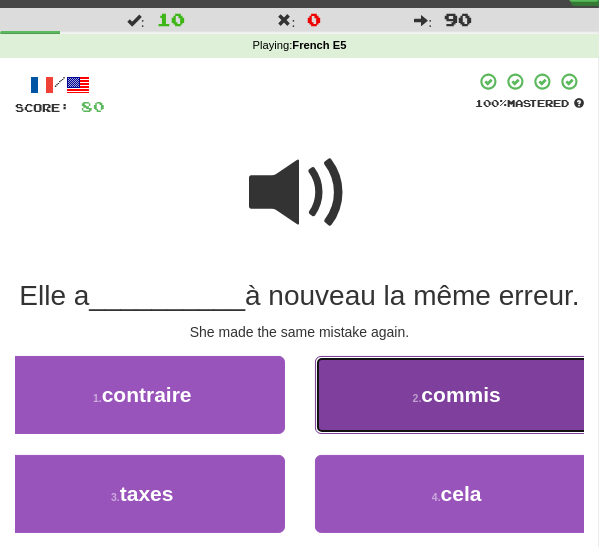 click on "2 .  commis" at bounding box center [457, 395] 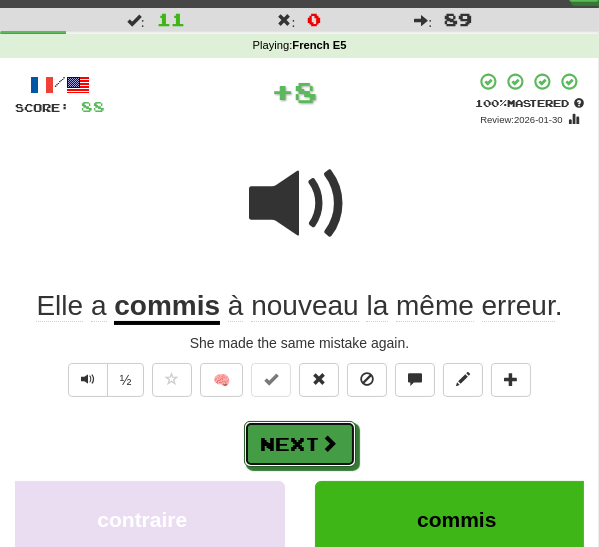 click on "Next" at bounding box center [300, 444] 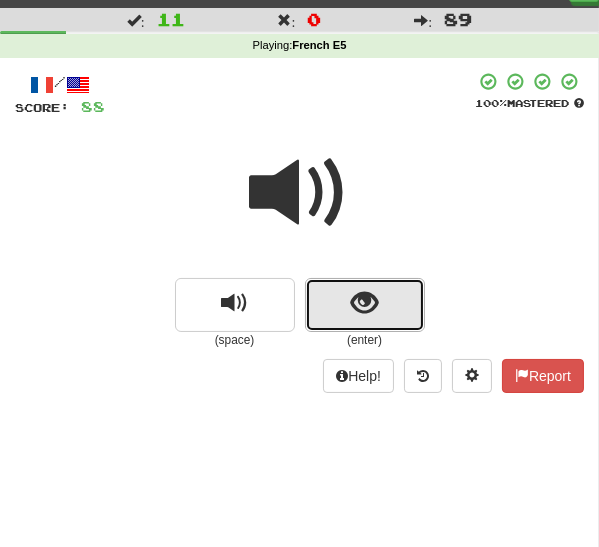 click at bounding box center [365, 305] 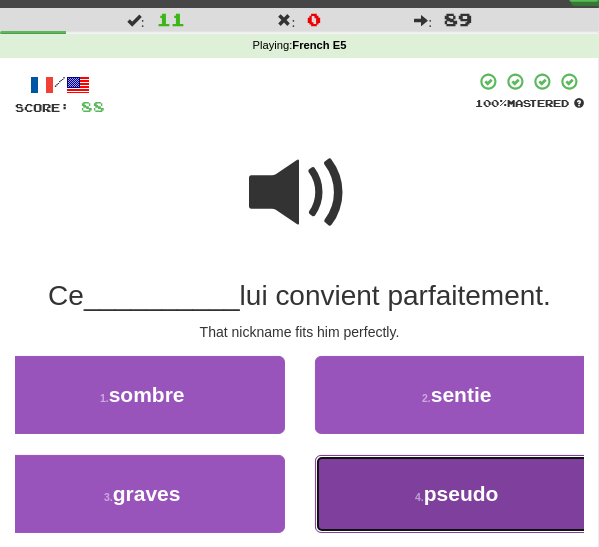click on "pseudo" at bounding box center (461, 493) 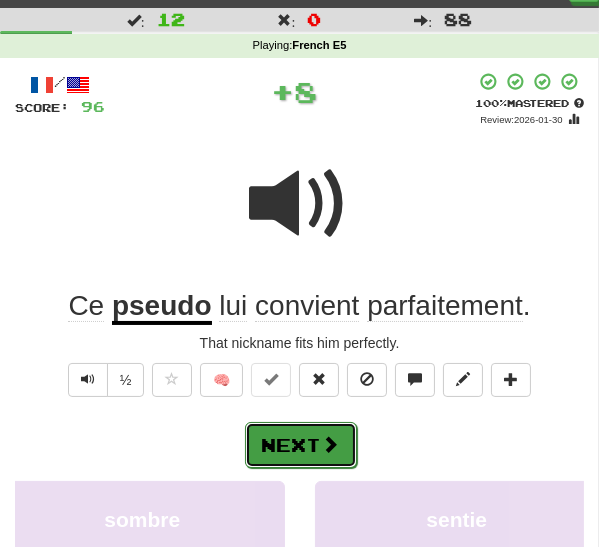 click on "Next" at bounding box center [301, 445] 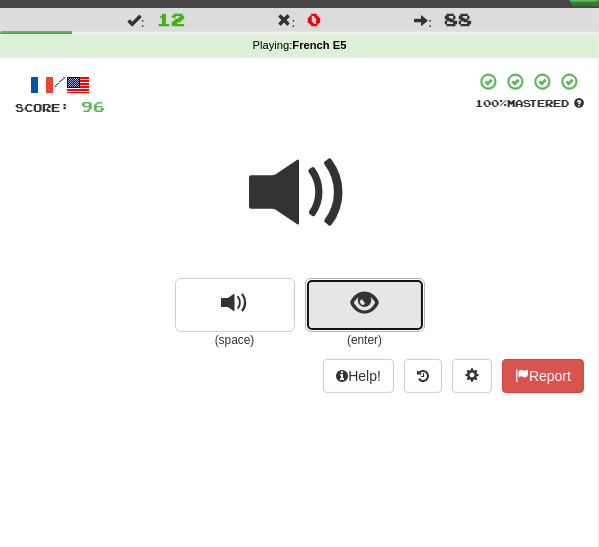 click at bounding box center [365, 305] 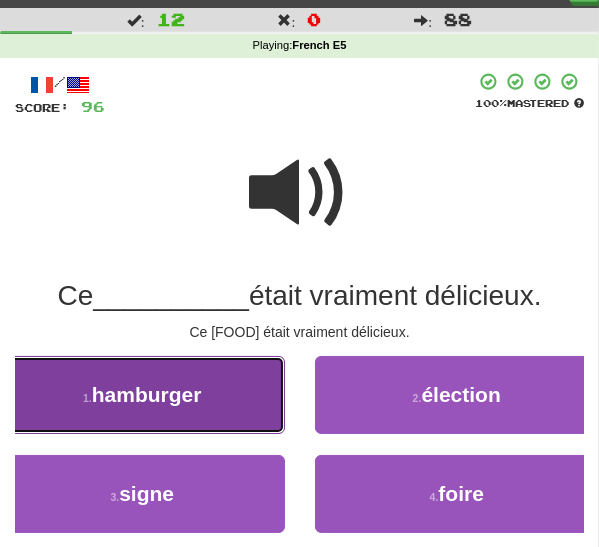 click on "hamburger" at bounding box center (147, 394) 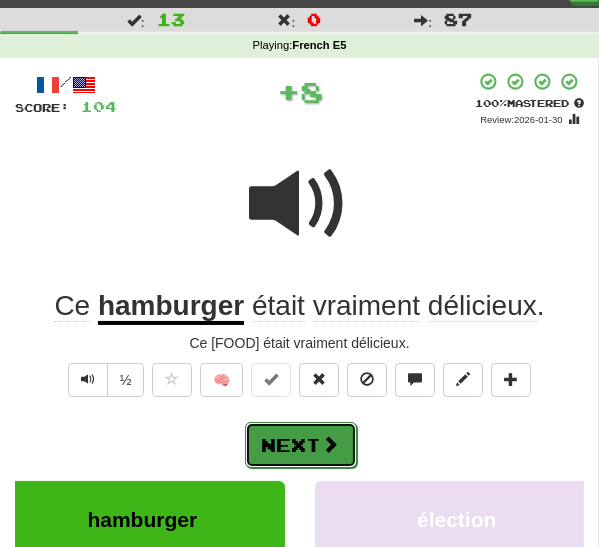 click on "Next" at bounding box center (301, 445) 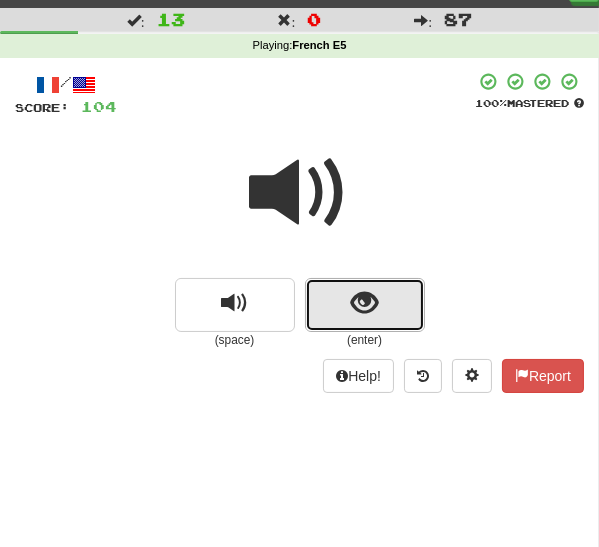 click at bounding box center [365, 305] 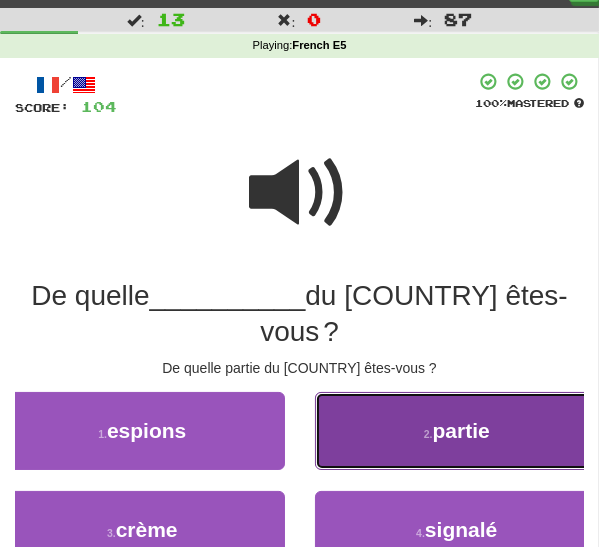 click on "2 .  partie" at bounding box center (457, 431) 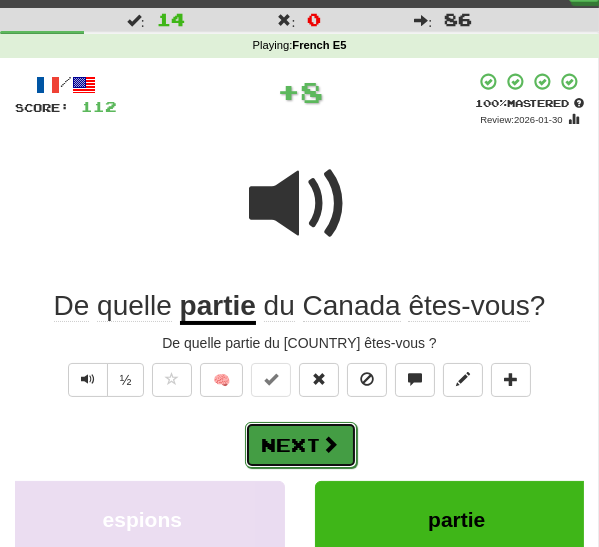 click on "Next" at bounding box center (301, 445) 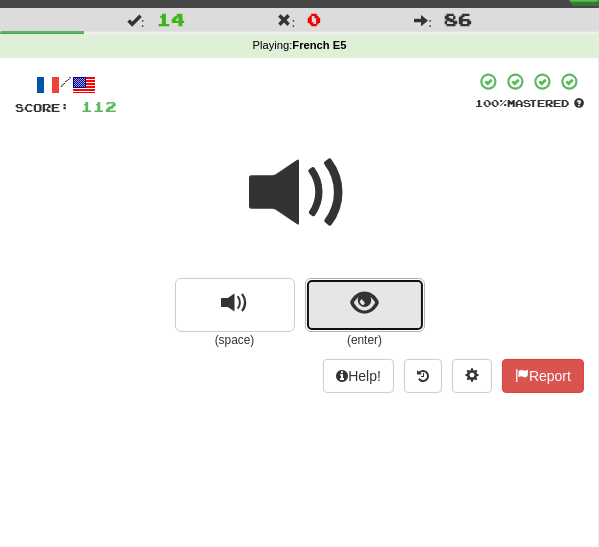click at bounding box center (365, 305) 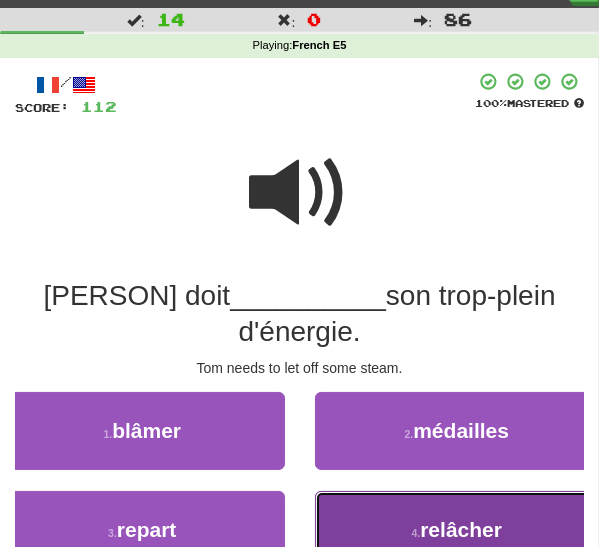 click on "4 .  relâcher" at bounding box center (457, 530) 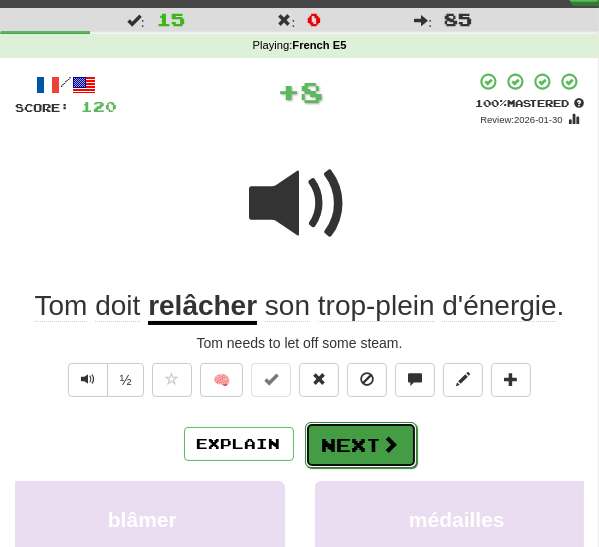 click on "Next" at bounding box center [361, 445] 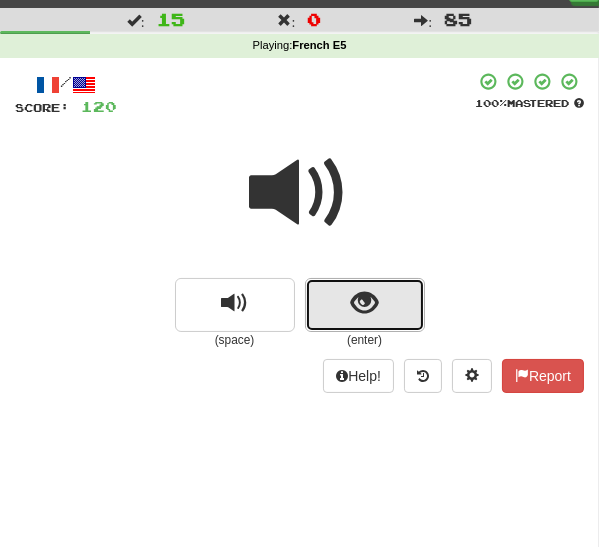 click at bounding box center [365, 305] 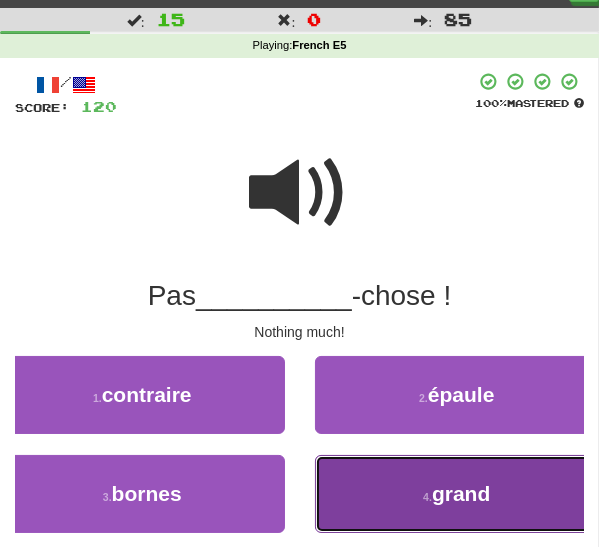 click on "4 ." at bounding box center (427, 497) 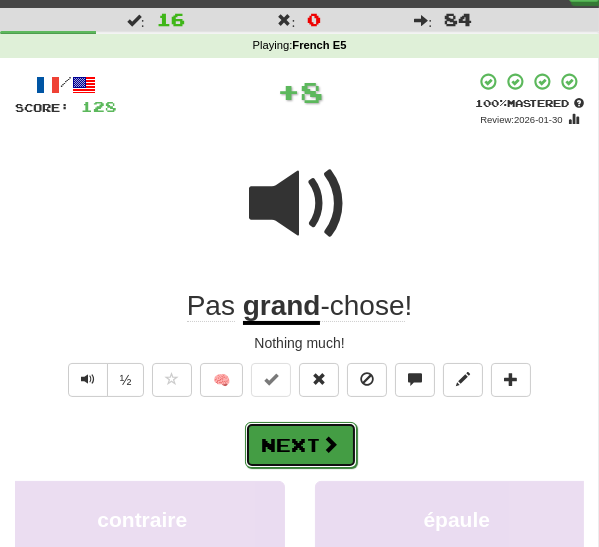 click on "Next" at bounding box center (301, 445) 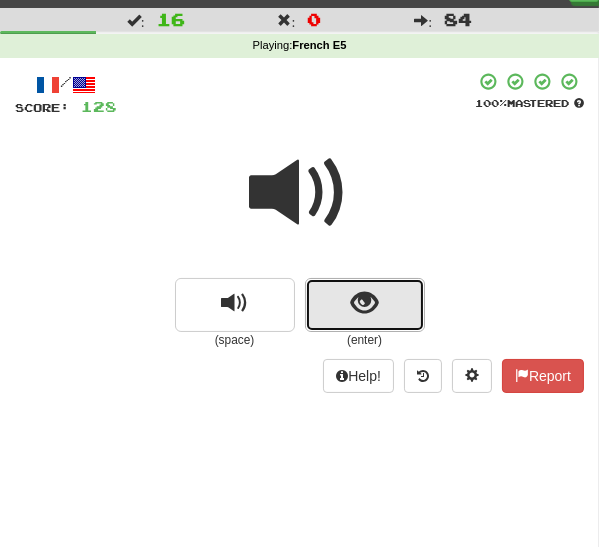 click at bounding box center [364, 303] 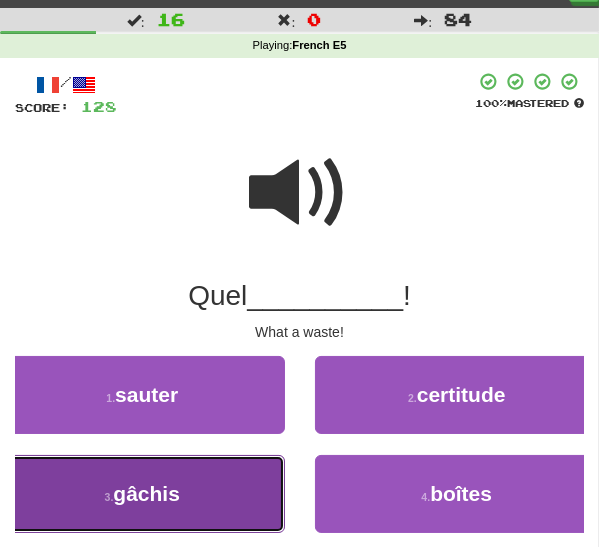 click on "3 .  gâchis" at bounding box center [142, 494] 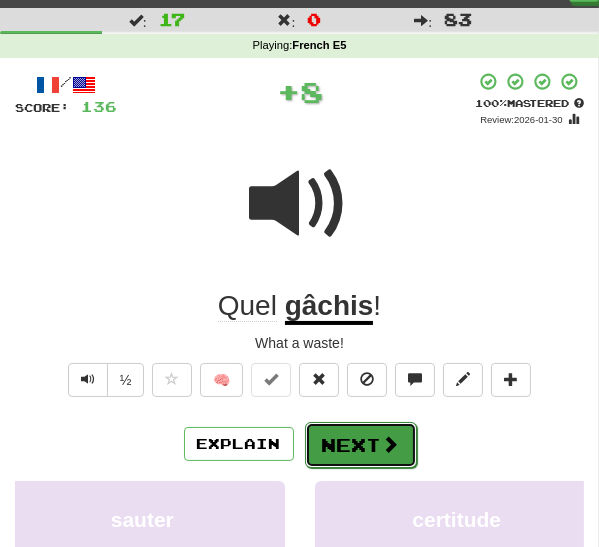 click on "Next" at bounding box center [361, 445] 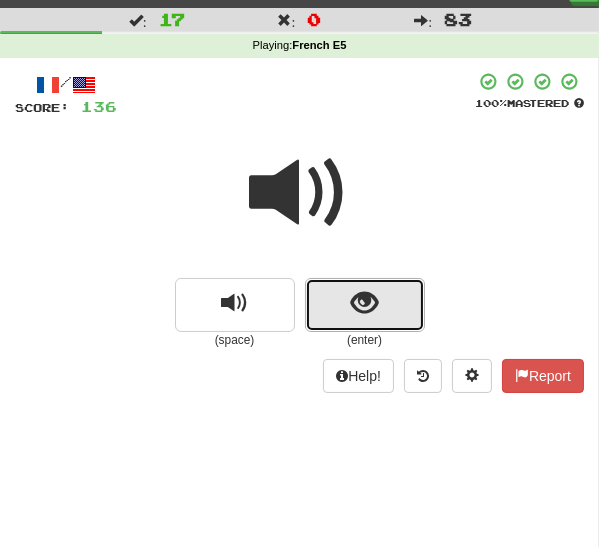 click at bounding box center [365, 305] 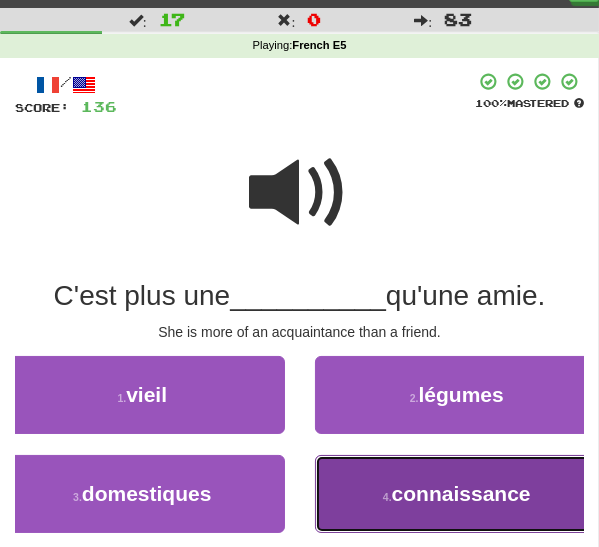 click on "4 ." at bounding box center (387, 497) 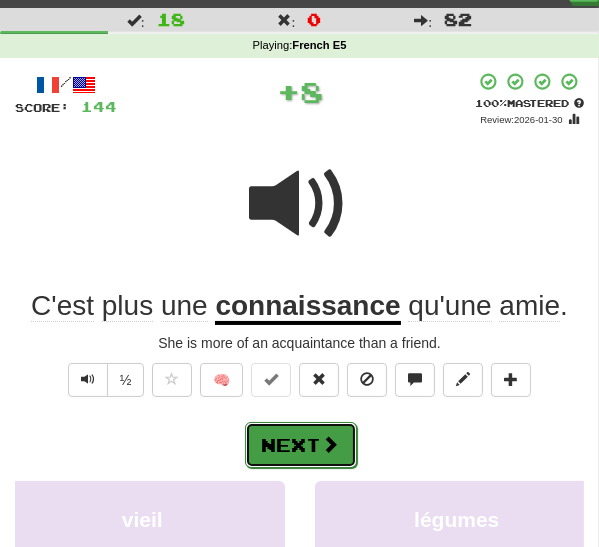 click on "Next" at bounding box center [301, 445] 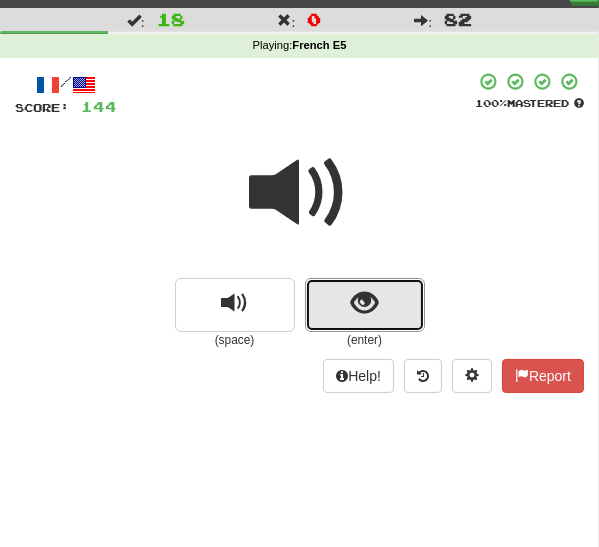click at bounding box center (364, 303) 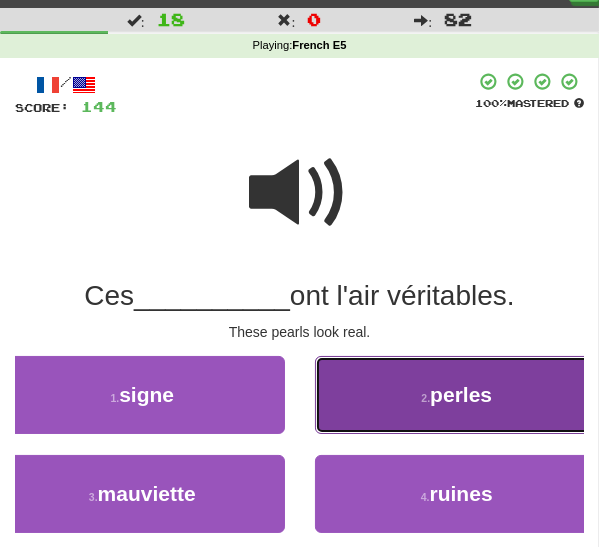 click on "2 .  perles" at bounding box center (457, 395) 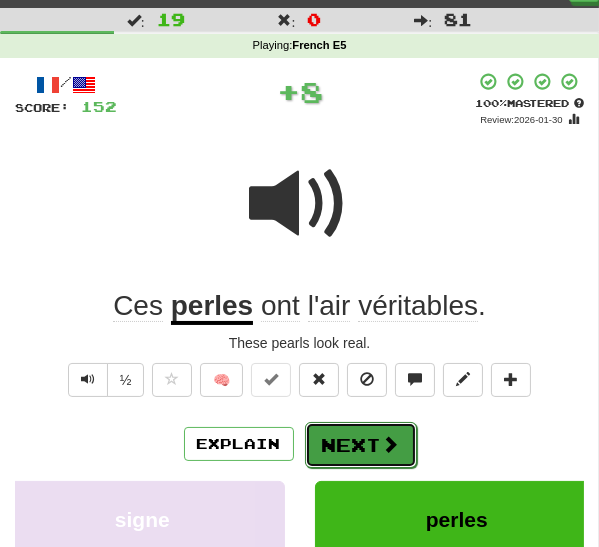 click on "Next" at bounding box center (361, 445) 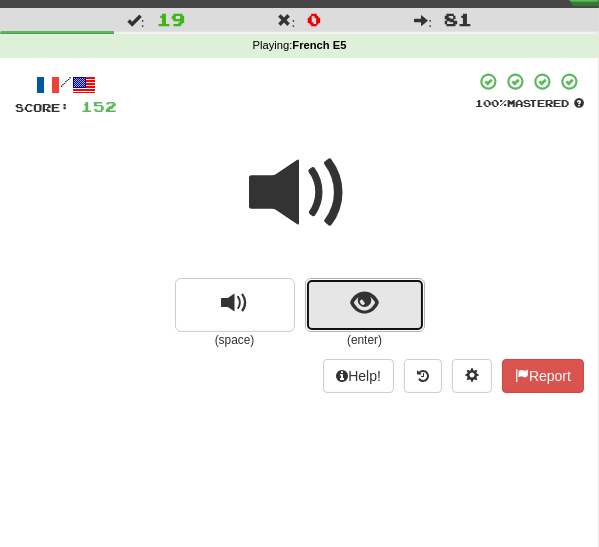 click at bounding box center [364, 303] 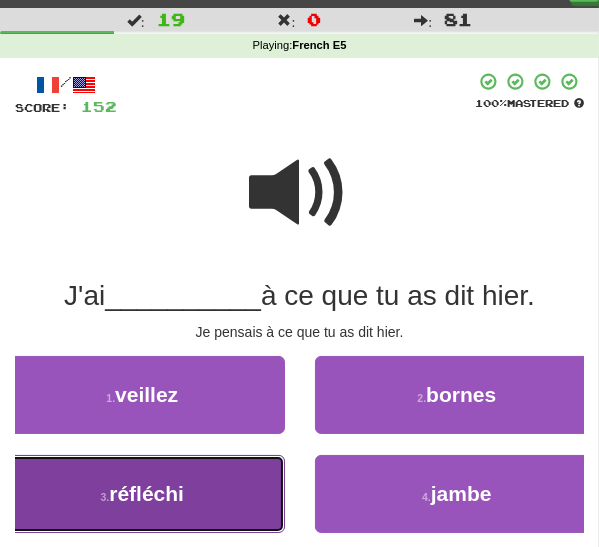 click on "3 .  réfléchi" at bounding box center (142, 494) 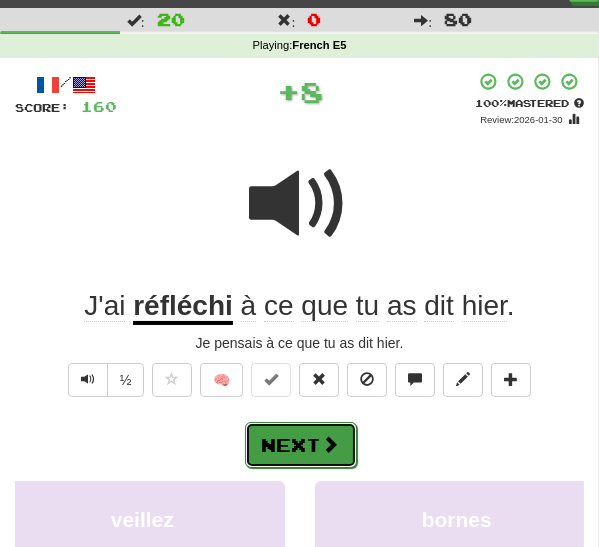 click on "Next" at bounding box center [301, 445] 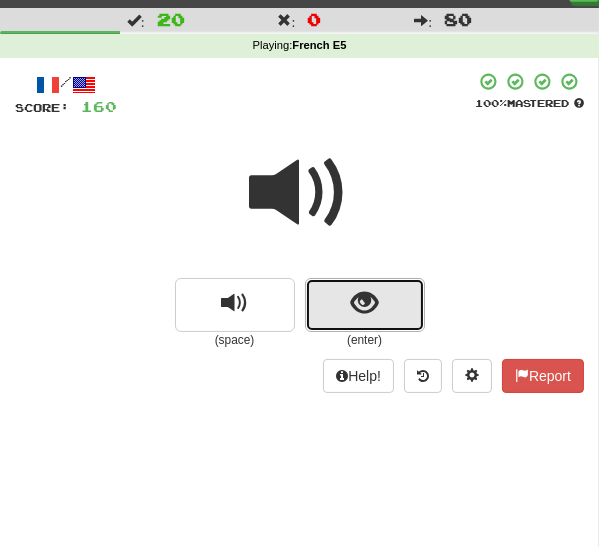 click at bounding box center [364, 303] 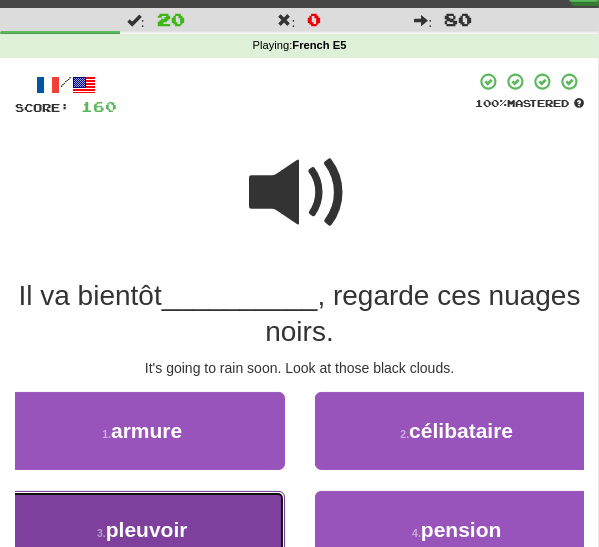 click on "3 .  pleuvoir" at bounding box center [142, 530] 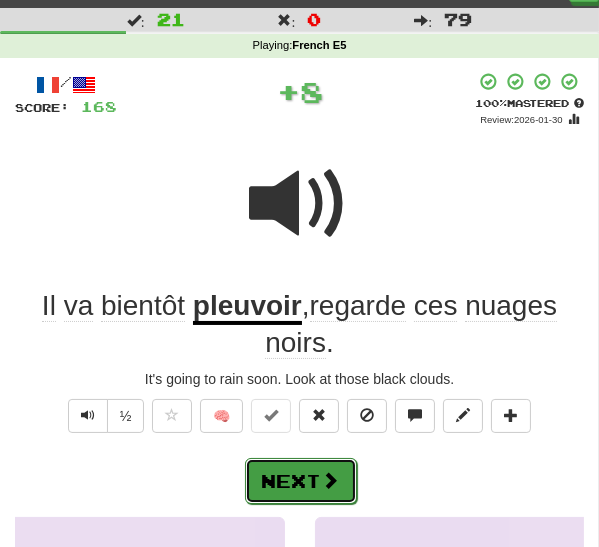 click at bounding box center [331, 480] 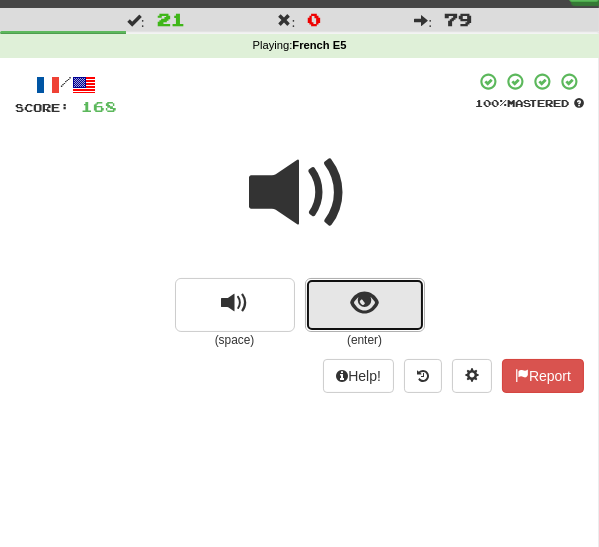 click at bounding box center (364, 303) 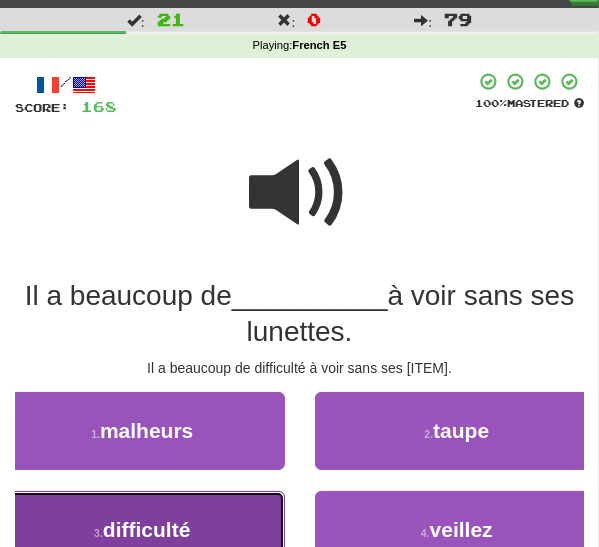 click on "difficulté" at bounding box center [147, 529] 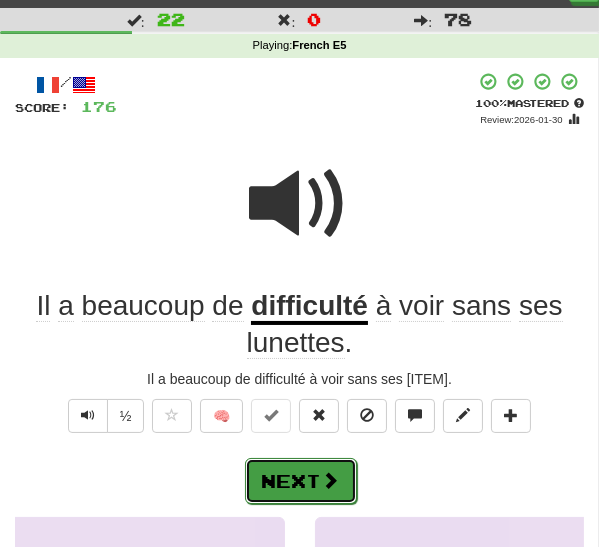 click on "Next" at bounding box center [301, 481] 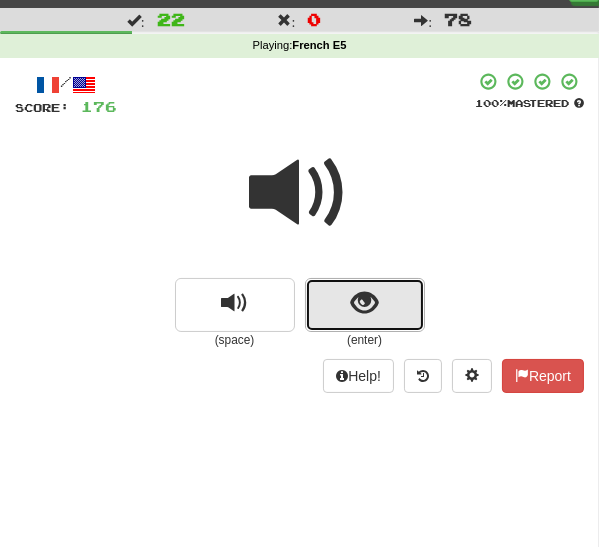 click at bounding box center (365, 305) 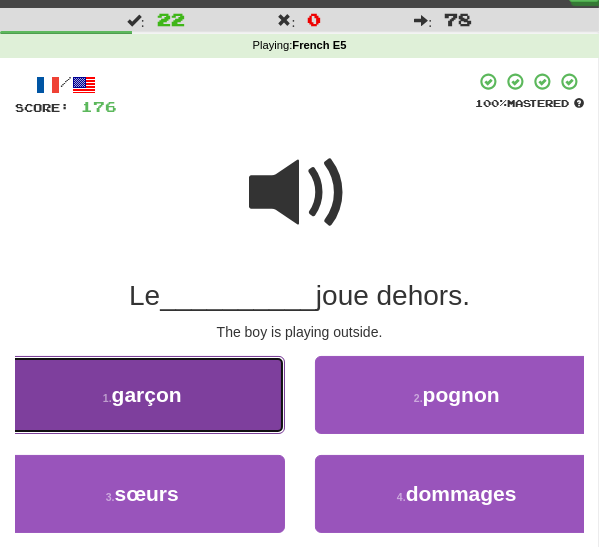click on "1 .  garçon" at bounding box center (142, 395) 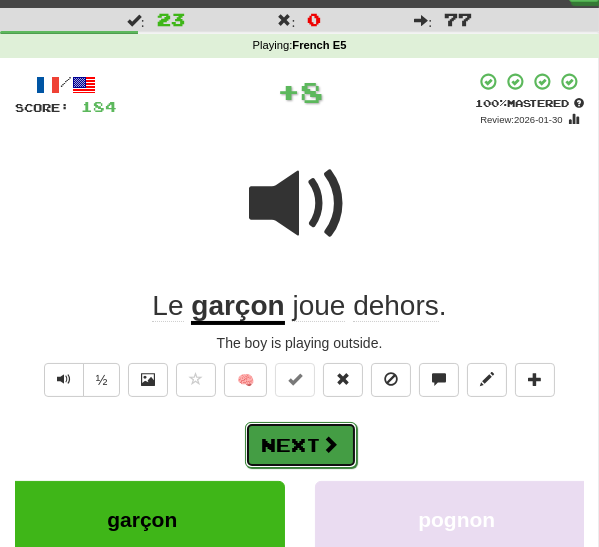 click on "Next" at bounding box center (301, 445) 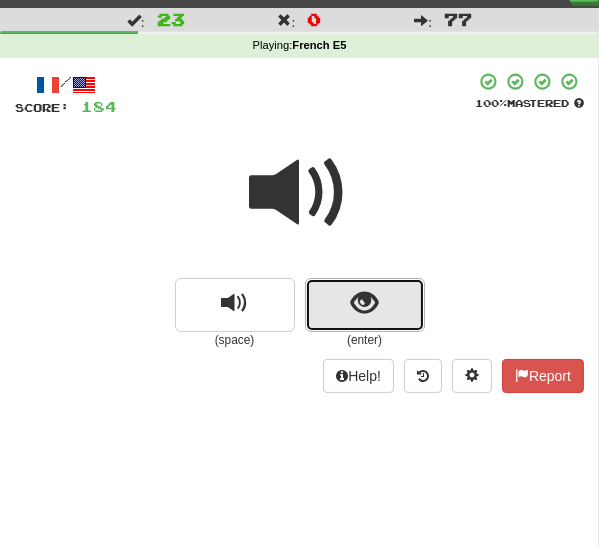 click at bounding box center (365, 305) 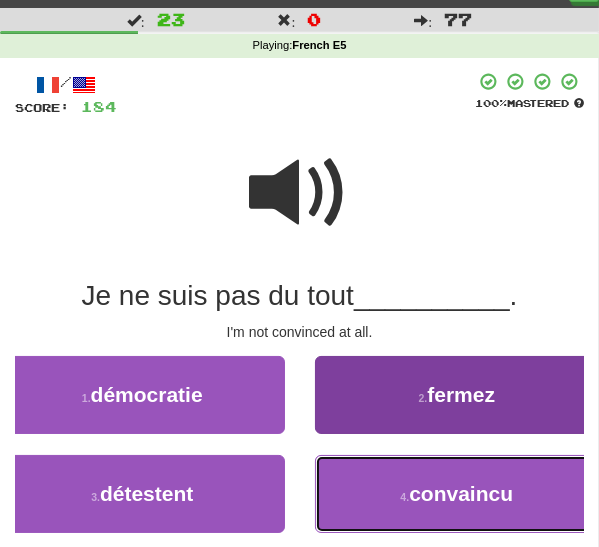 click on "4 ." at bounding box center (404, 497) 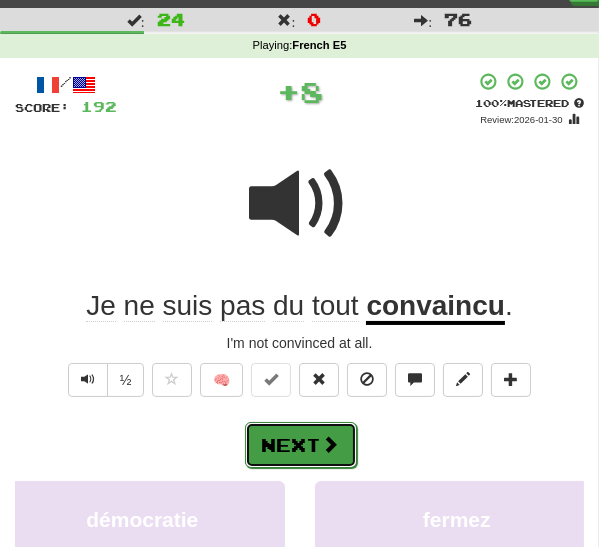 click at bounding box center (331, 444) 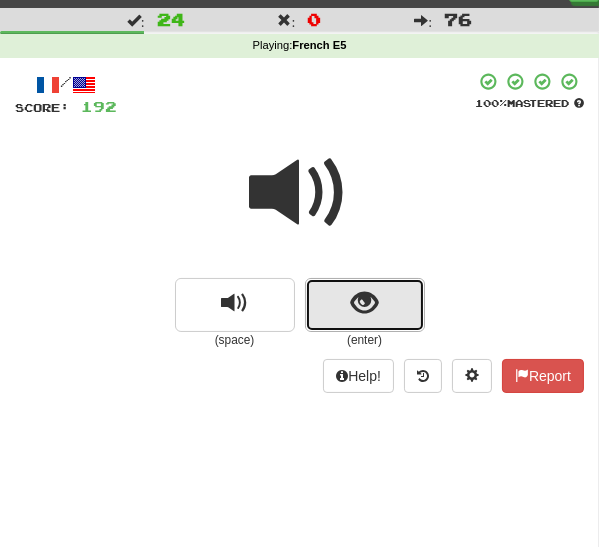 click at bounding box center [365, 305] 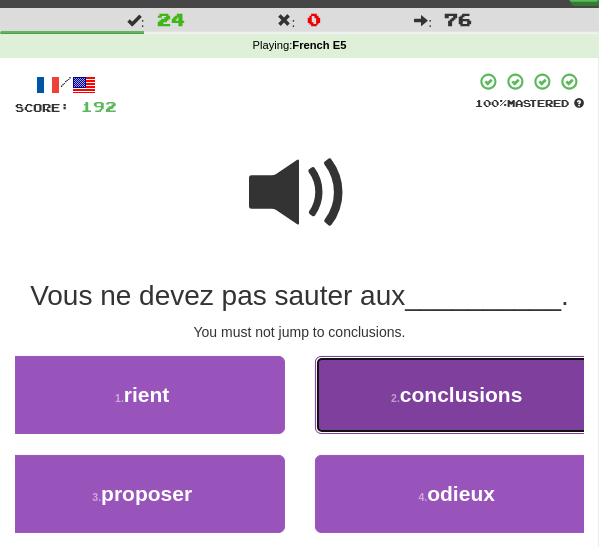 click on "2 .  conclusions" at bounding box center [457, 395] 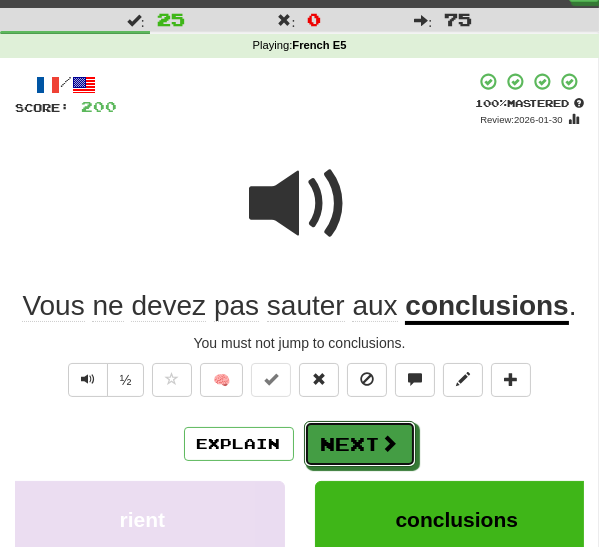 click on "Next" at bounding box center (360, 444) 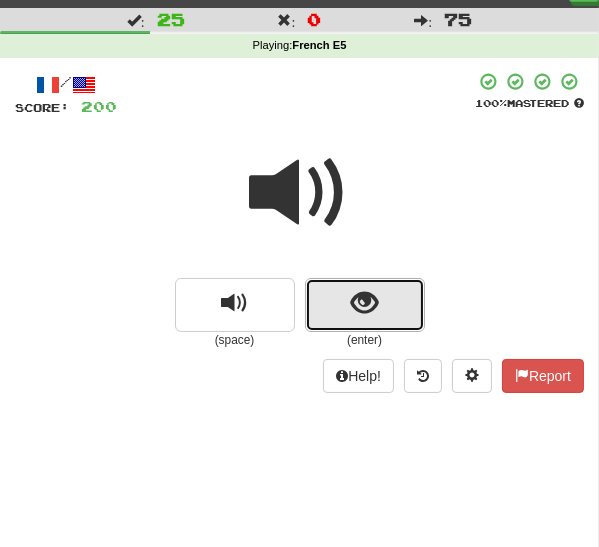 click at bounding box center [364, 303] 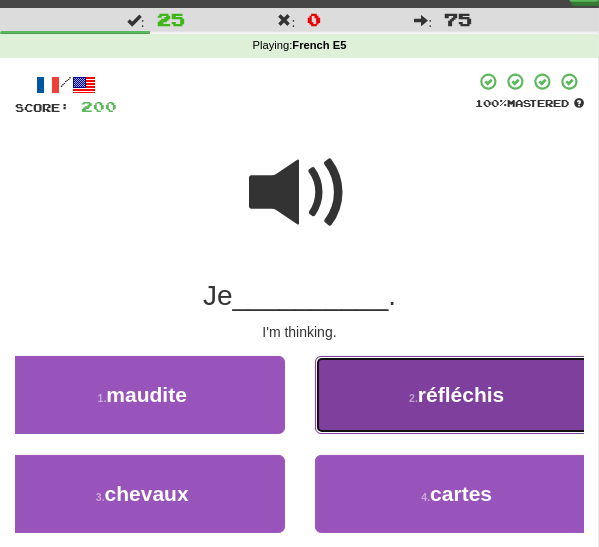click on "2 .  réfléchis" at bounding box center (457, 395) 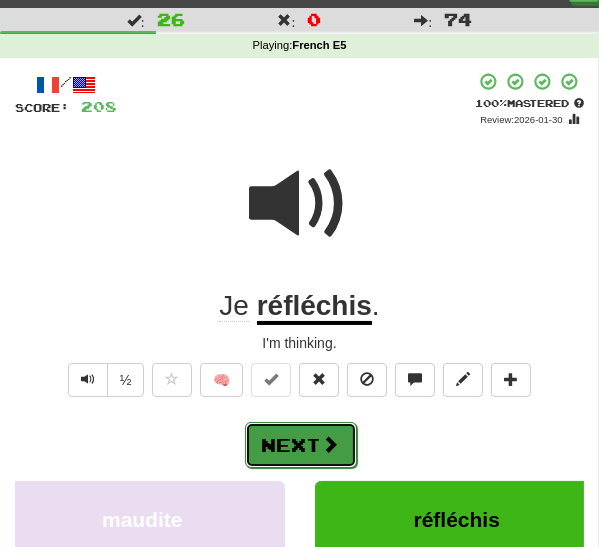 click on "Next" at bounding box center [301, 445] 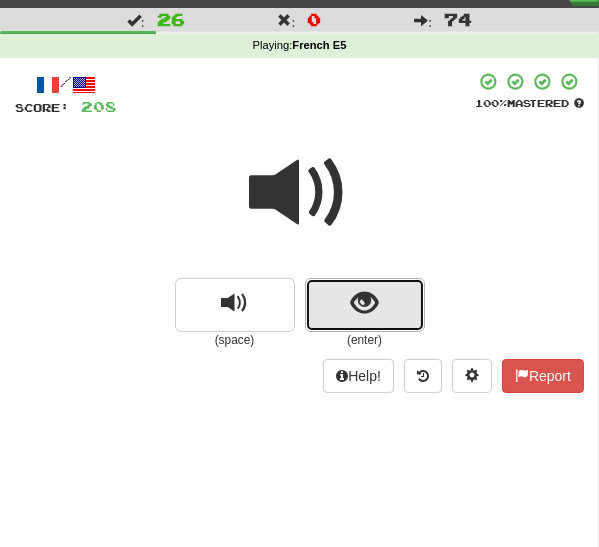 click at bounding box center [365, 305] 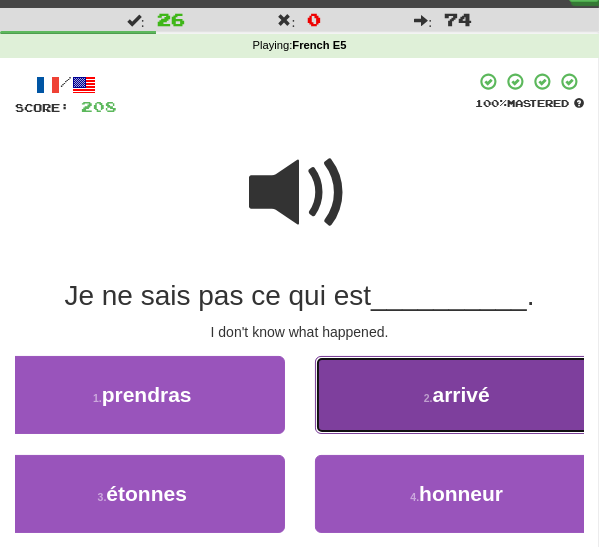 click on "2 .  arrivé" at bounding box center [457, 395] 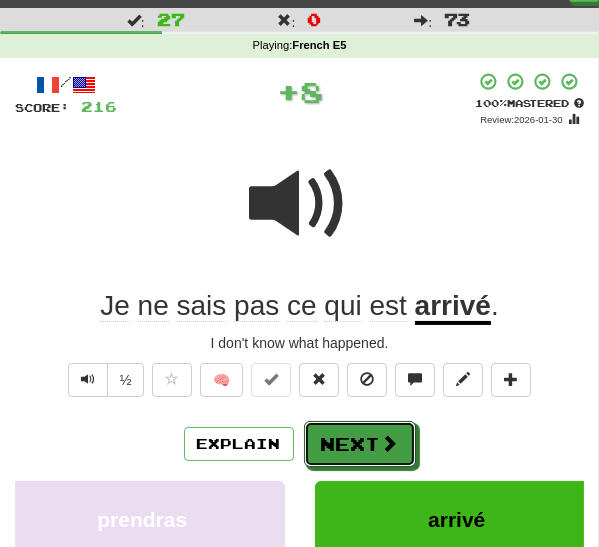 click on "Next" at bounding box center (360, 444) 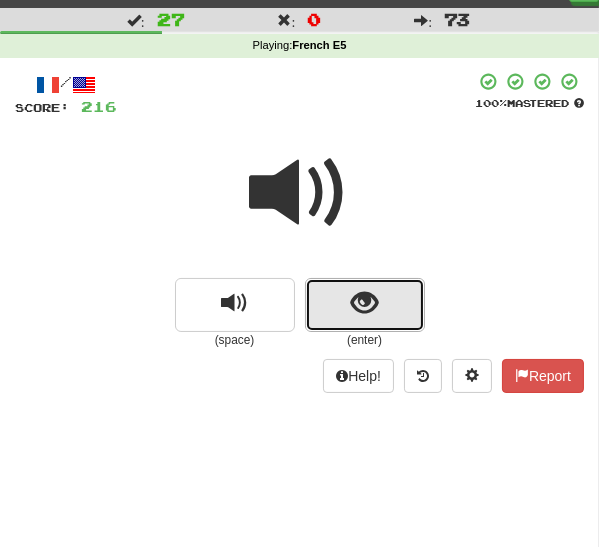 click at bounding box center (364, 303) 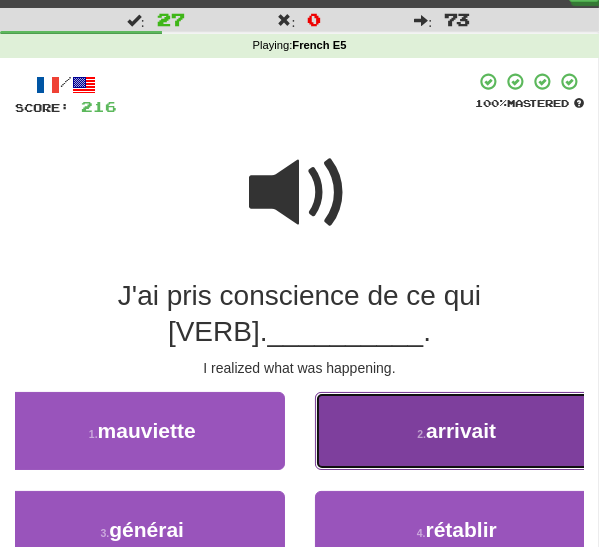 click on "2 .  arrivait" at bounding box center [457, 431] 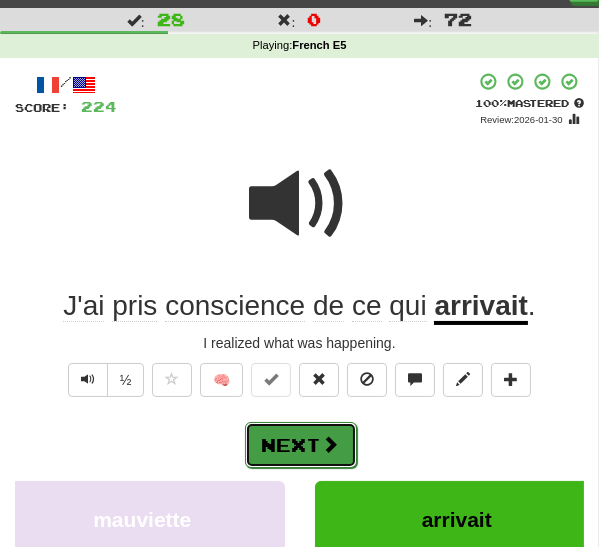 click on "Next" at bounding box center [301, 445] 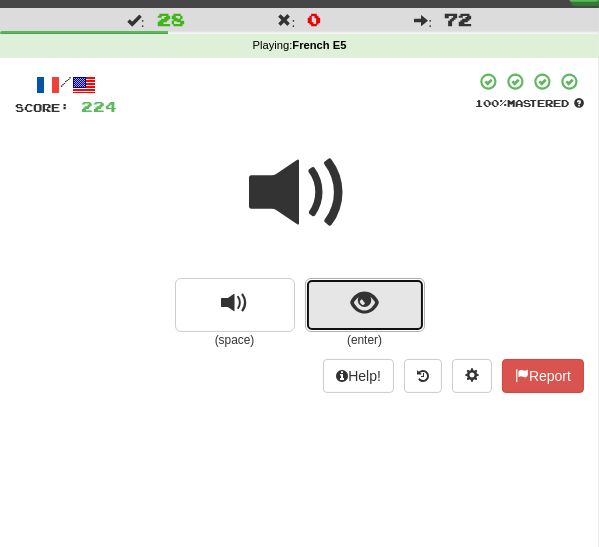 click at bounding box center (365, 305) 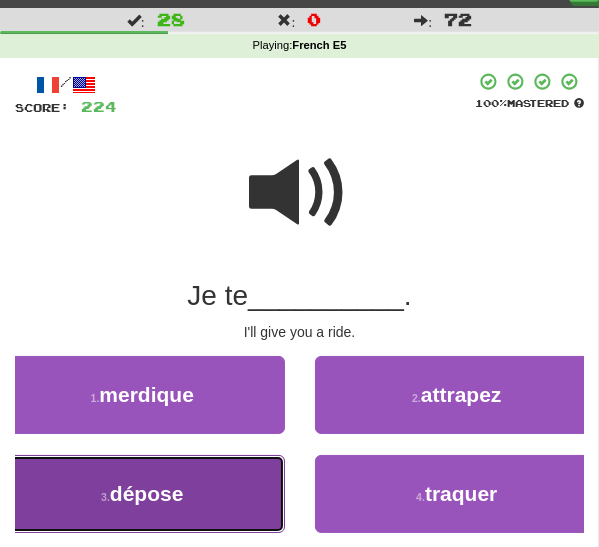 click on "3 .  dépose" at bounding box center [142, 494] 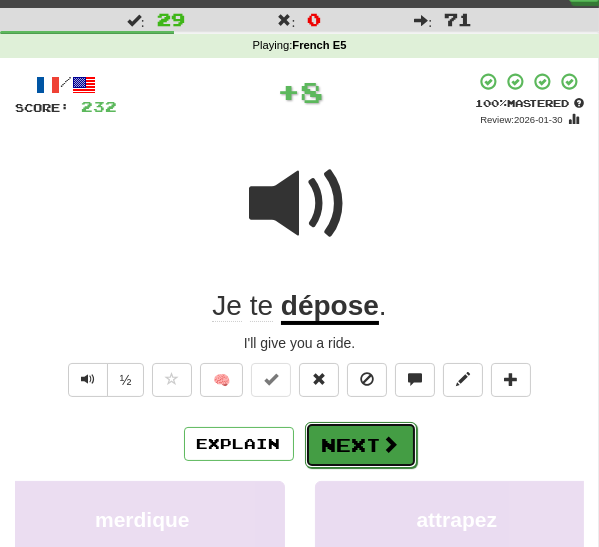 click on "Next" at bounding box center (361, 445) 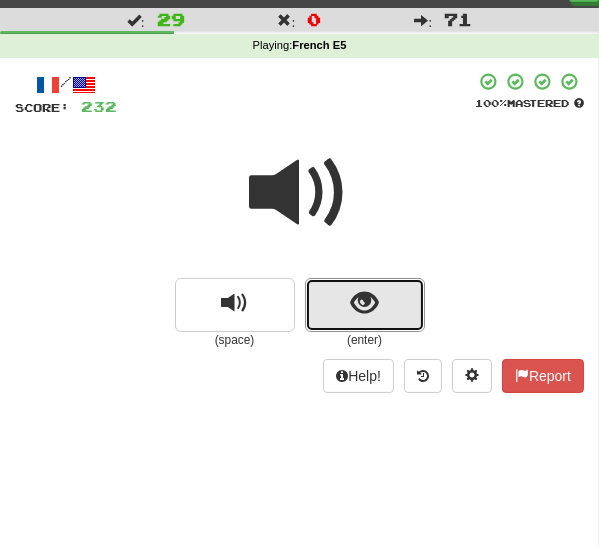 click at bounding box center (364, 303) 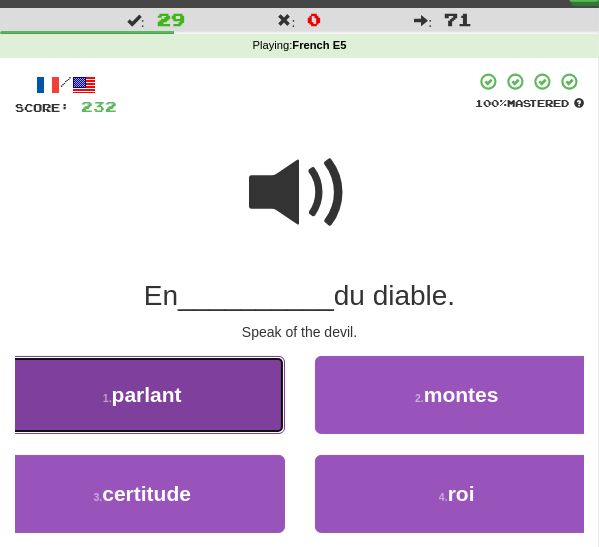 click on "1 .  parlant" at bounding box center [142, 395] 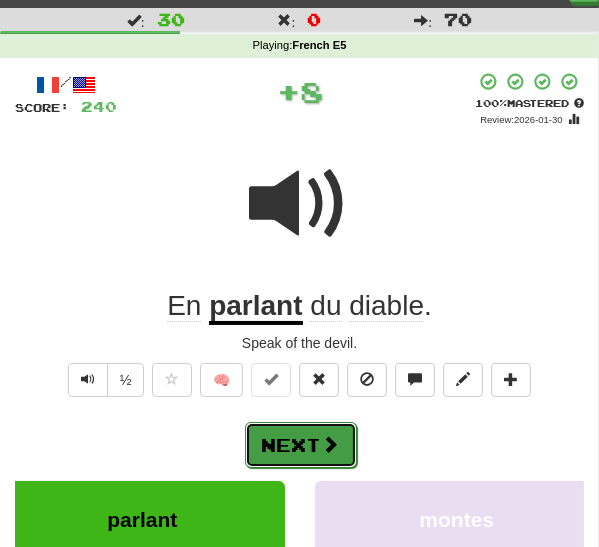 click on "Next" at bounding box center [301, 445] 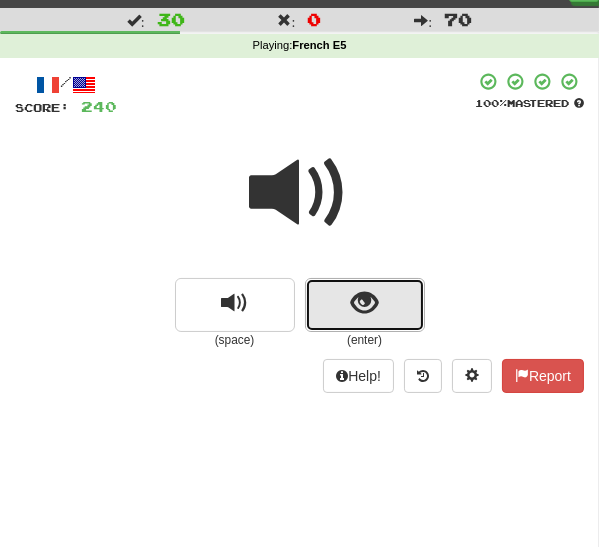 click at bounding box center [365, 305] 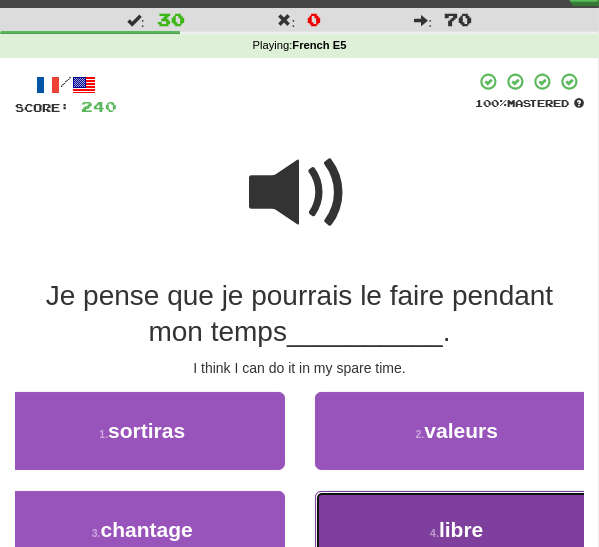 click on "4 .  libre" at bounding box center (457, 530) 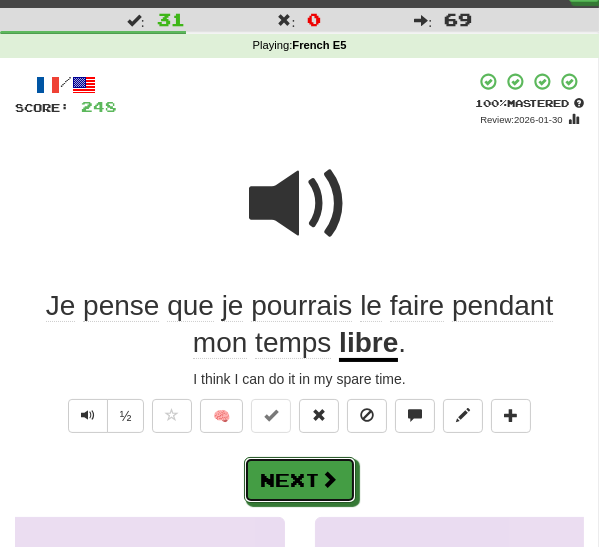 click at bounding box center (330, 479) 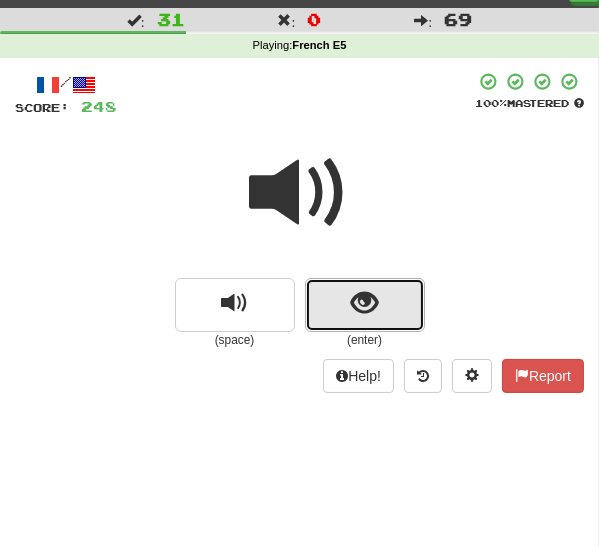 click at bounding box center (364, 303) 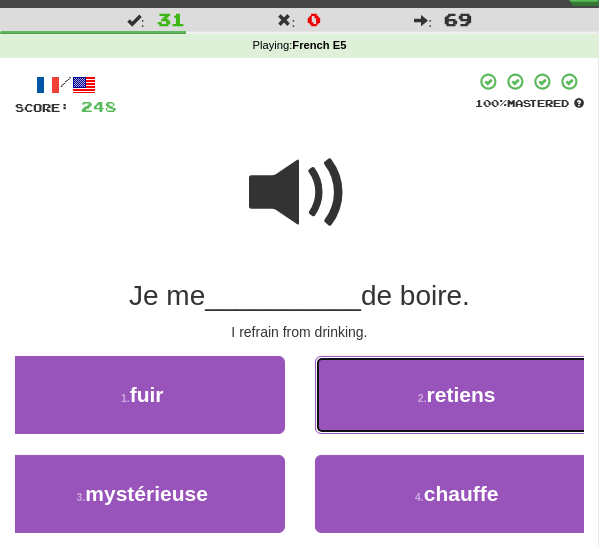 click on "2 .  retiens" at bounding box center (457, 395) 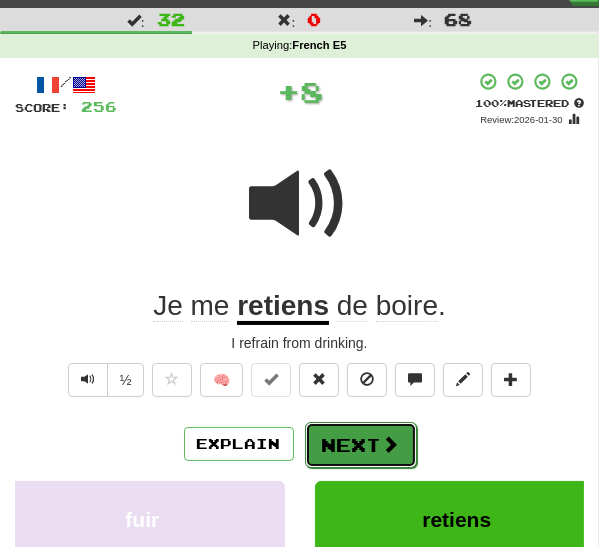 click on "Next" at bounding box center [361, 445] 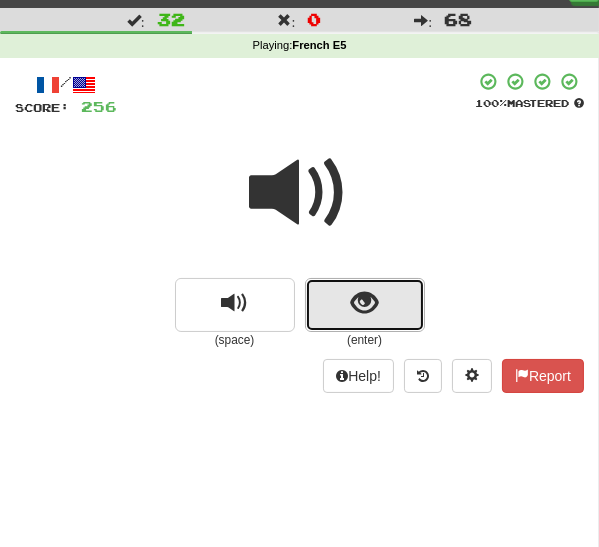 click at bounding box center [365, 305] 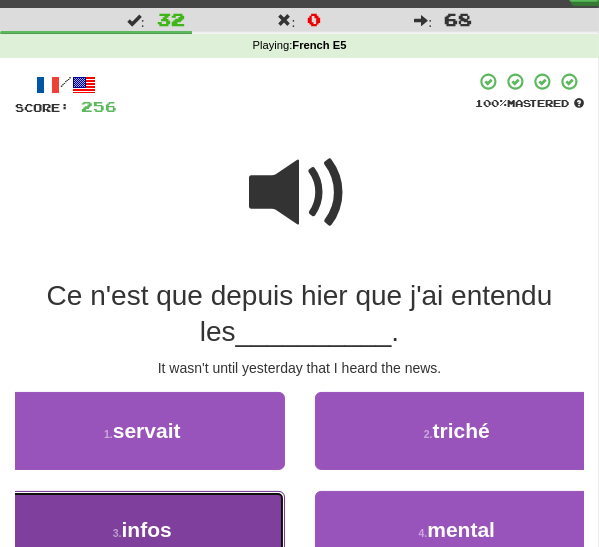 click on "3 .  infos" at bounding box center [142, 530] 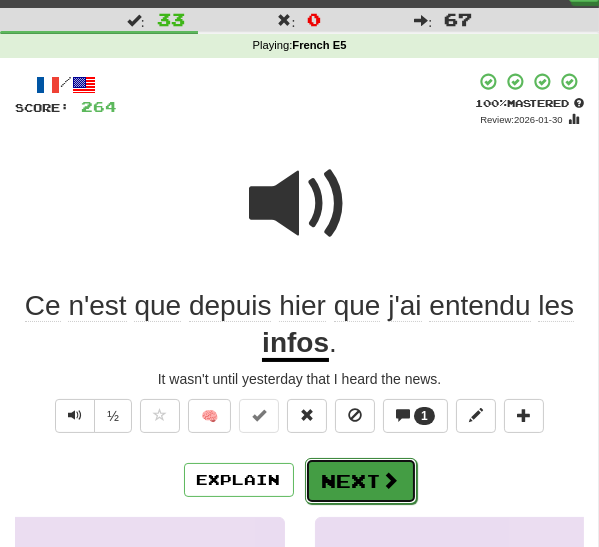 click on "Next" at bounding box center (361, 481) 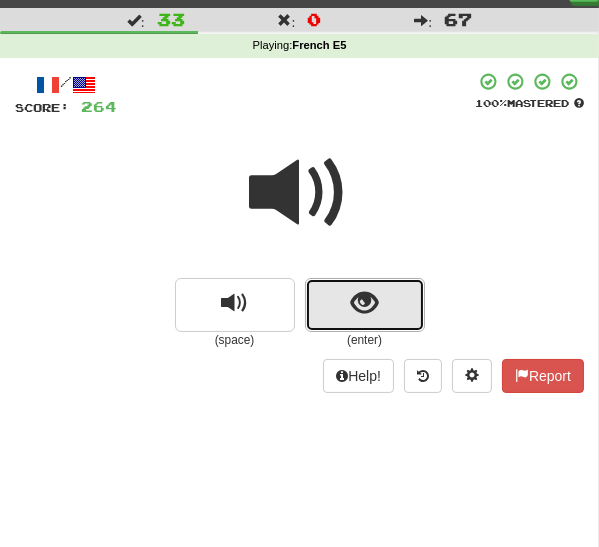click at bounding box center [365, 305] 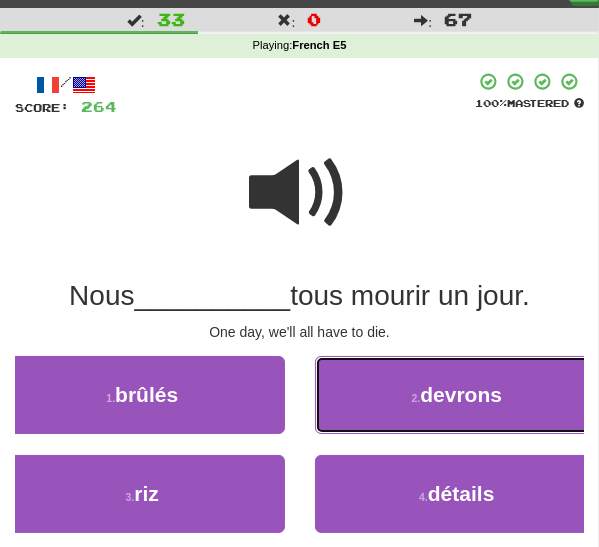 drag, startPoint x: 366, startPoint y: 396, endPoint x: 360, endPoint y: 410, distance: 15.231546 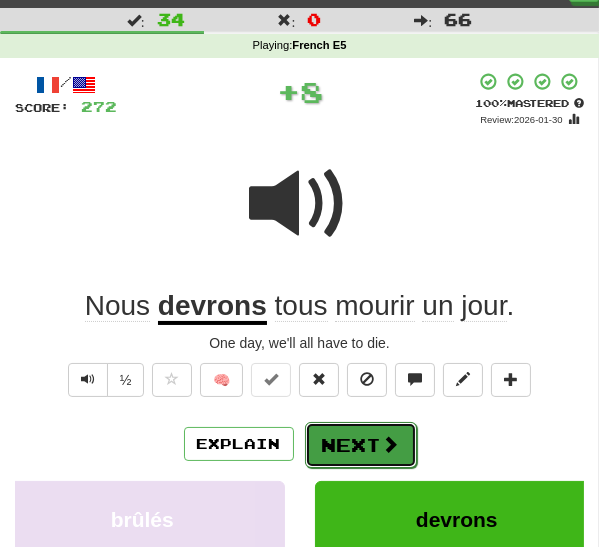 click on "Next" at bounding box center [361, 445] 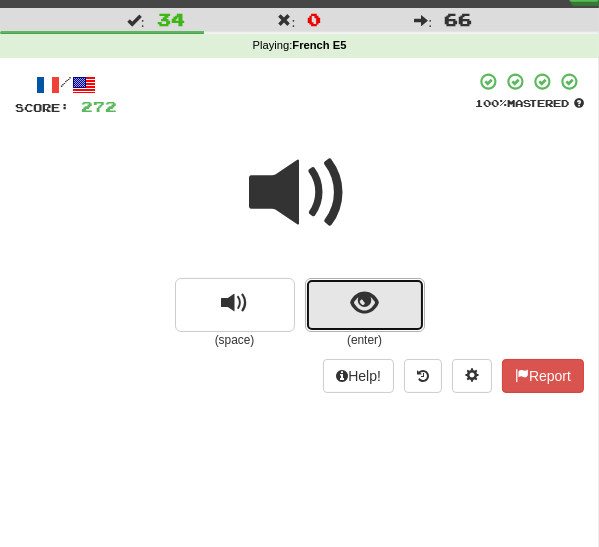 click at bounding box center [365, 305] 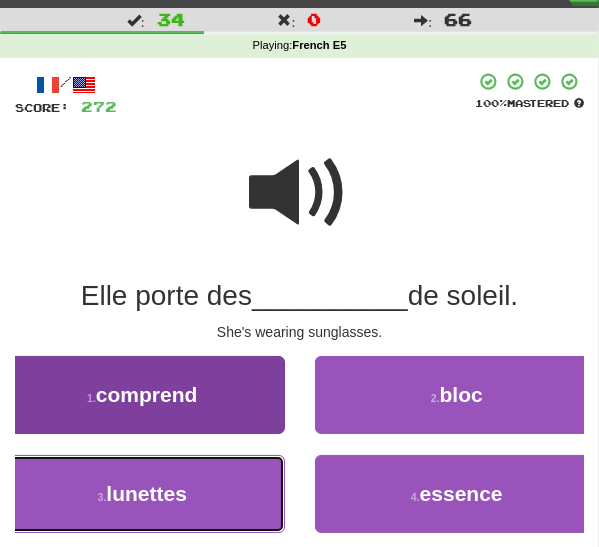 drag, startPoint x: 171, startPoint y: 509, endPoint x: 199, endPoint y: 513, distance: 28.284271 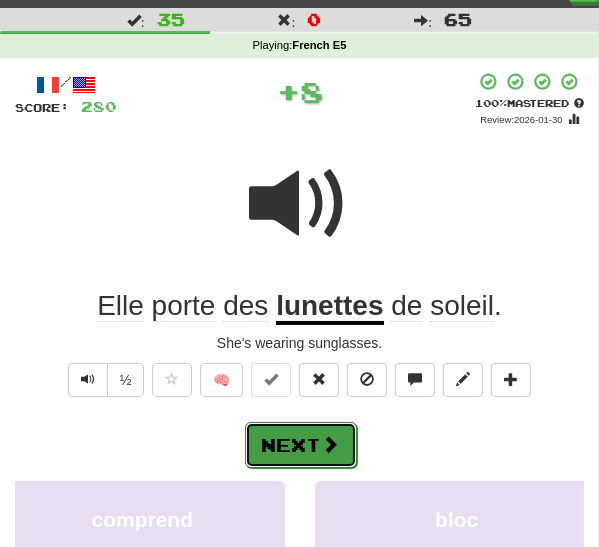 click at bounding box center [331, 444] 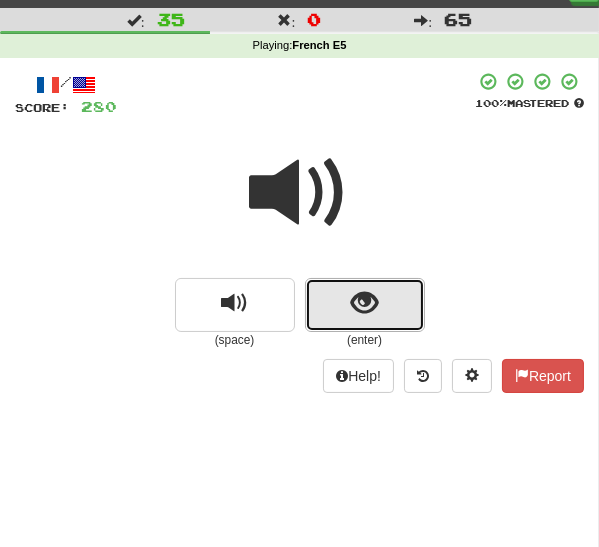 click at bounding box center (364, 303) 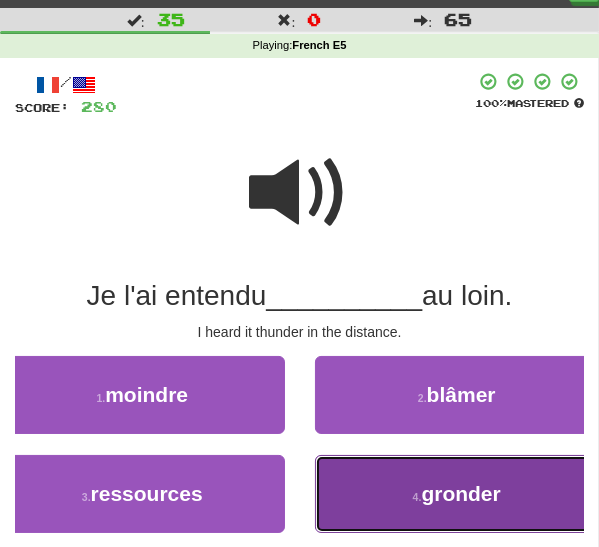 click on "4 .  gronder" at bounding box center [457, 494] 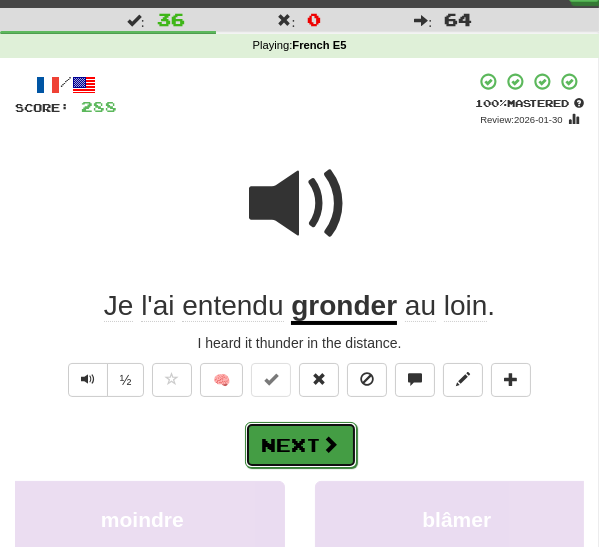click on "Next" at bounding box center [301, 445] 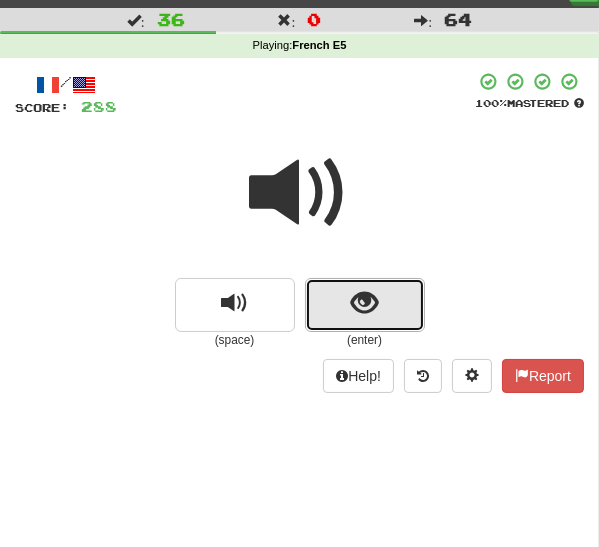click at bounding box center (365, 305) 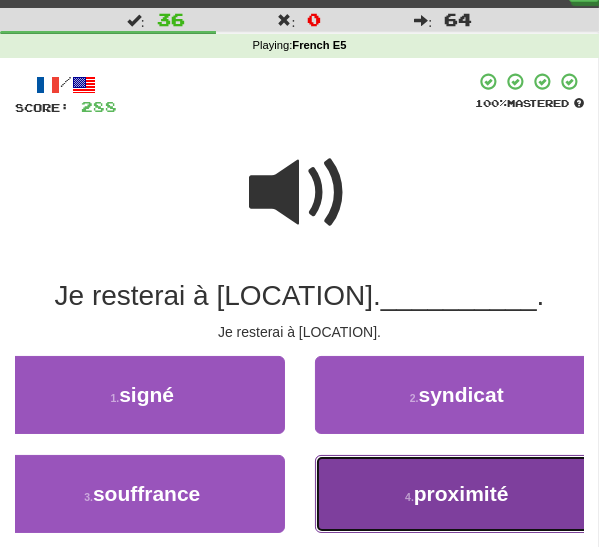 click on "4 .  proximité" at bounding box center [457, 494] 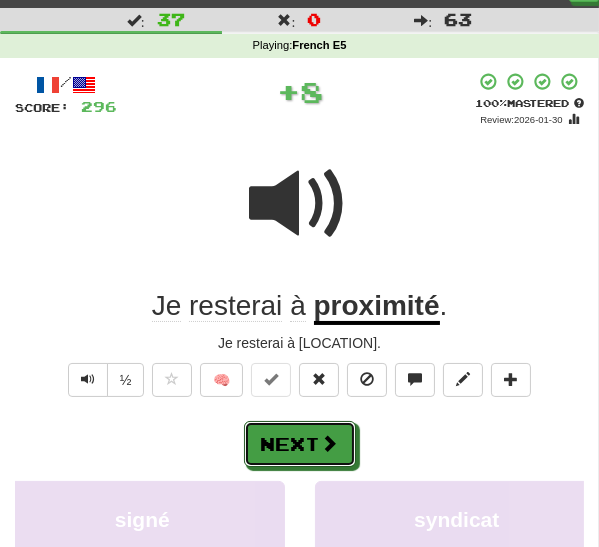 click on "Next" at bounding box center (300, 444) 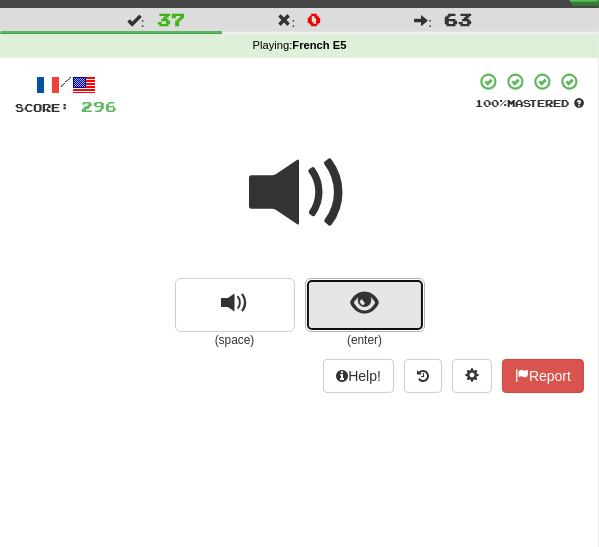 click at bounding box center [364, 303] 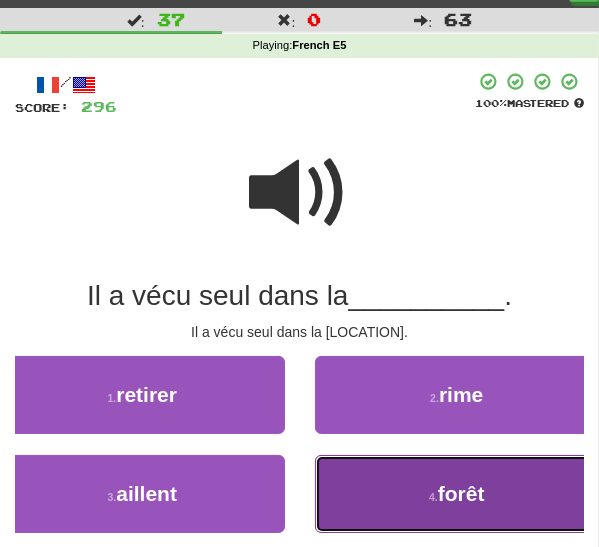 click on "4 .  forêt" at bounding box center (457, 494) 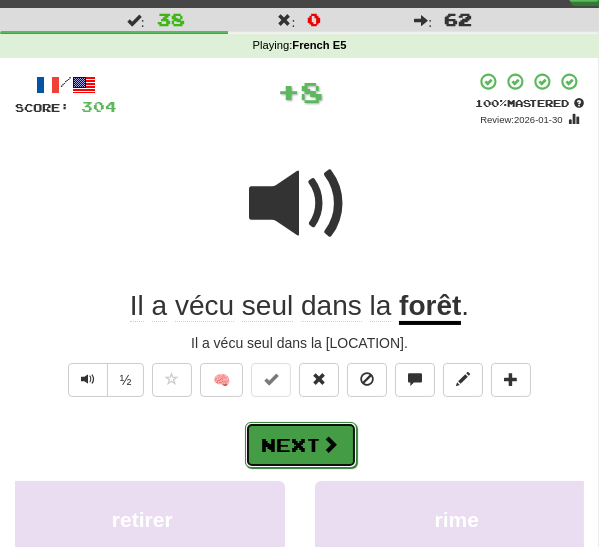 click at bounding box center [331, 444] 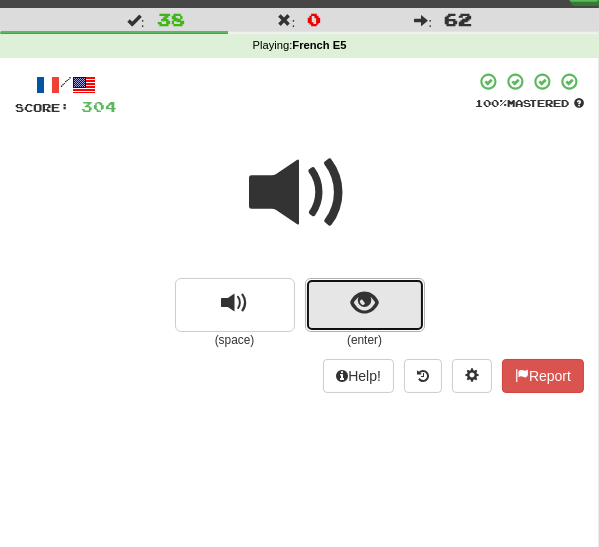 click at bounding box center (365, 305) 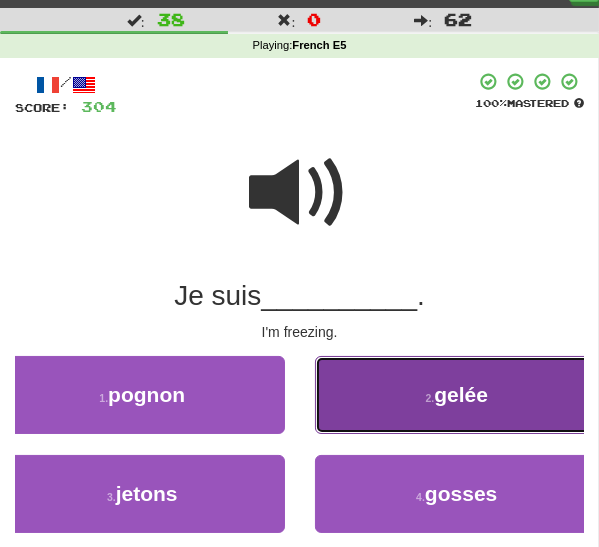 click on "2 .  gelée" at bounding box center (457, 395) 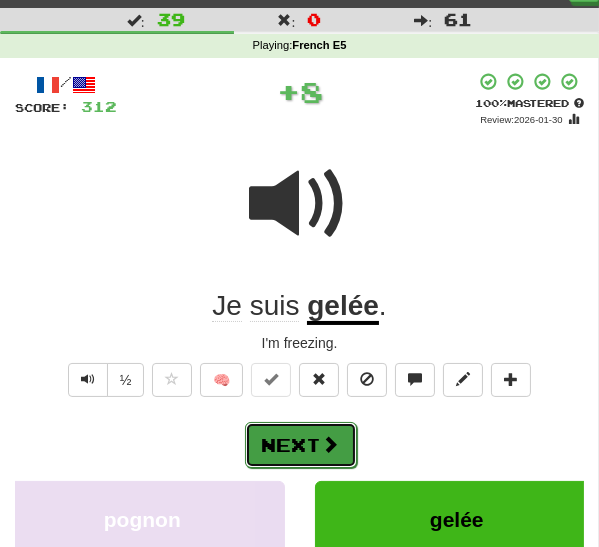 click on "Next" at bounding box center (301, 445) 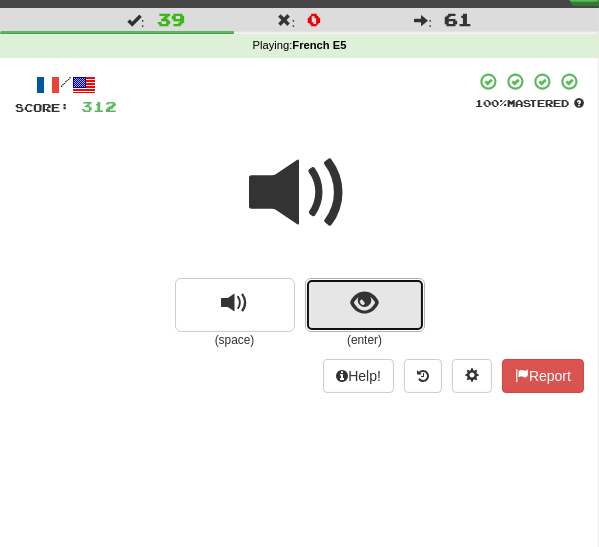 click at bounding box center [365, 305] 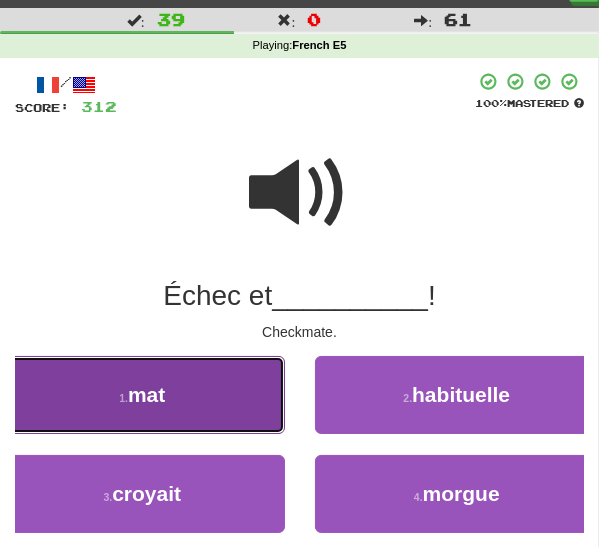 click on "1 .  mat" at bounding box center (142, 395) 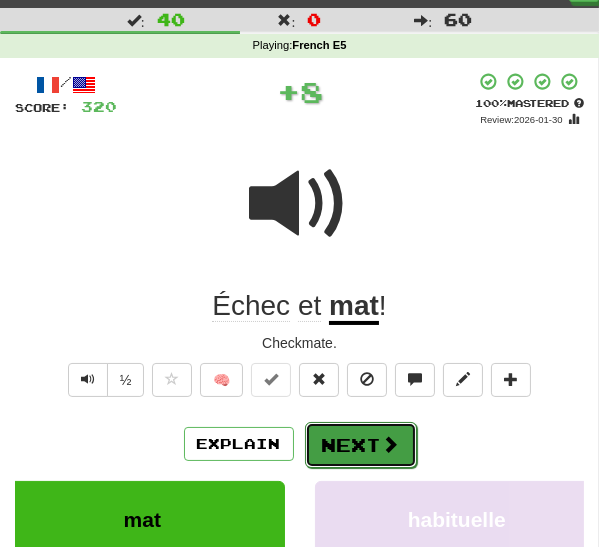 click on "Next" at bounding box center [361, 445] 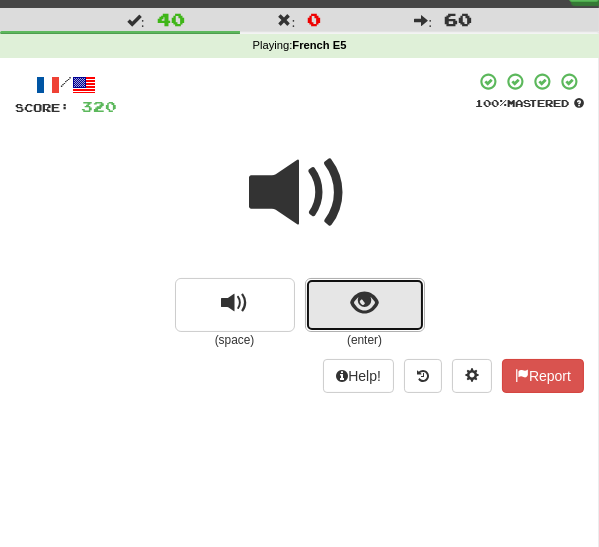 click at bounding box center [364, 303] 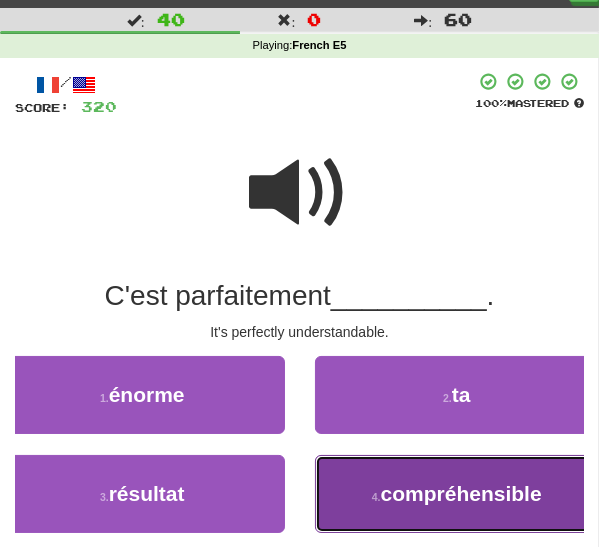 click on "4 .  compréhensible" at bounding box center (457, 494) 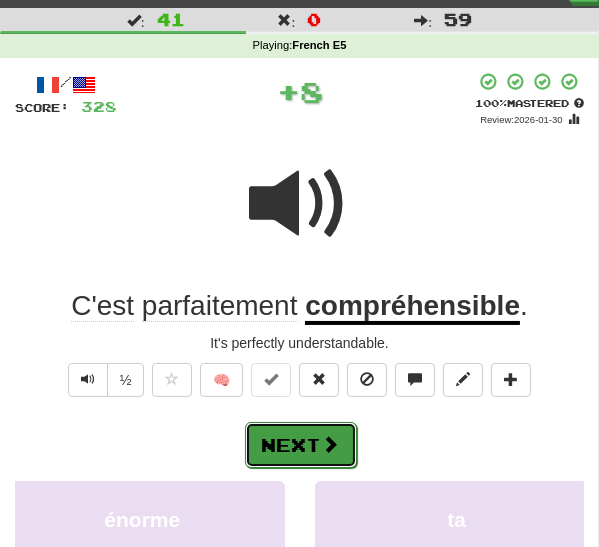 click on "Next" at bounding box center [301, 445] 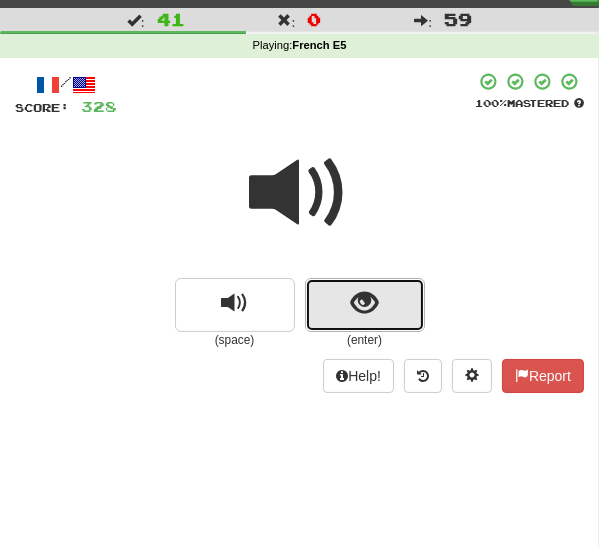 click at bounding box center [365, 305] 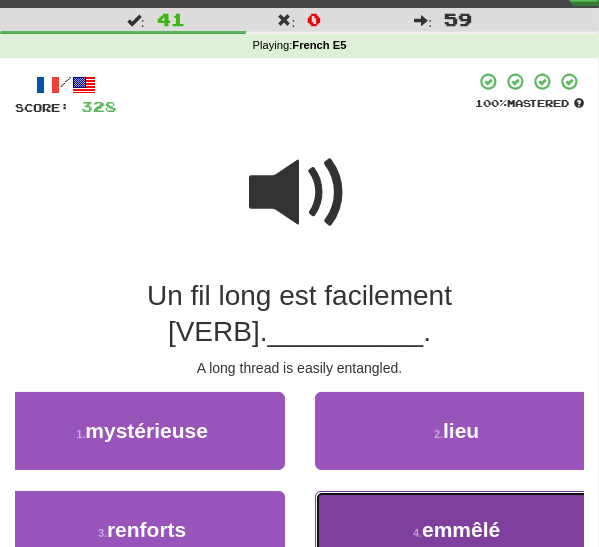 click on "4 .  emmêlé" at bounding box center [457, 530] 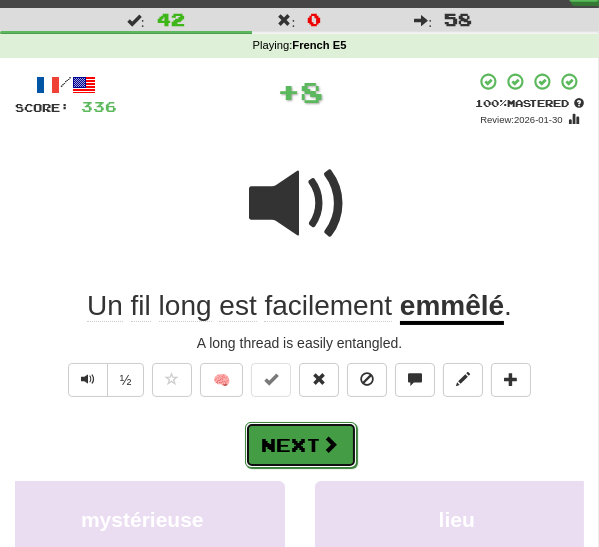 click on "Next" at bounding box center (301, 445) 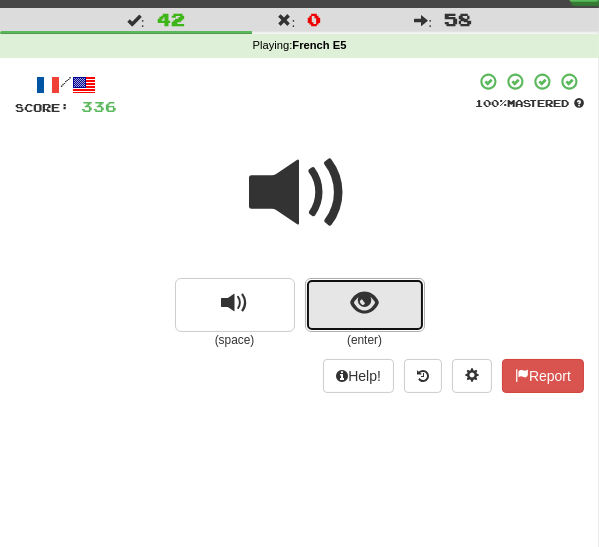 click at bounding box center (365, 305) 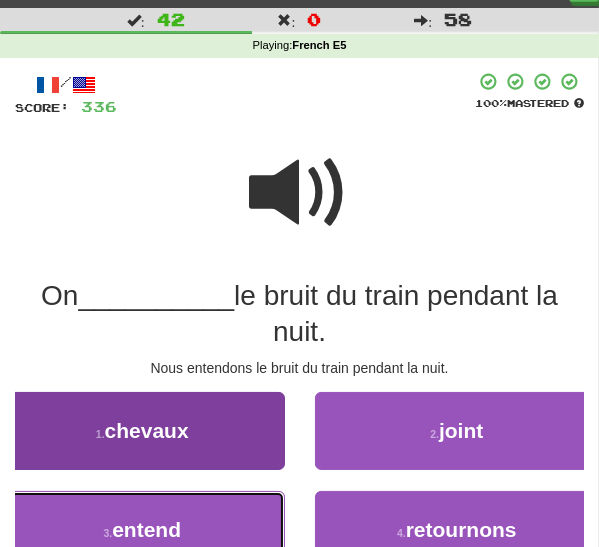 click on "entend" at bounding box center [146, 529] 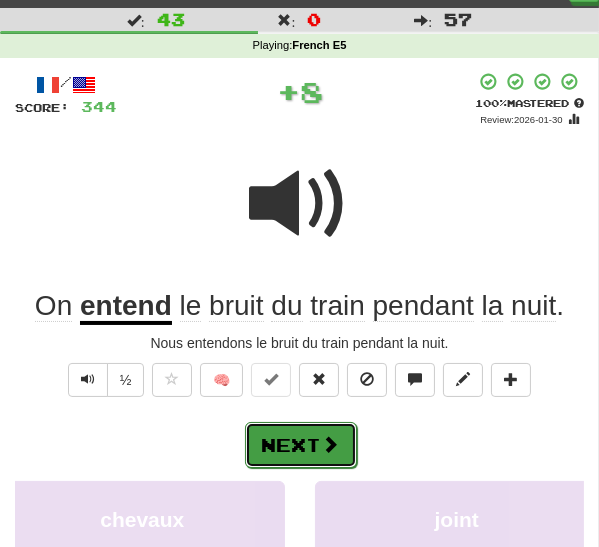 click on "Next" at bounding box center [301, 445] 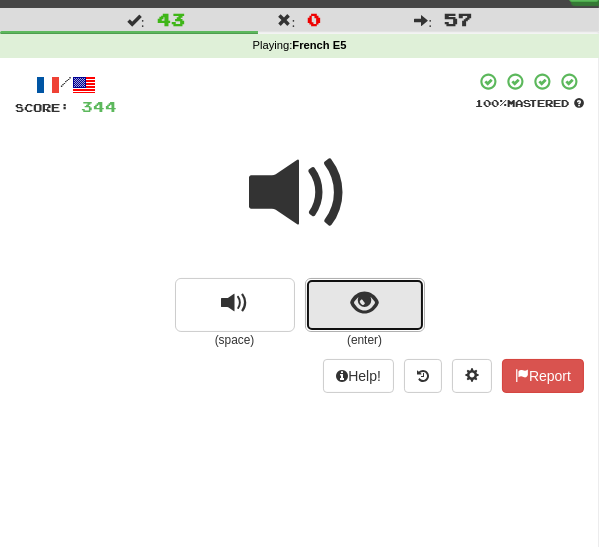 drag, startPoint x: 353, startPoint y: 321, endPoint x: 331, endPoint y: 351, distance: 37.202152 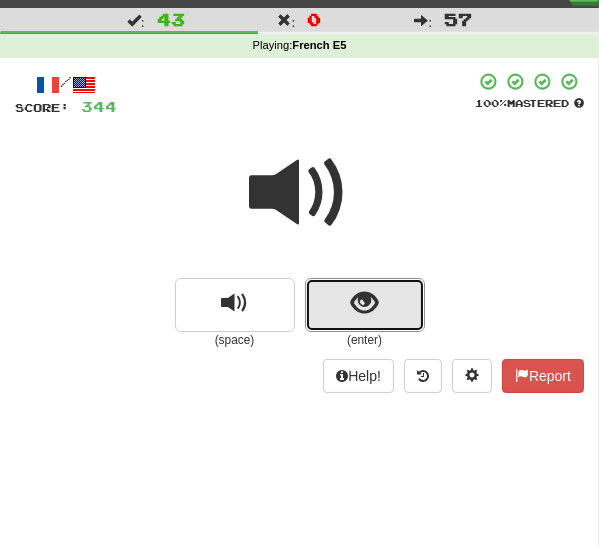 click at bounding box center [365, 305] 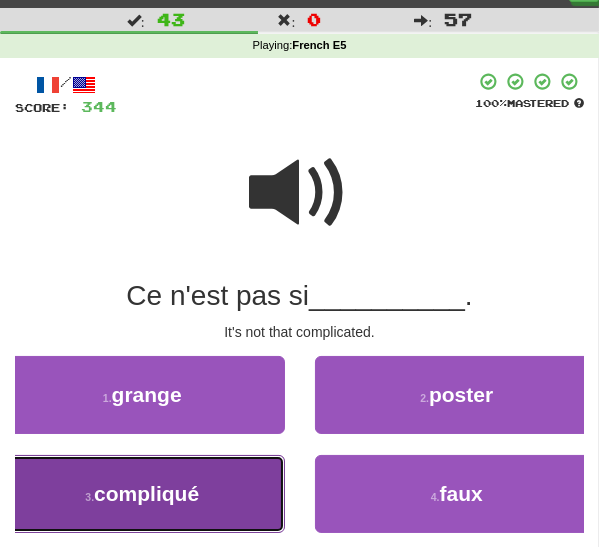 click on "3 .  compliqué" at bounding box center (142, 494) 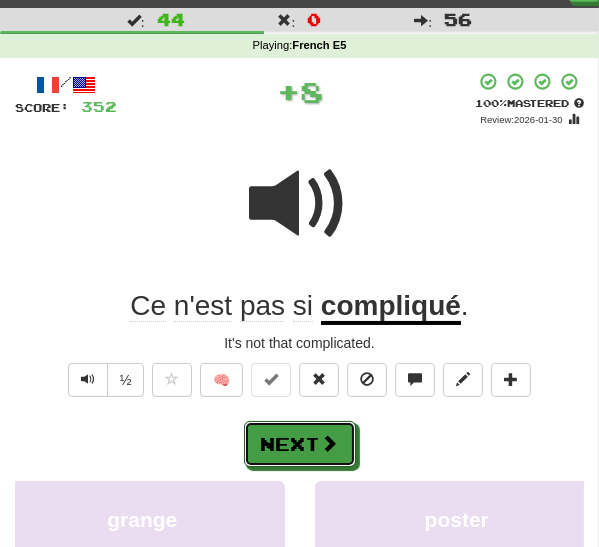click on "Next" at bounding box center [300, 444] 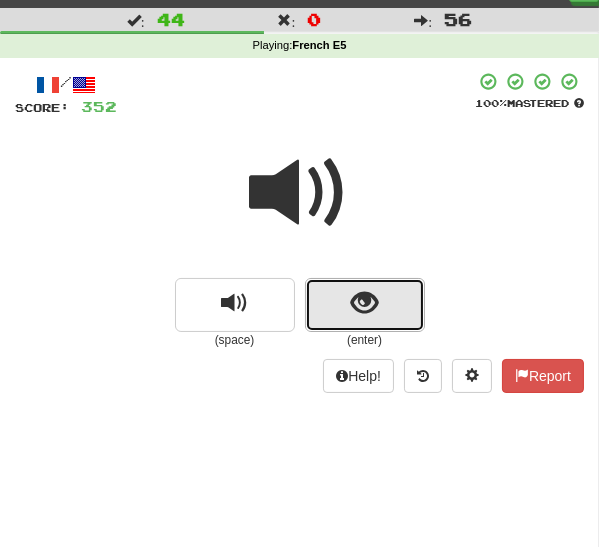 click at bounding box center [365, 305] 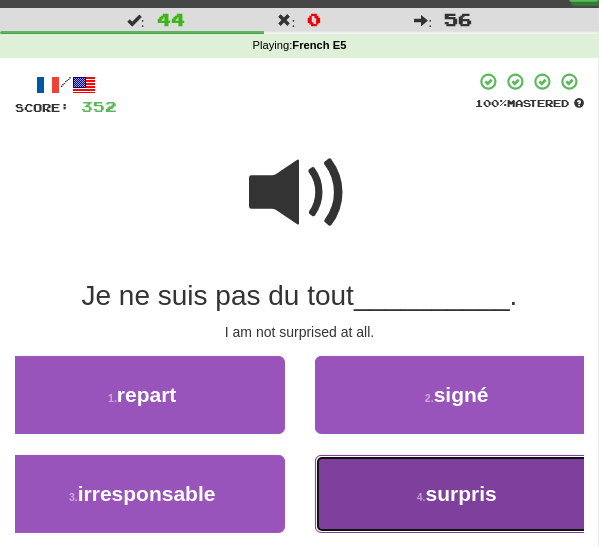 click on "4 .  surpris" at bounding box center [457, 494] 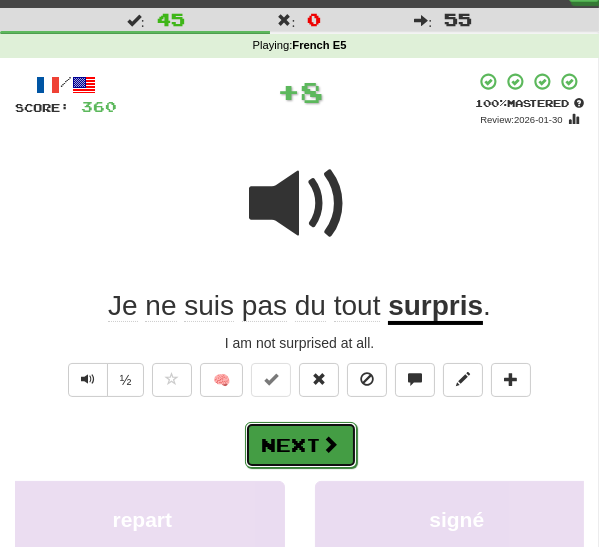 click at bounding box center (331, 444) 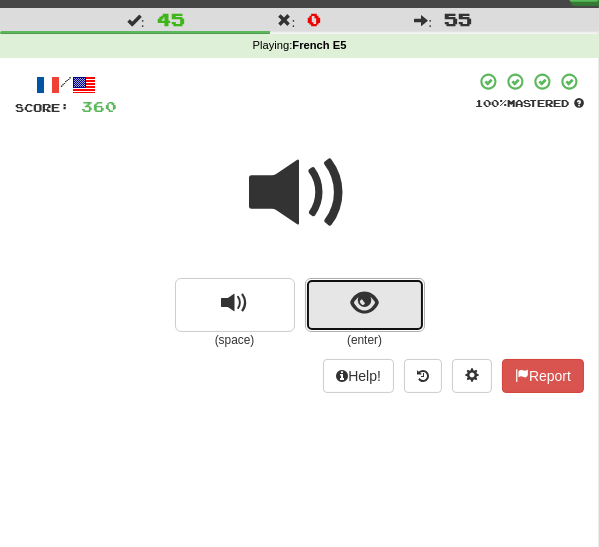 click at bounding box center (365, 305) 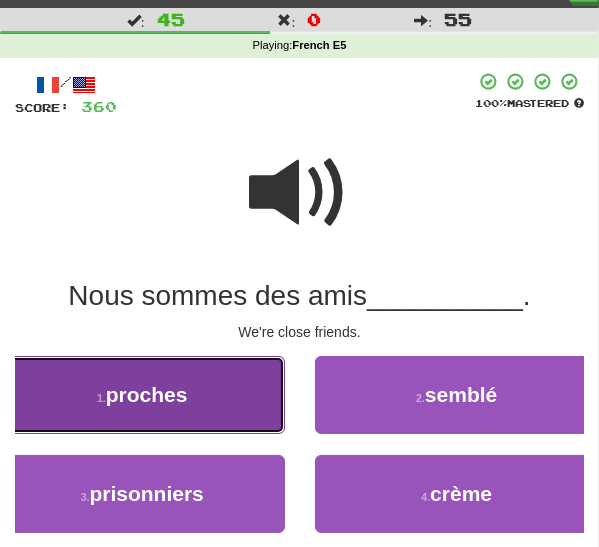 click on "1 .  proches" at bounding box center [142, 395] 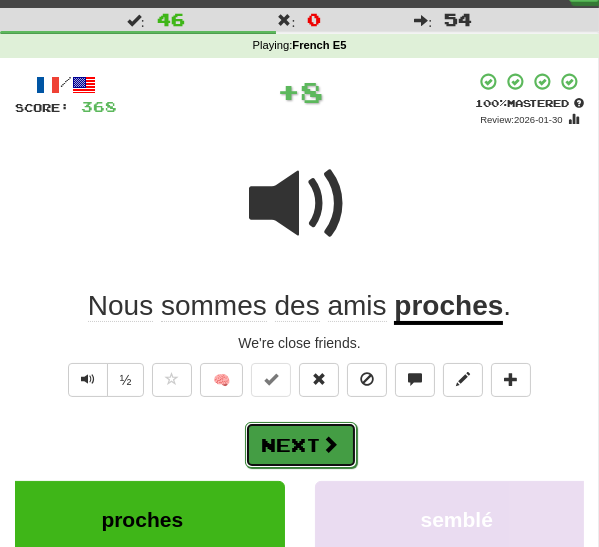 click on "Next" at bounding box center (301, 445) 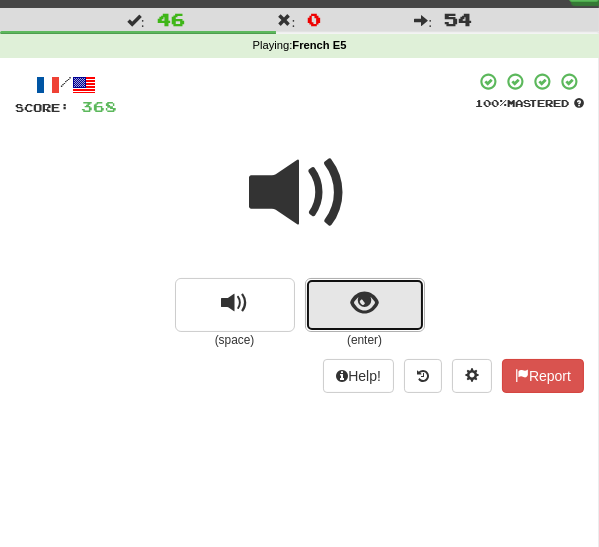 click at bounding box center [364, 303] 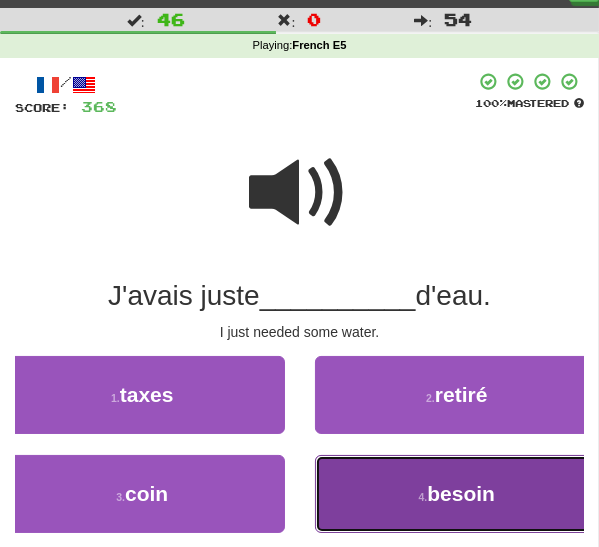 click on "4 ." at bounding box center [423, 497] 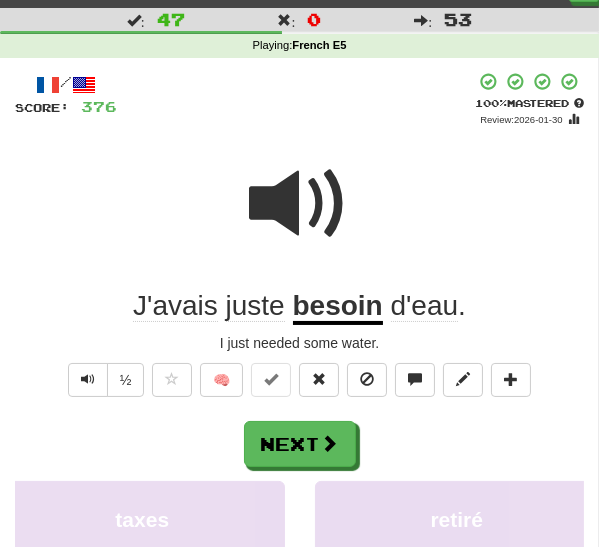 click at bounding box center (300, 204) 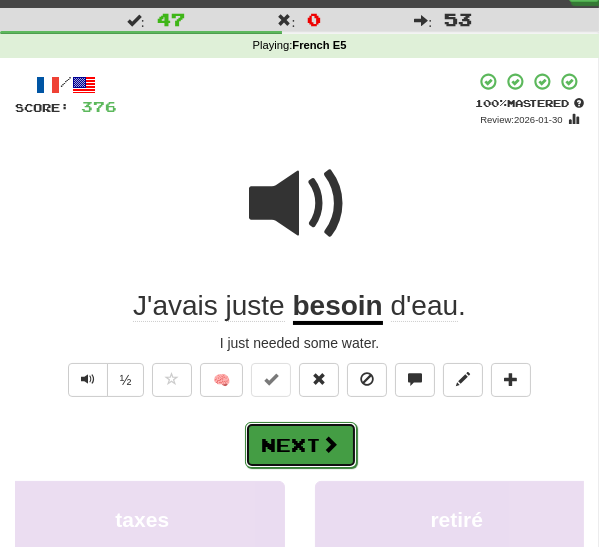 click on "Next" at bounding box center [301, 445] 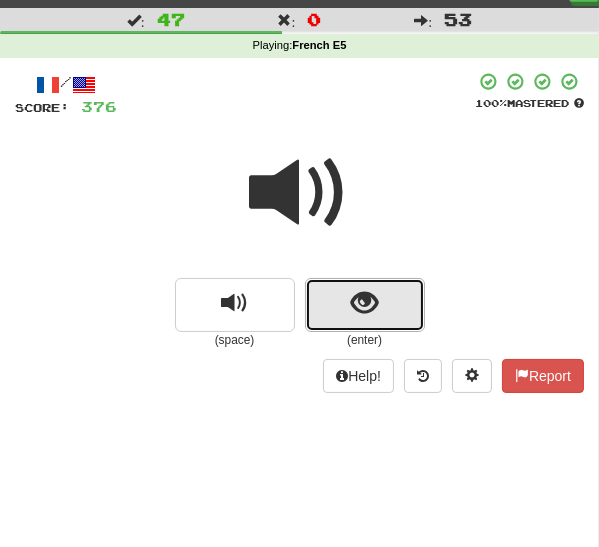 click at bounding box center (365, 305) 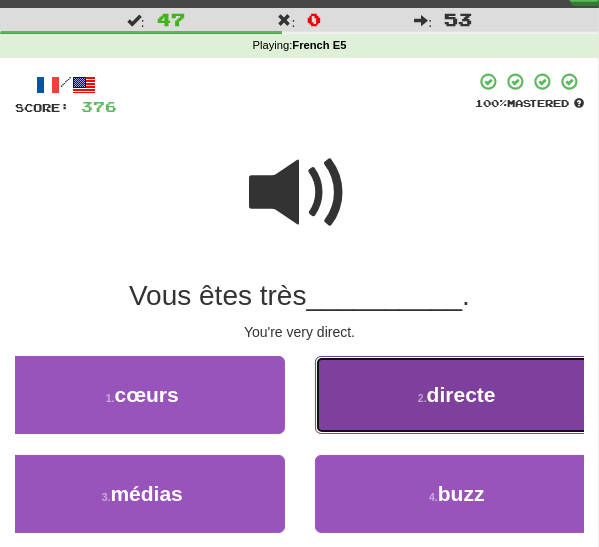 click on "directe" at bounding box center [461, 394] 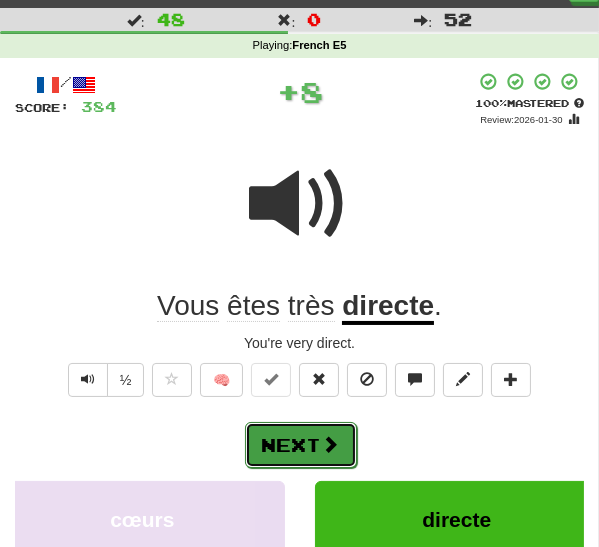 click at bounding box center [331, 444] 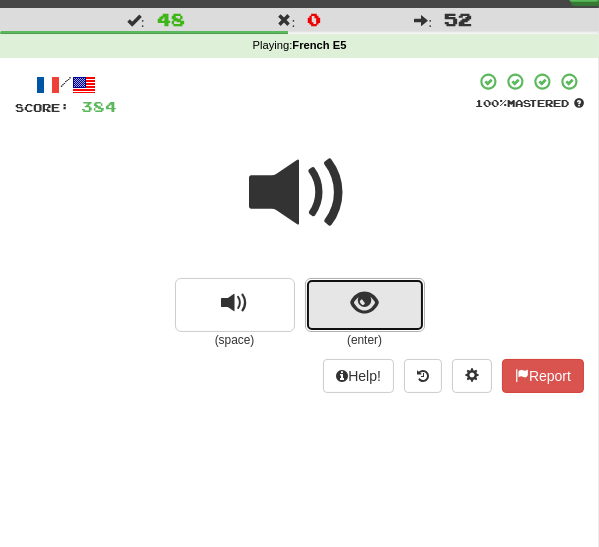 click at bounding box center (364, 303) 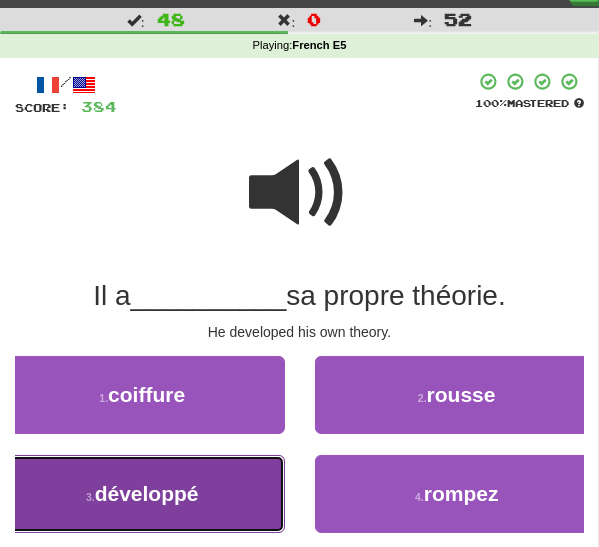 click on "3 .  développé" at bounding box center (142, 494) 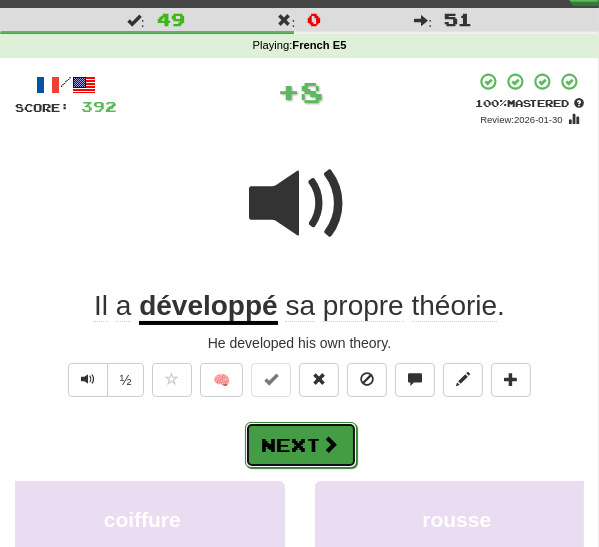 click on "Next" at bounding box center (301, 445) 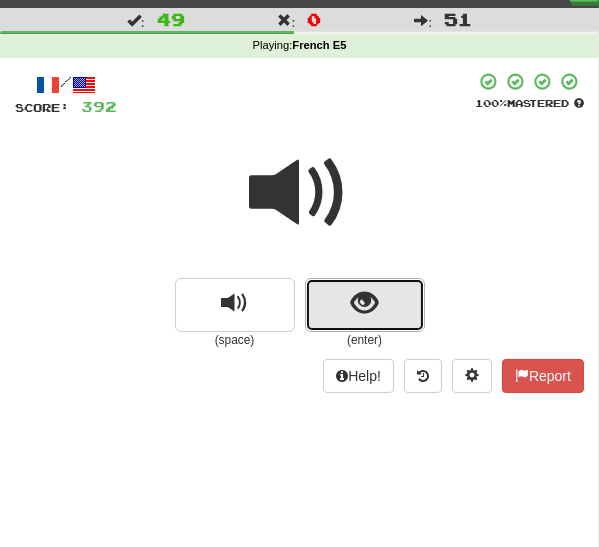 click at bounding box center [365, 305] 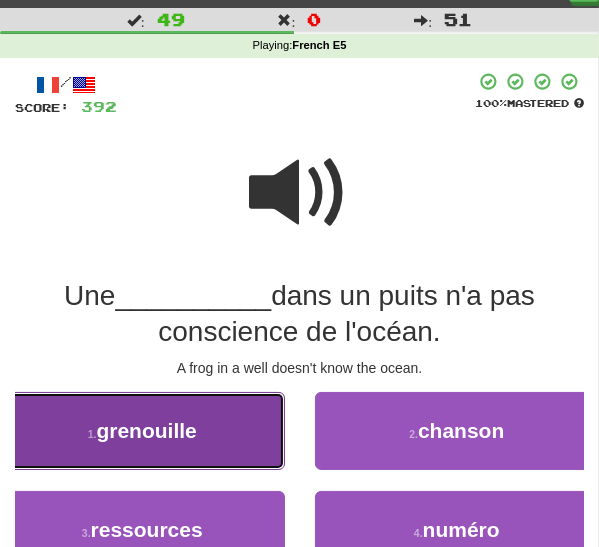 click on "1 .  grenouille" at bounding box center (142, 431) 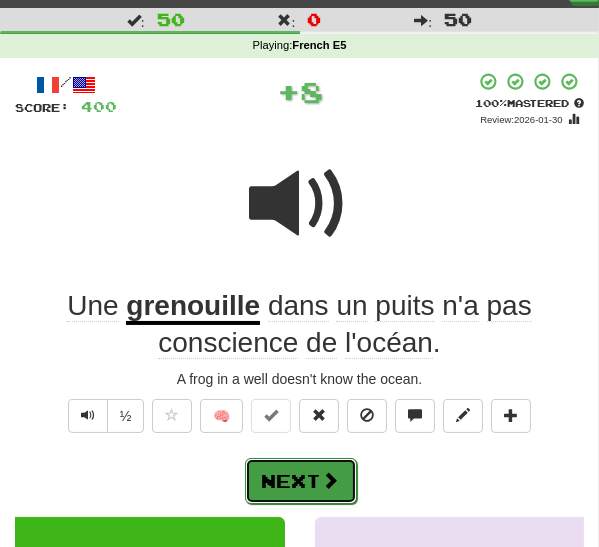 click on "Next" at bounding box center (301, 481) 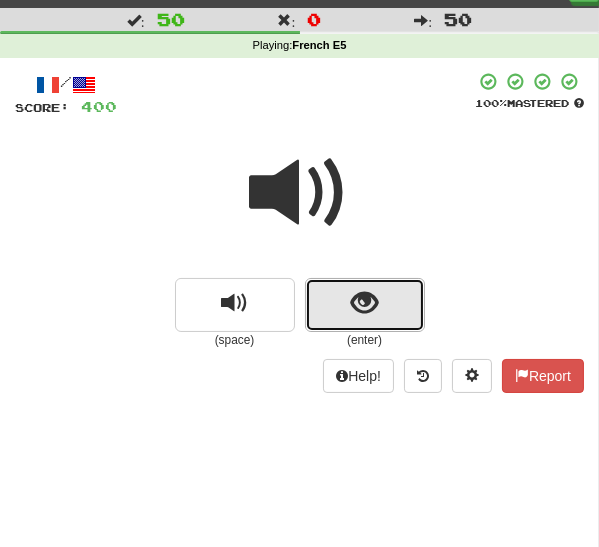 click at bounding box center [365, 305] 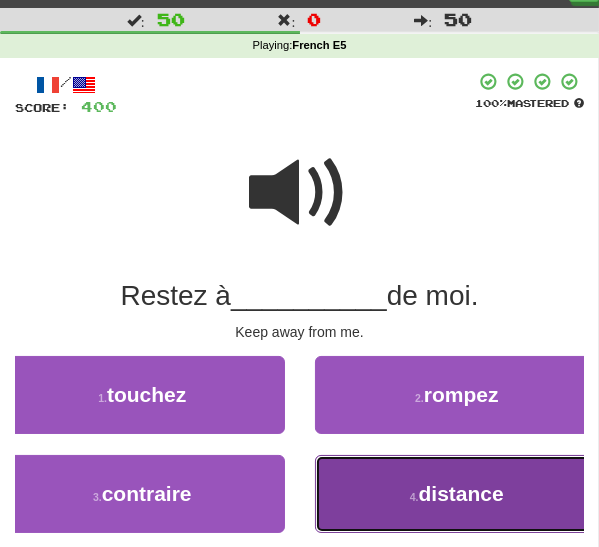 click on "4 .  distance" at bounding box center (457, 494) 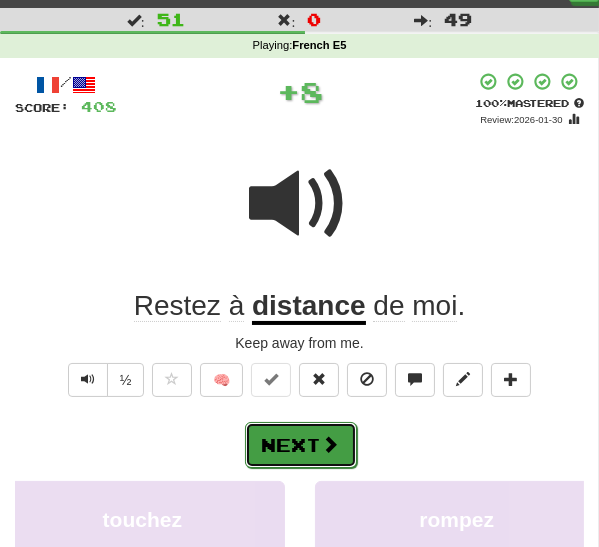 click on "Next" at bounding box center [301, 445] 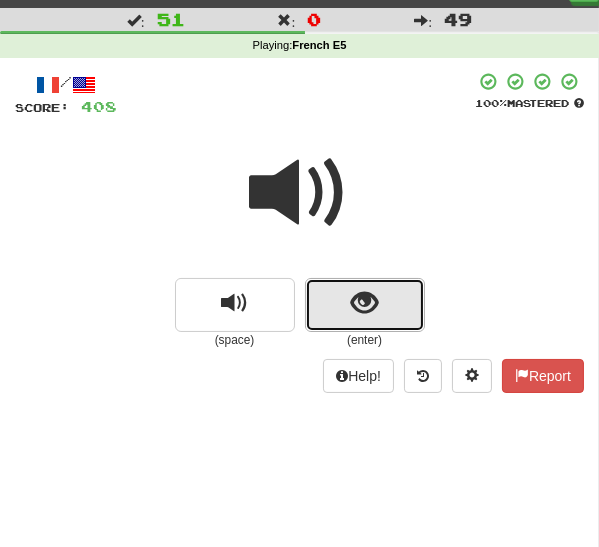 click at bounding box center (364, 303) 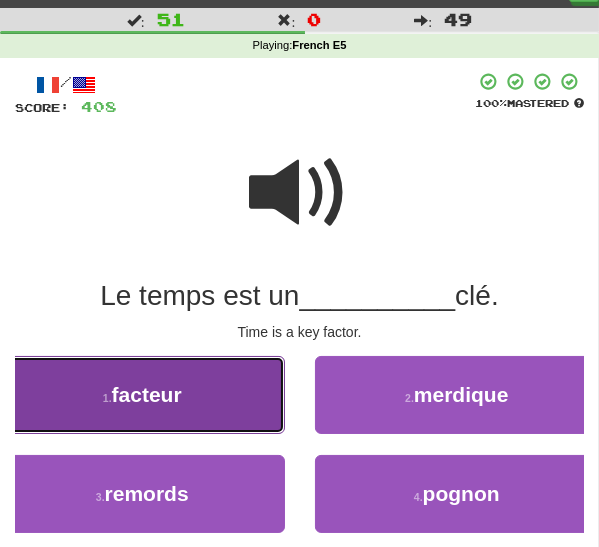 click on "facteur" at bounding box center [147, 394] 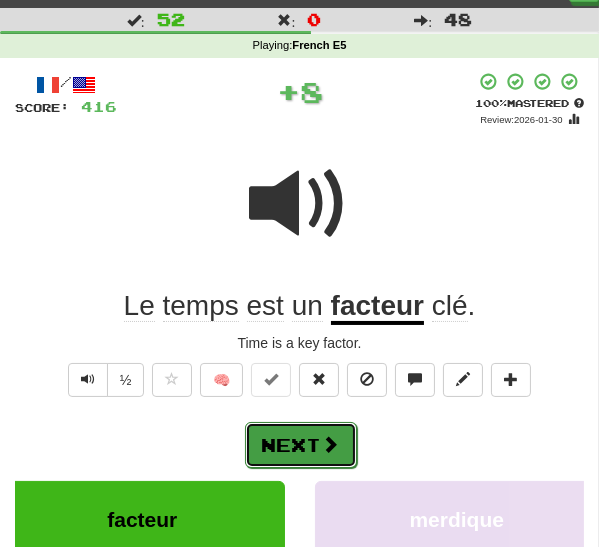 click on "Next" at bounding box center (301, 445) 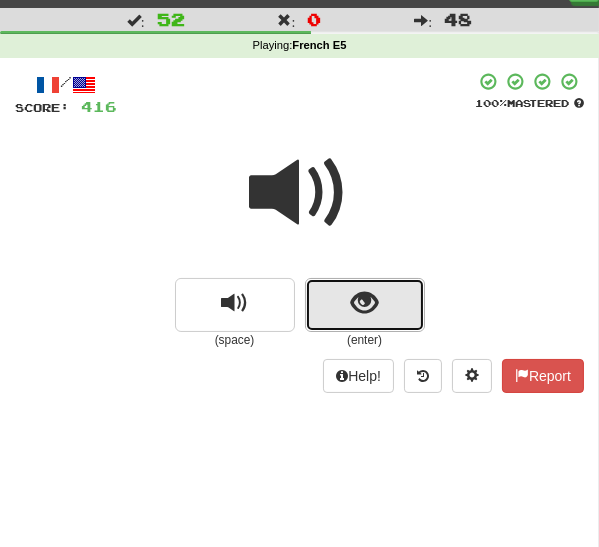 click at bounding box center [365, 305] 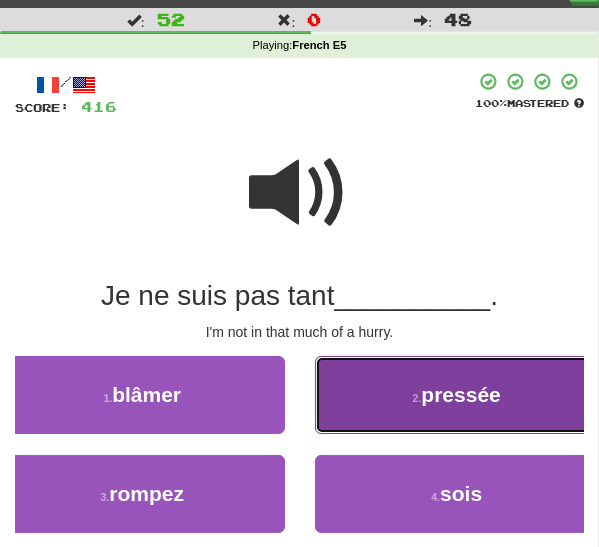 click on "2 .  pressée" at bounding box center [457, 395] 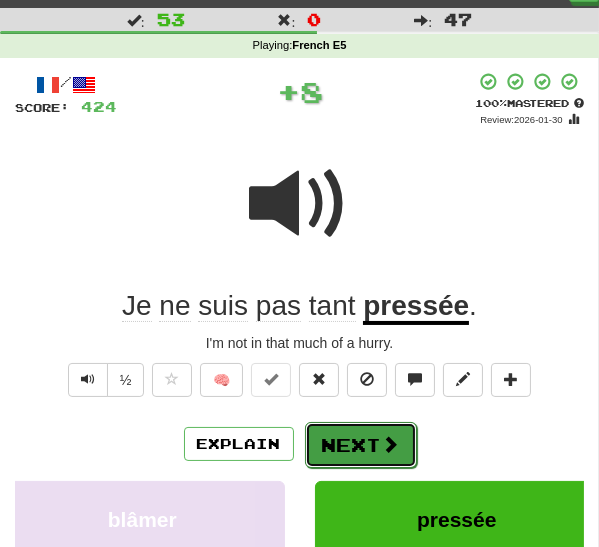 click on "Next" at bounding box center (361, 445) 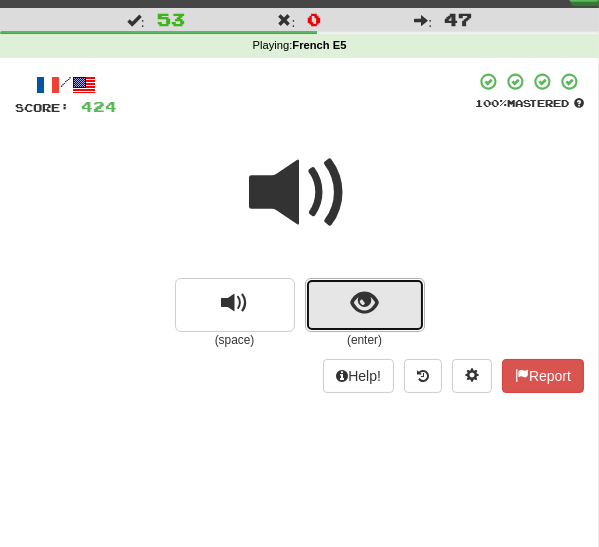click at bounding box center [364, 303] 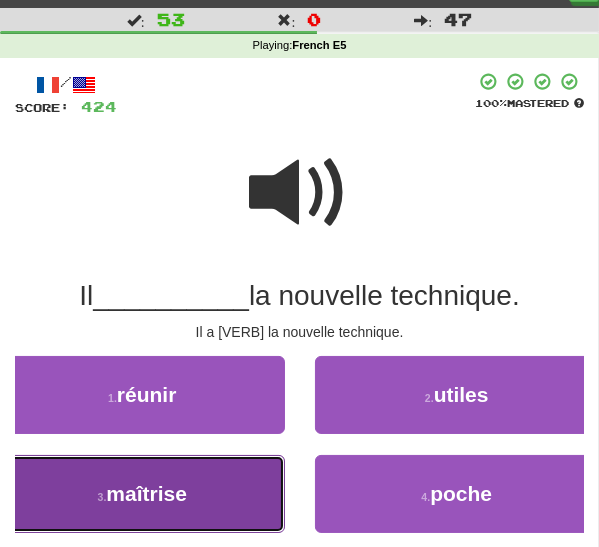 click on "3 .  maîtrise" at bounding box center [142, 494] 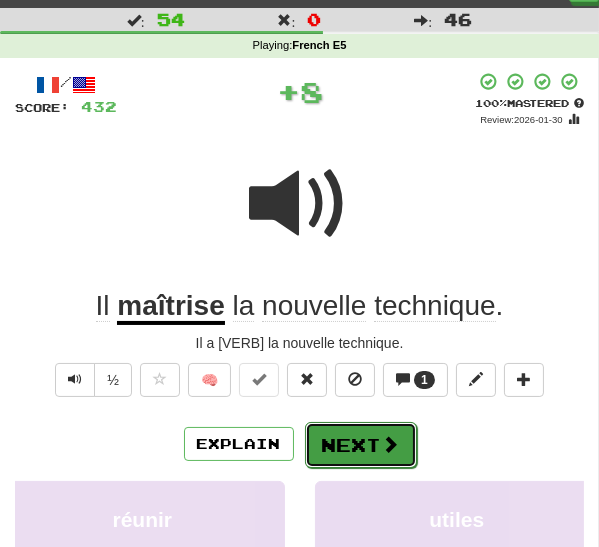 click on "Next" at bounding box center (361, 445) 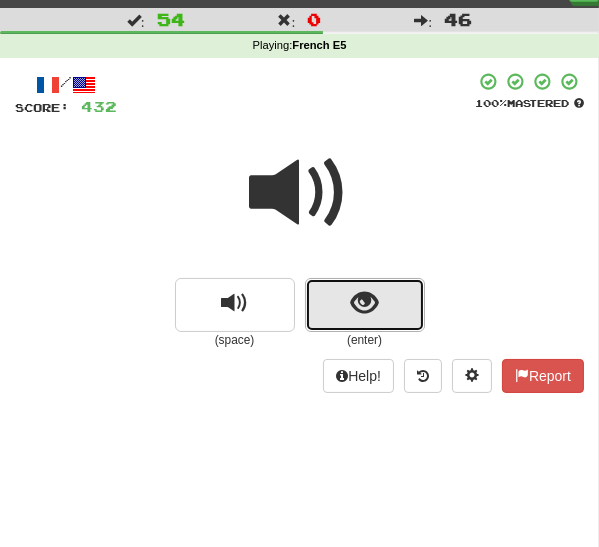 click at bounding box center (364, 303) 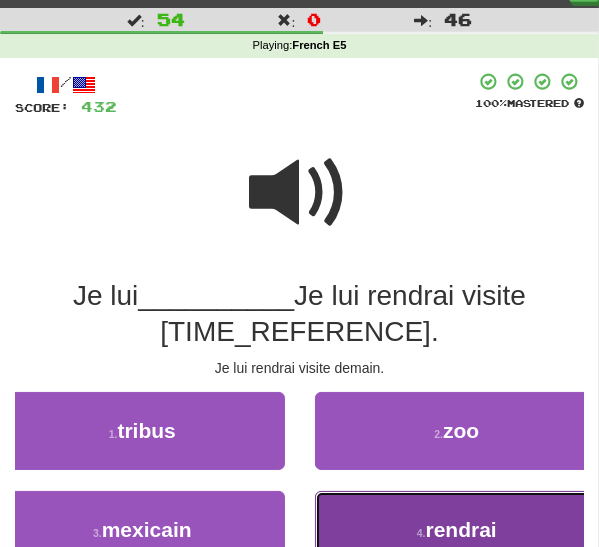 click on "4 .  rendrai" at bounding box center [457, 530] 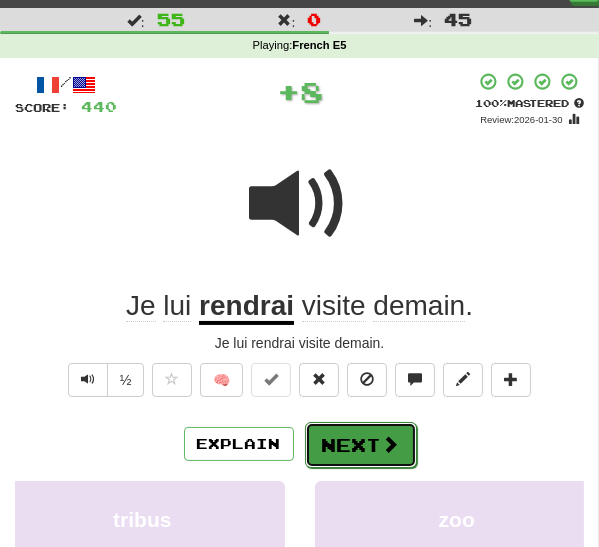 click on "Next" at bounding box center [361, 445] 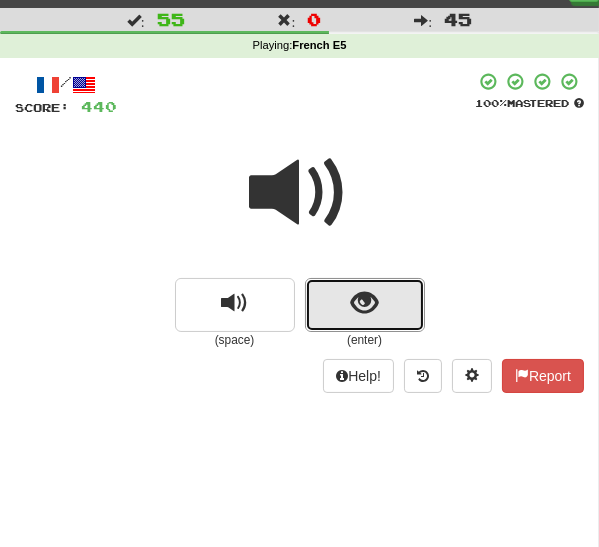 click at bounding box center (365, 305) 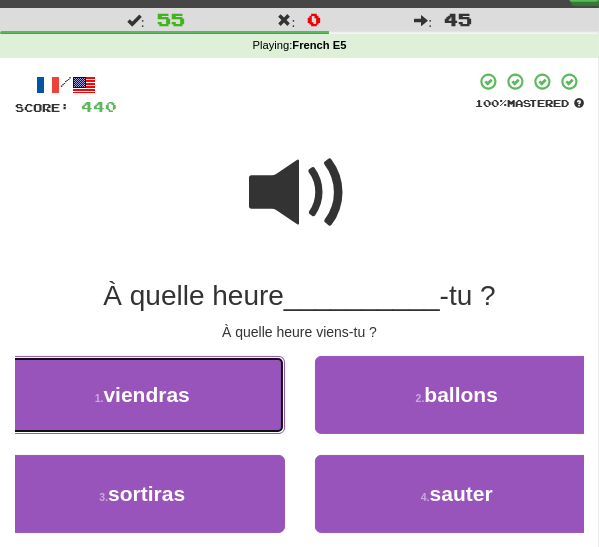click on "1 .  viendras" at bounding box center (142, 395) 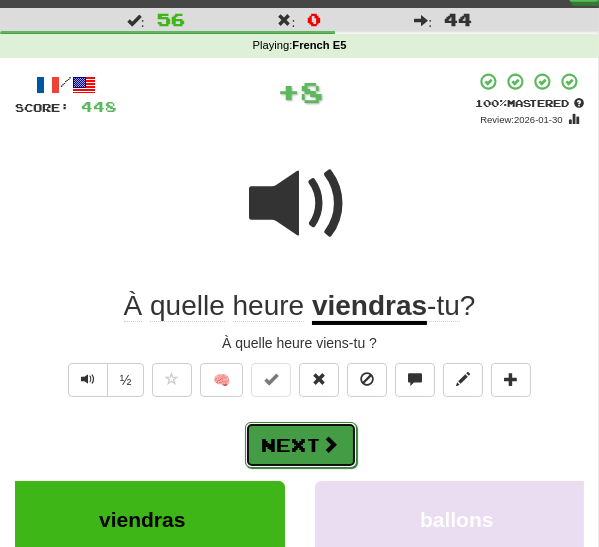 click on "Next" at bounding box center (301, 445) 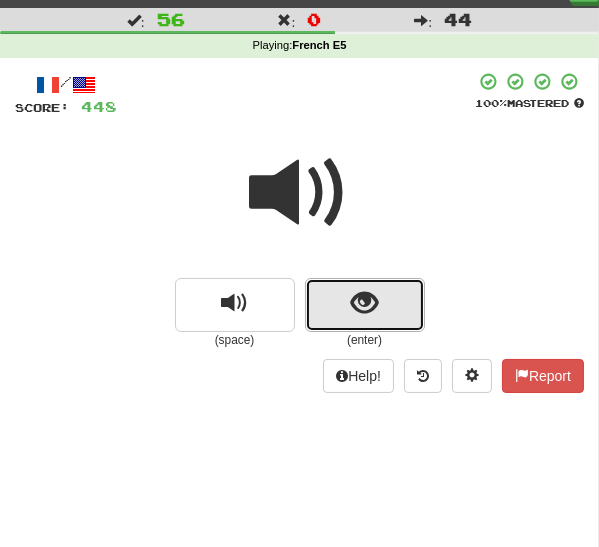 click at bounding box center [365, 305] 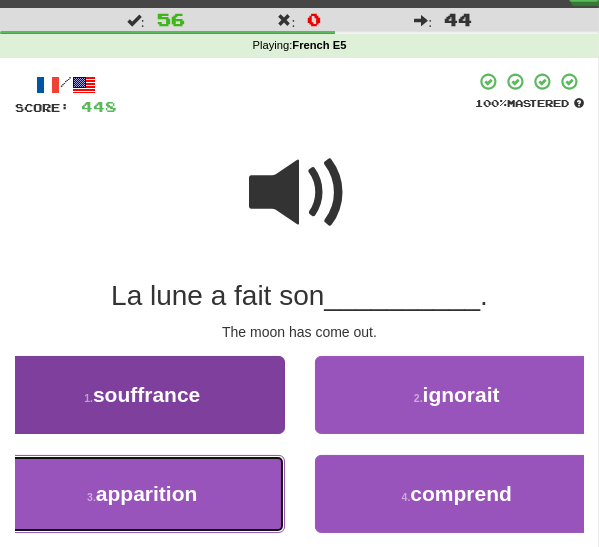 click on "3 .  apparition" at bounding box center [142, 494] 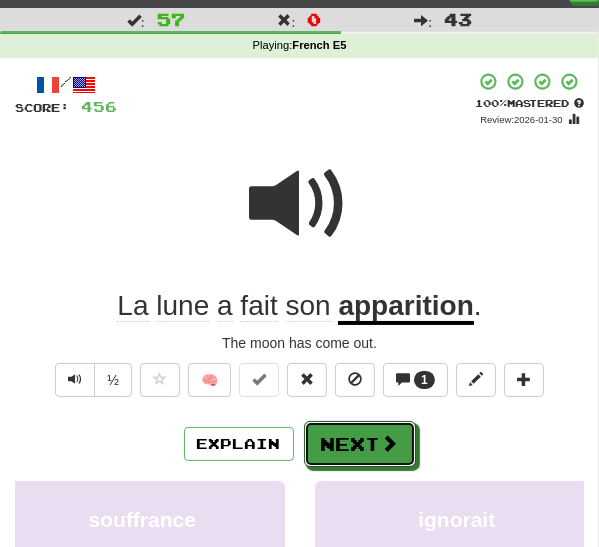 click on "Explain Next souffrance ignorait apparition comprend Learn more: souffrance ignorait apparition comprend" at bounding box center (299, 565) 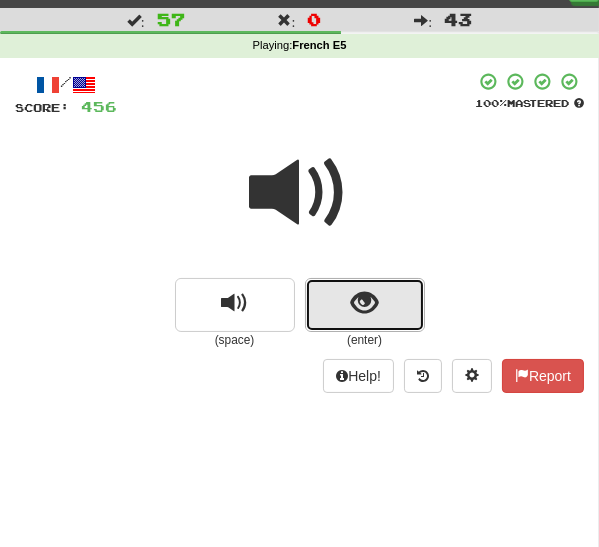 click at bounding box center (364, 303) 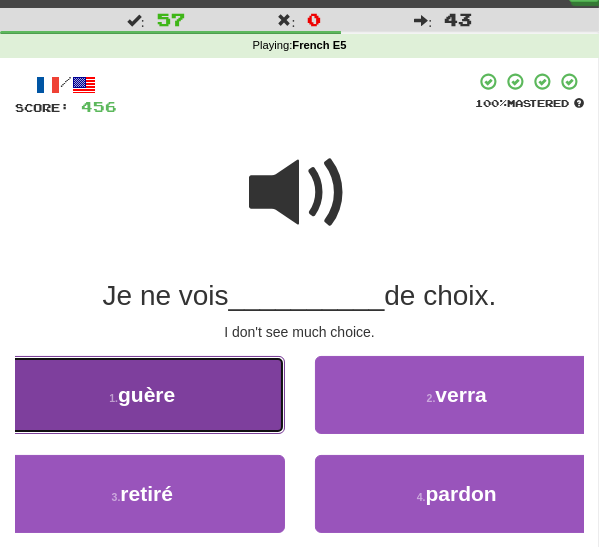 click on "1 .  guère" at bounding box center [142, 395] 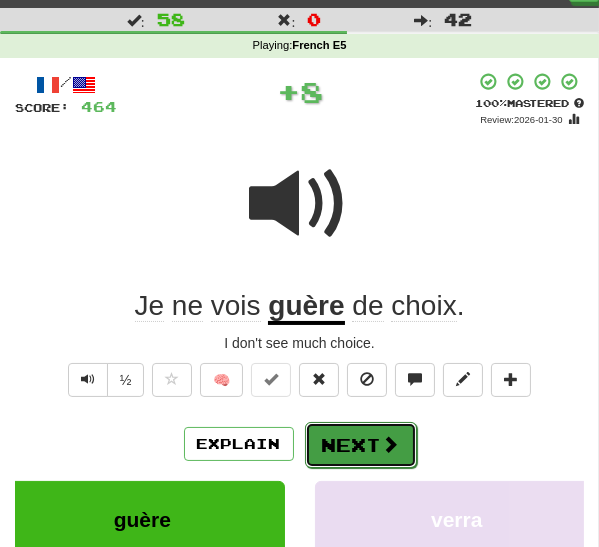 click on "Next" at bounding box center (361, 445) 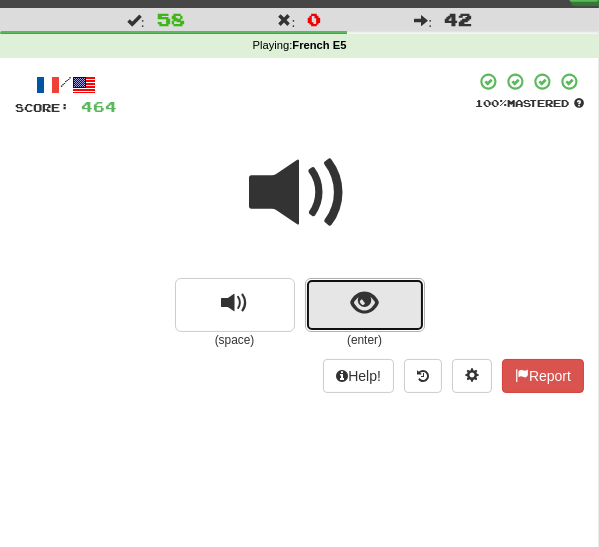 click at bounding box center (365, 305) 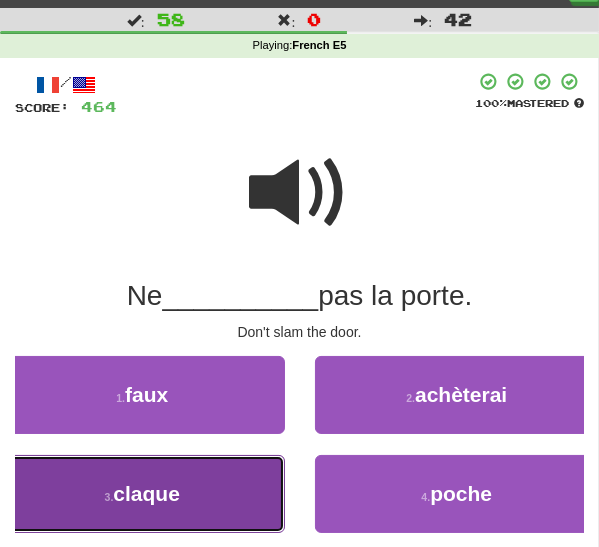 click on "3 .  claque" at bounding box center (142, 494) 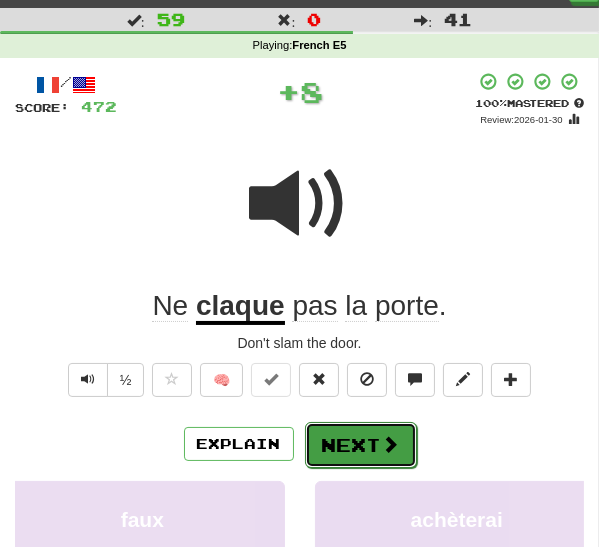 click on "Next" at bounding box center [361, 445] 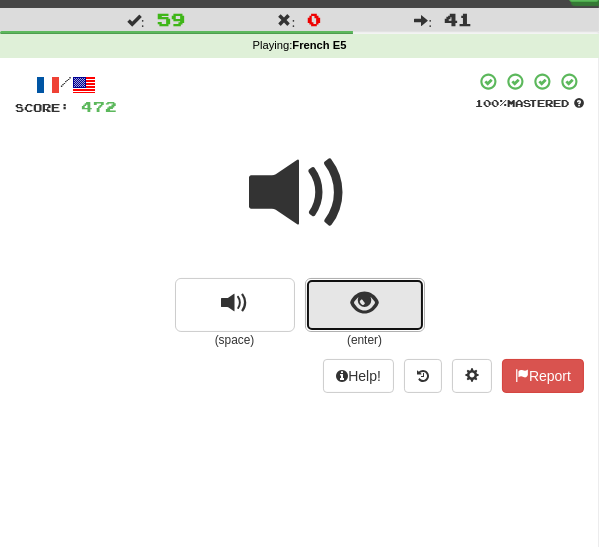 click at bounding box center [365, 305] 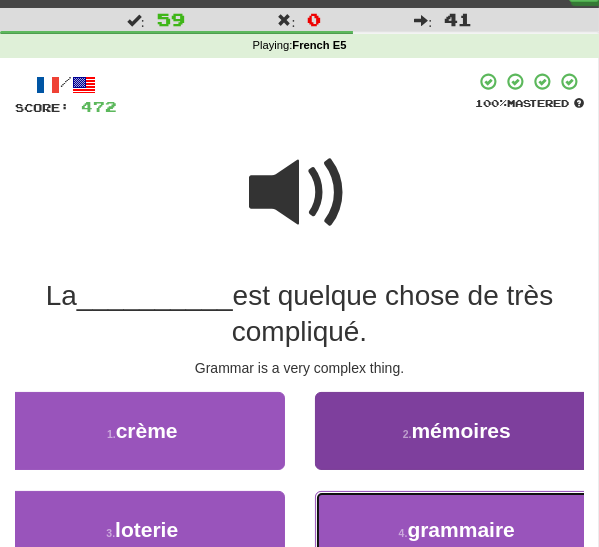click on "4 .  grammaire" at bounding box center (457, 530) 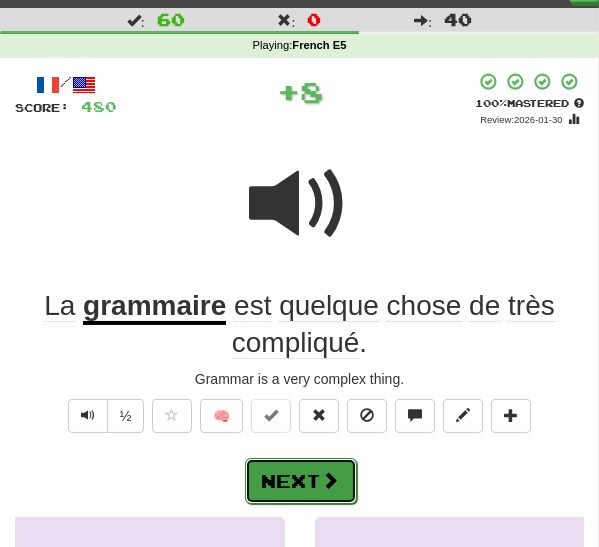 click on "Next" at bounding box center (301, 481) 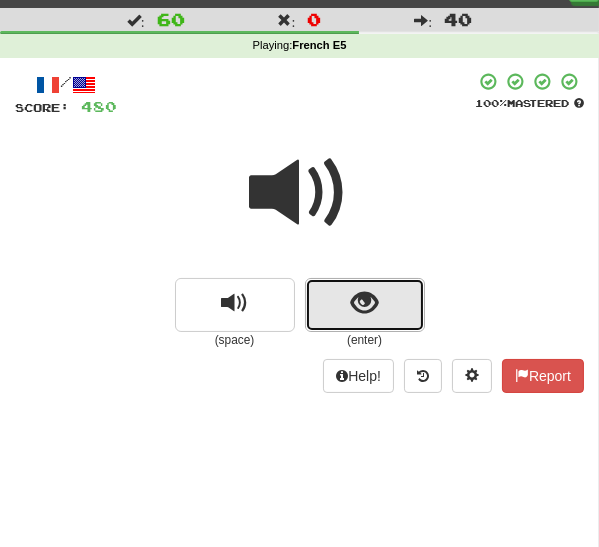click at bounding box center [365, 305] 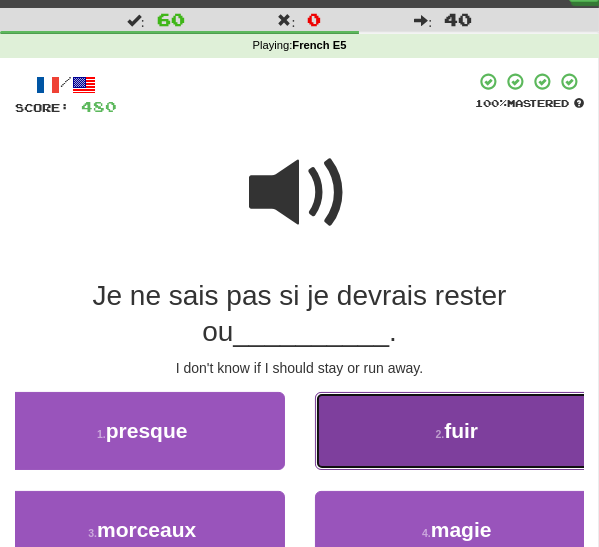 click on "2 .  fuir" at bounding box center (457, 431) 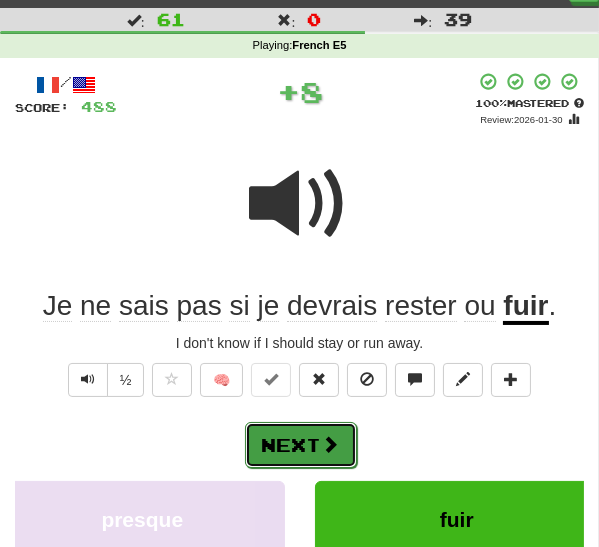 click on "Next" at bounding box center [301, 445] 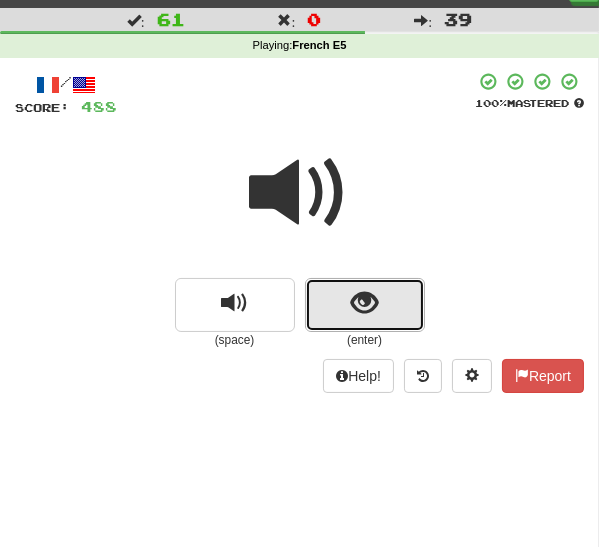click at bounding box center [365, 305] 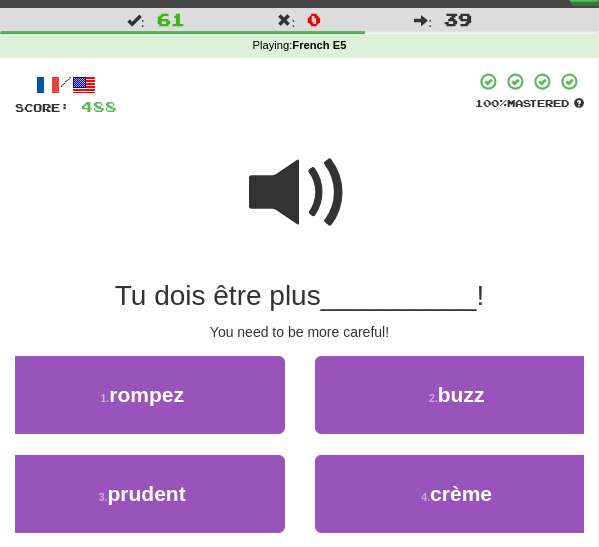 drag, startPoint x: 336, startPoint y: 198, endPoint x: 352, endPoint y: 231, distance: 36.67424 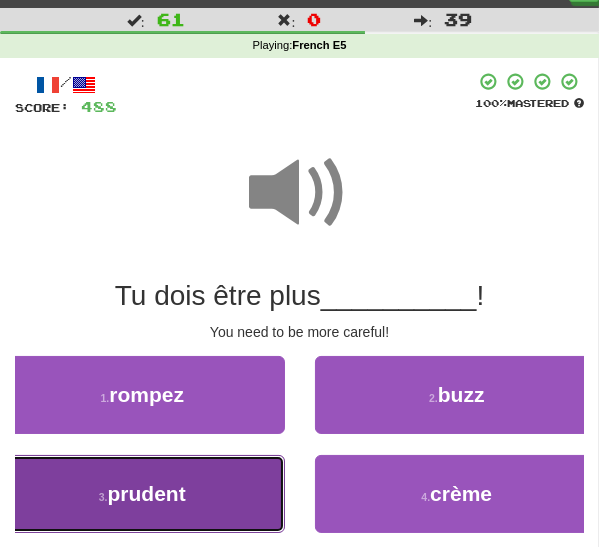 click on "3 .  prudent" at bounding box center (142, 494) 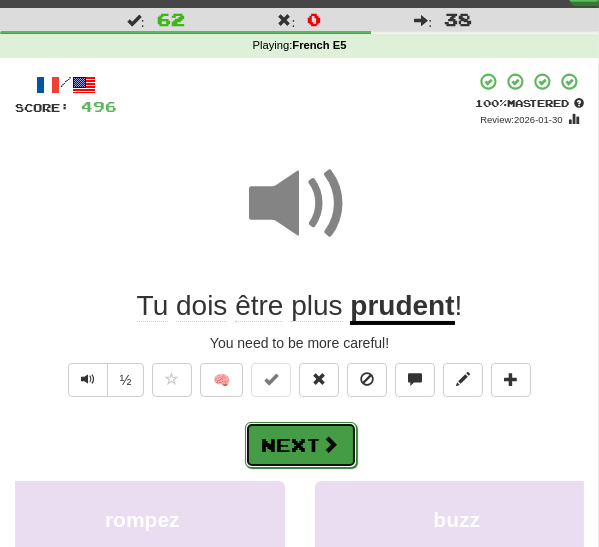 click on "Next" at bounding box center (301, 445) 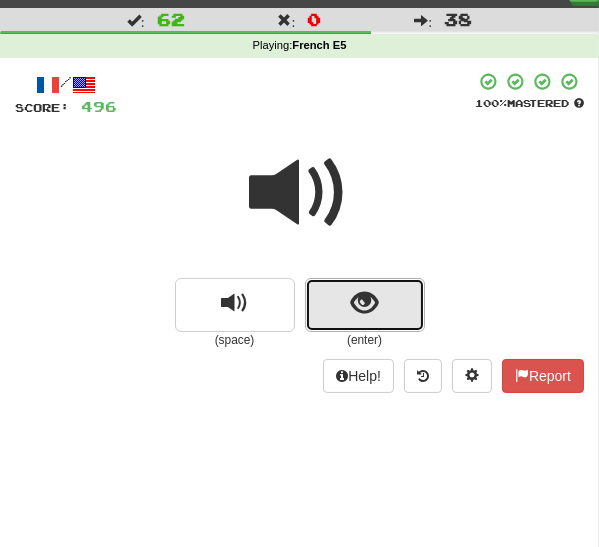 click at bounding box center [364, 303] 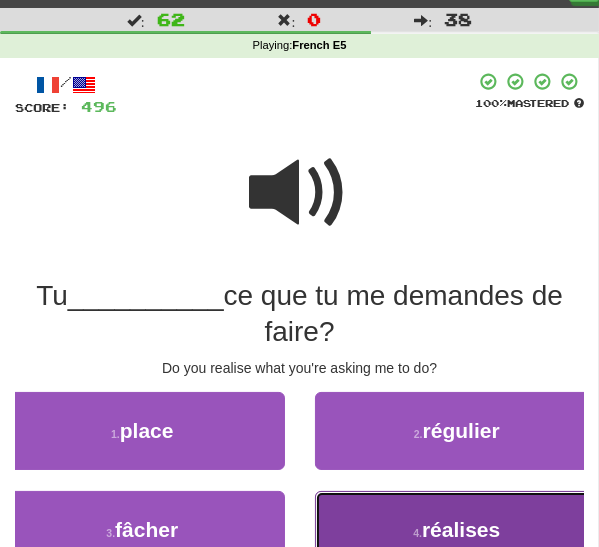 click on "réalises" at bounding box center [461, 529] 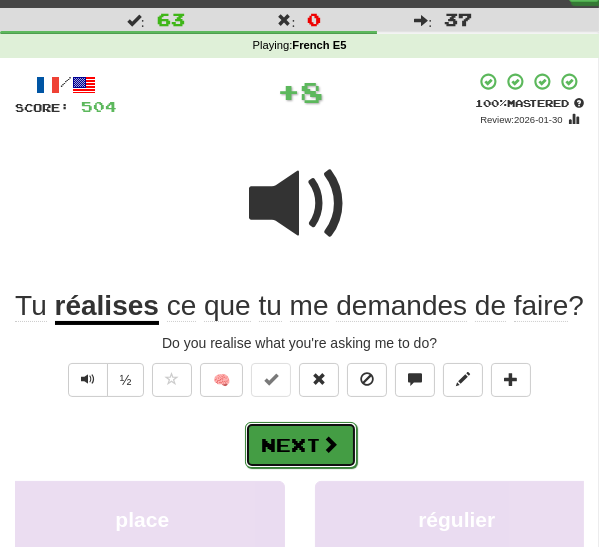 click on "Next" at bounding box center (301, 445) 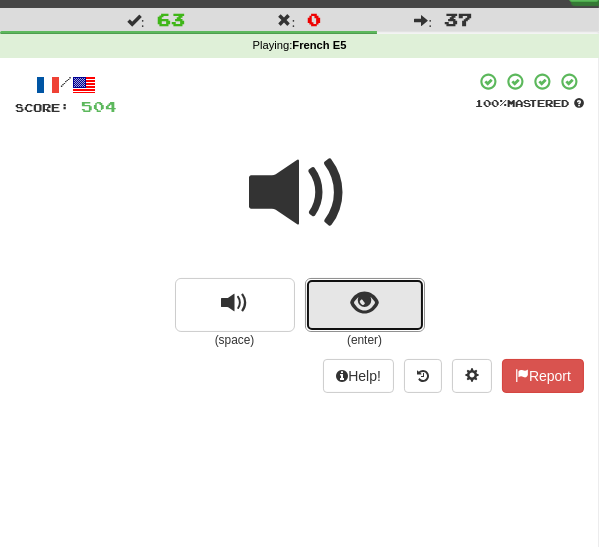 drag, startPoint x: 348, startPoint y: 309, endPoint x: 344, endPoint y: 320, distance: 11.7046995 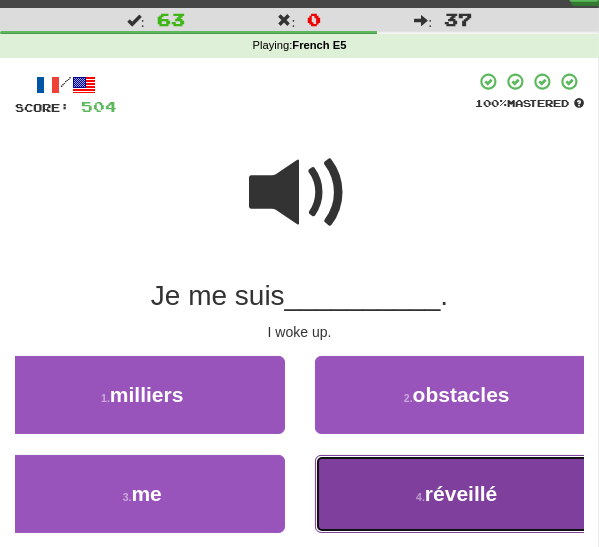 drag, startPoint x: 396, startPoint y: 501, endPoint x: 382, endPoint y: 507, distance: 15.231546 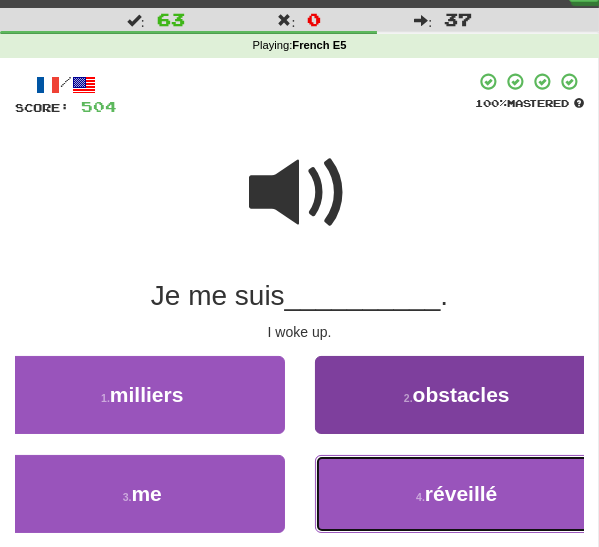 click on "4 .  réveillé" at bounding box center [457, 494] 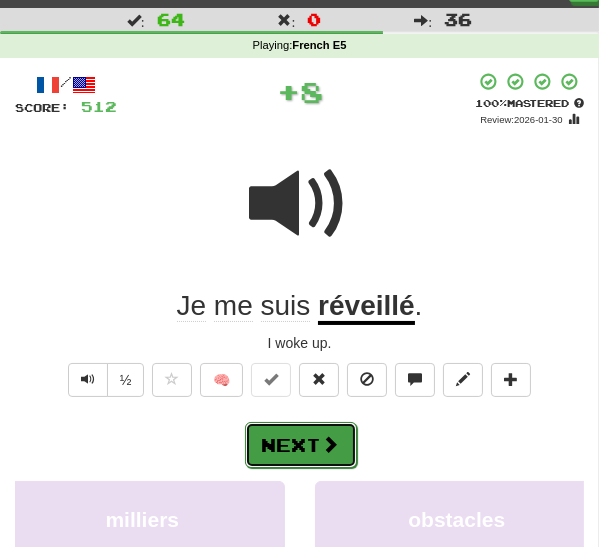 click on "Next" at bounding box center (301, 445) 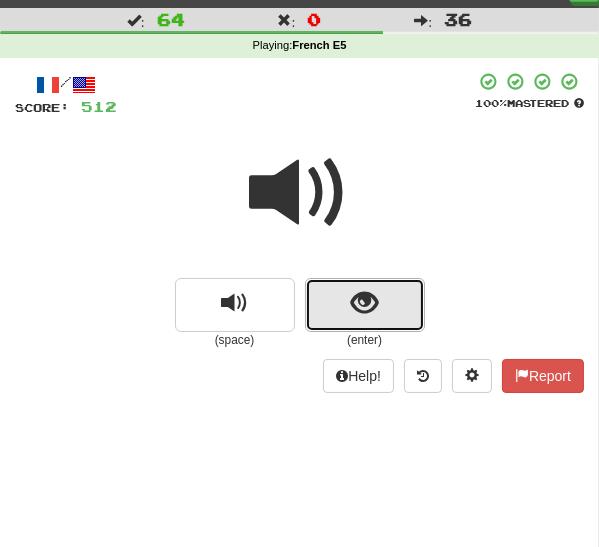 click at bounding box center [365, 305] 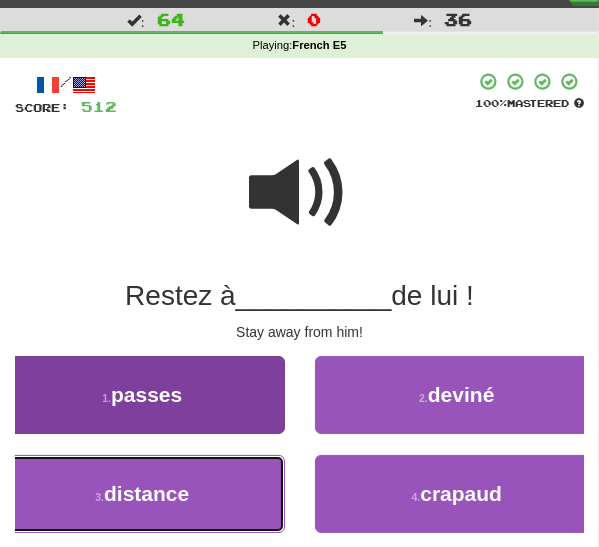 drag, startPoint x: 200, startPoint y: 499, endPoint x: 251, endPoint y: 494, distance: 51.24451 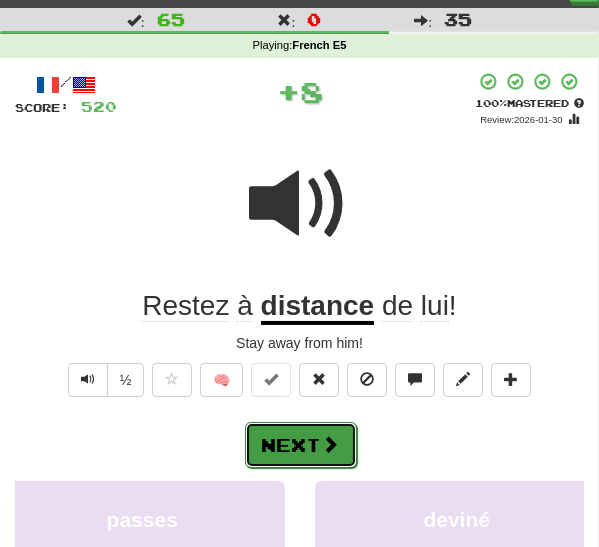 click on "Next" at bounding box center (301, 445) 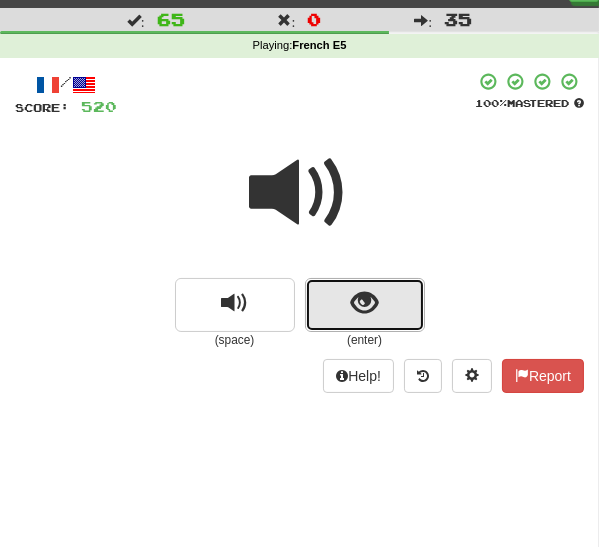 click at bounding box center (365, 305) 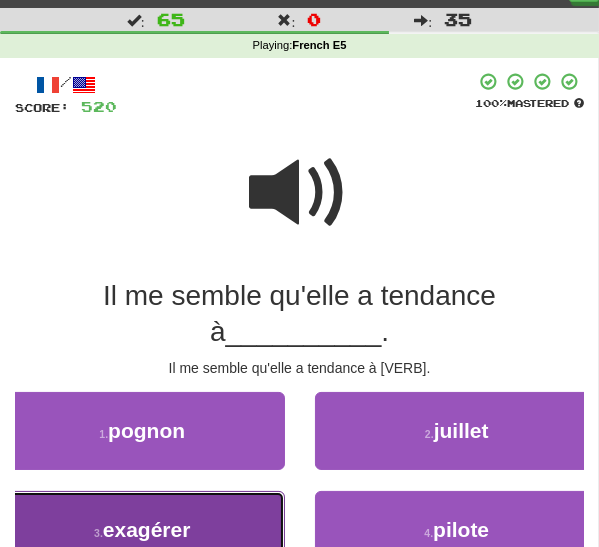 click on "3 .  exagérer" at bounding box center (142, 530) 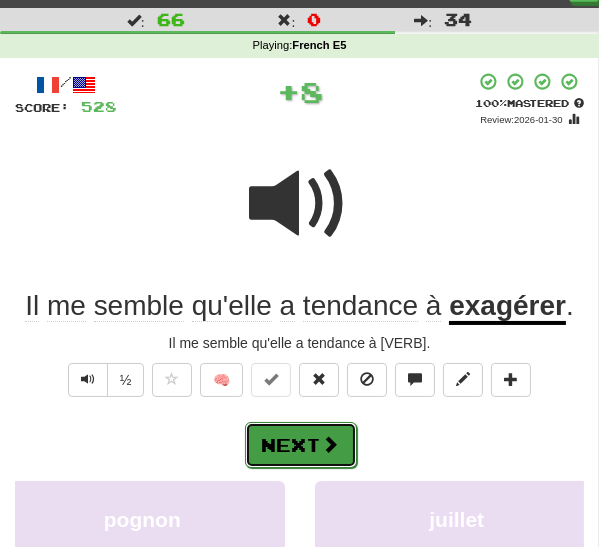 click at bounding box center (331, 444) 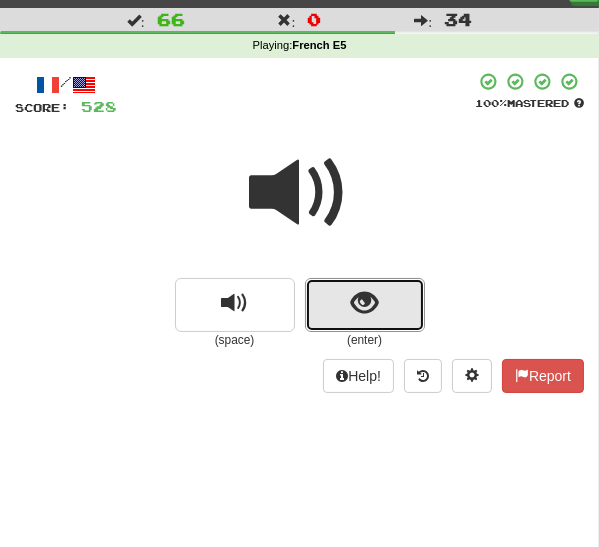 click at bounding box center (364, 303) 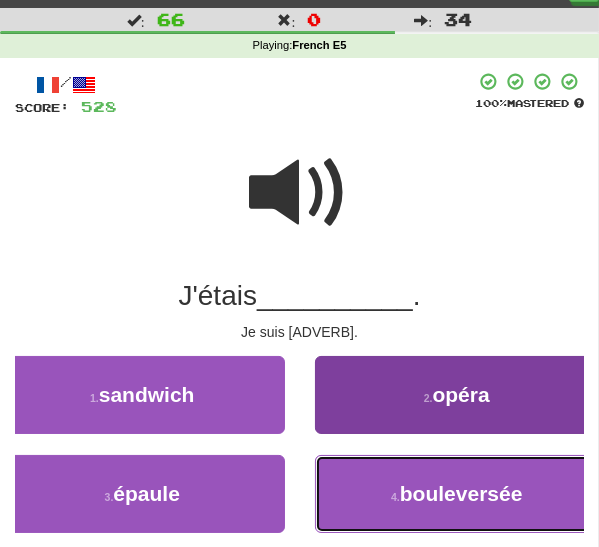 click on "bouleversée" at bounding box center [461, 493] 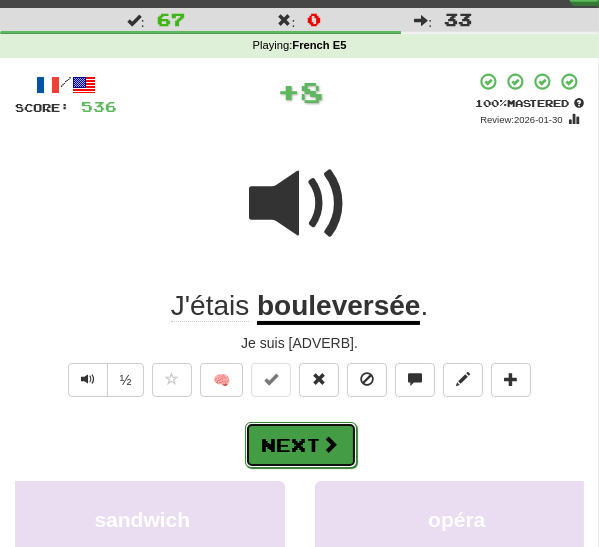click on "Next" at bounding box center [301, 445] 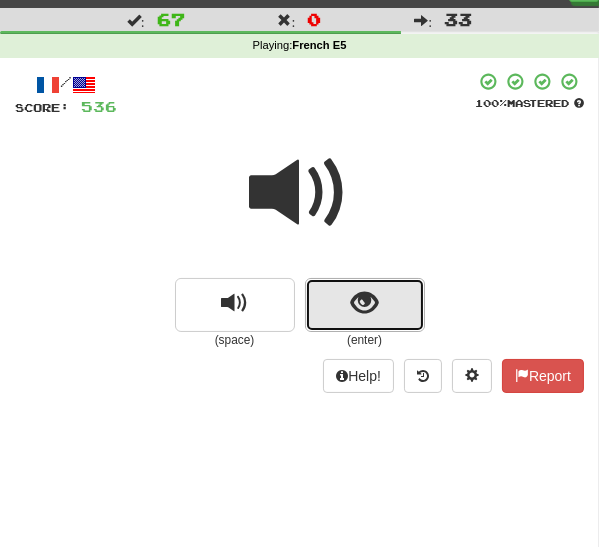 click at bounding box center (365, 305) 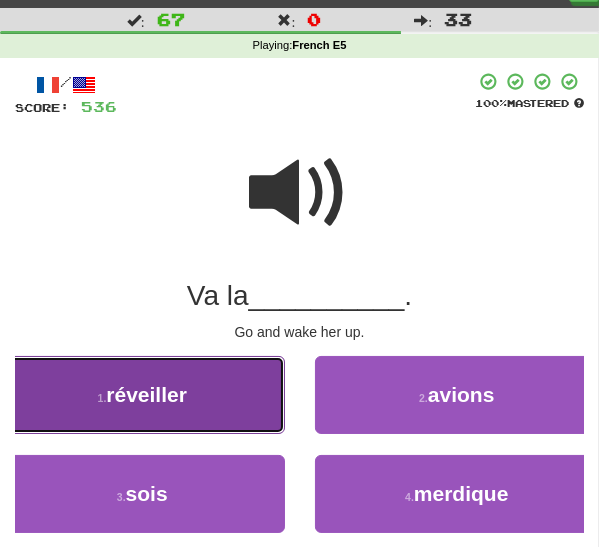 click on "1 .  réveiller" at bounding box center (142, 395) 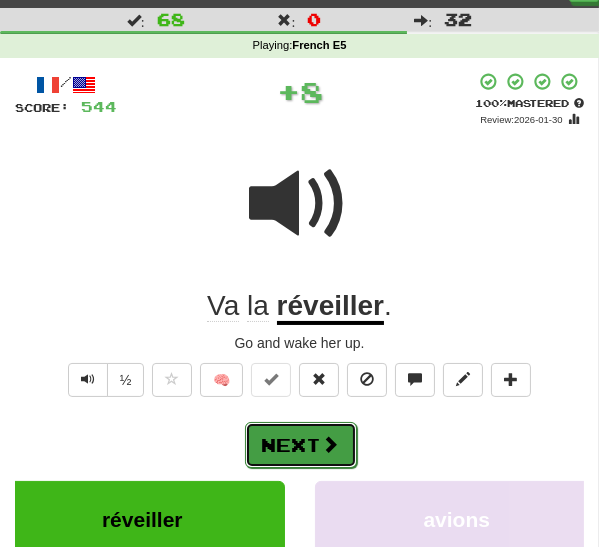 click at bounding box center [331, 444] 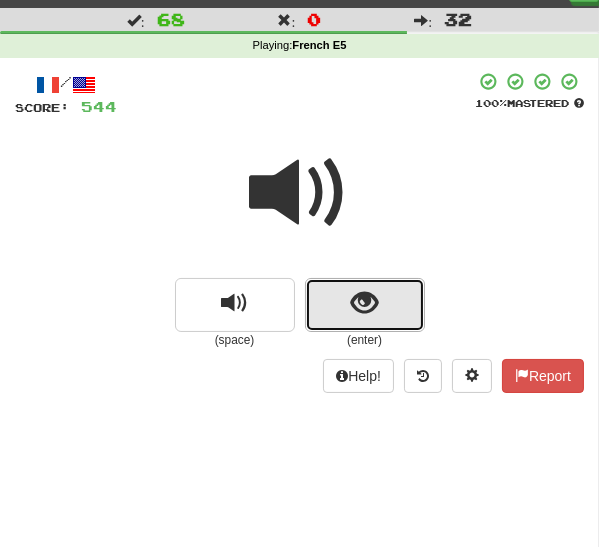 click at bounding box center [364, 303] 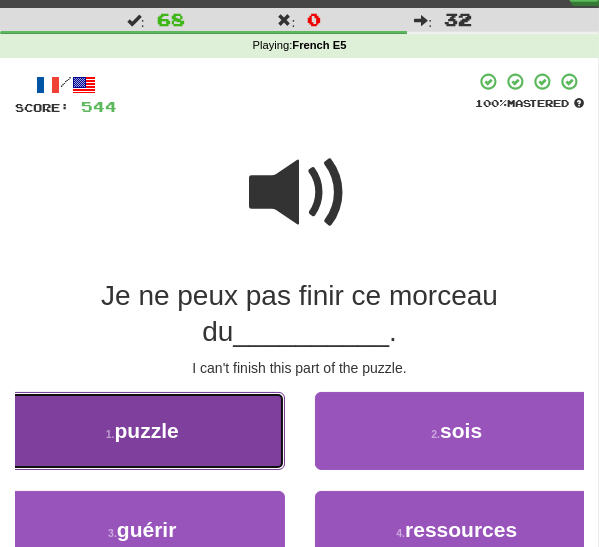 click on "1 .  puzzle" at bounding box center [142, 431] 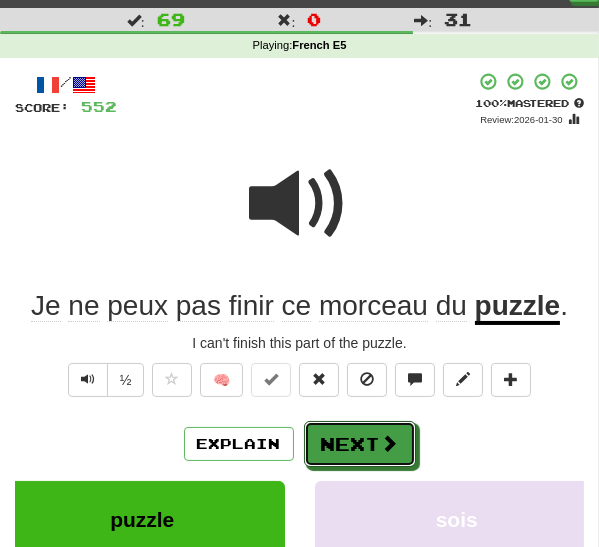 click on "Next" at bounding box center (360, 444) 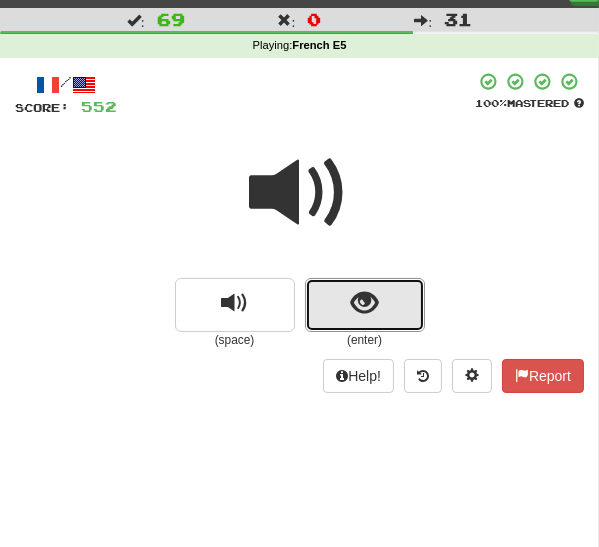 drag, startPoint x: 339, startPoint y: 309, endPoint x: 336, endPoint y: 319, distance: 10.440307 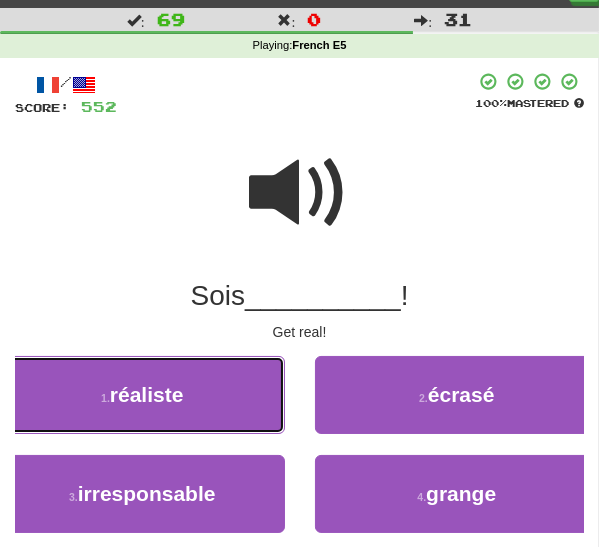 click on "1 .  réaliste" at bounding box center [142, 395] 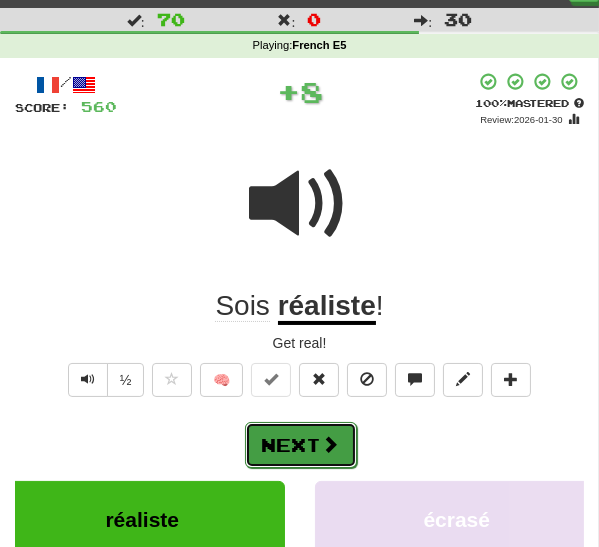 click at bounding box center (331, 444) 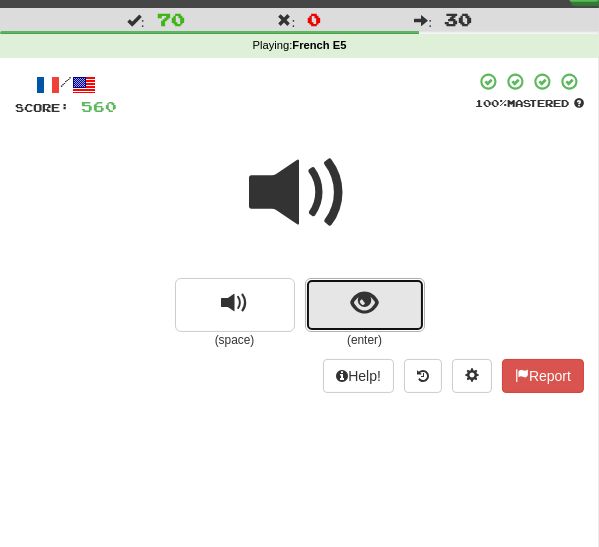click at bounding box center [364, 303] 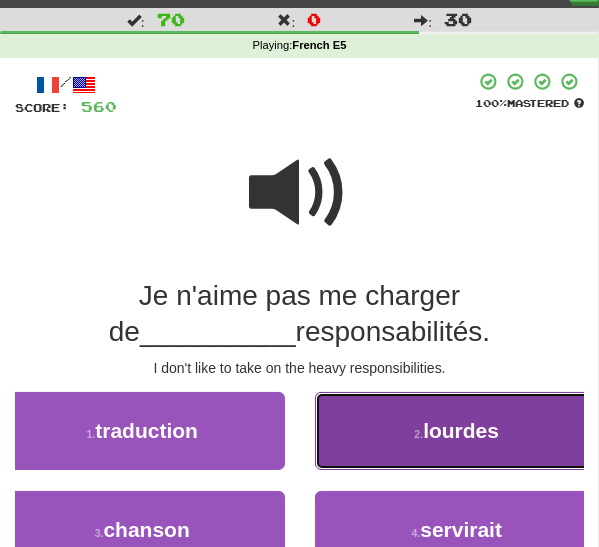 click on "2 .  lourdes" at bounding box center [457, 431] 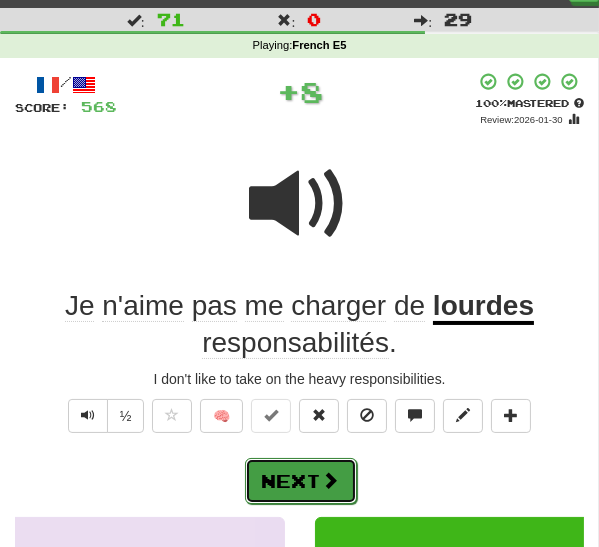click on "Next" at bounding box center (301, 481) 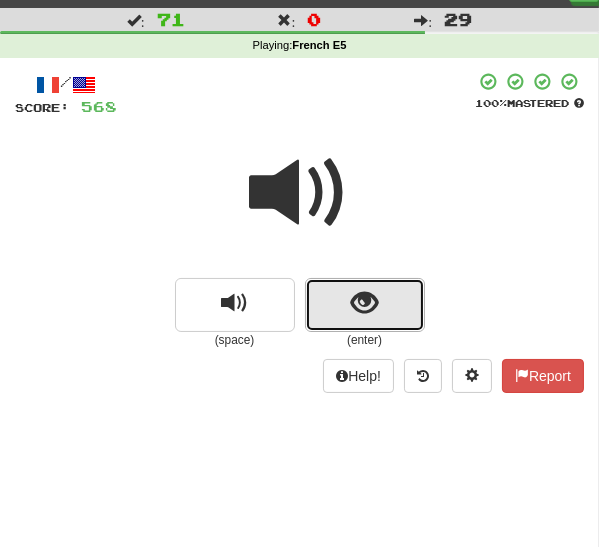 click at bounding box center [364, 303] 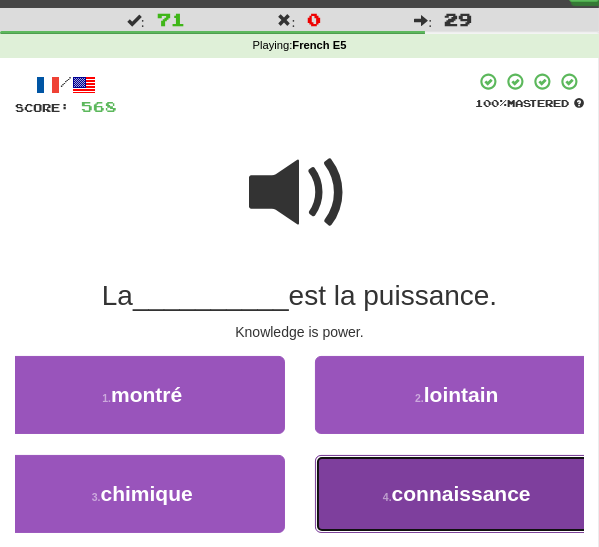 click on "4 .  connaissance" at bounding box center [457, 494] 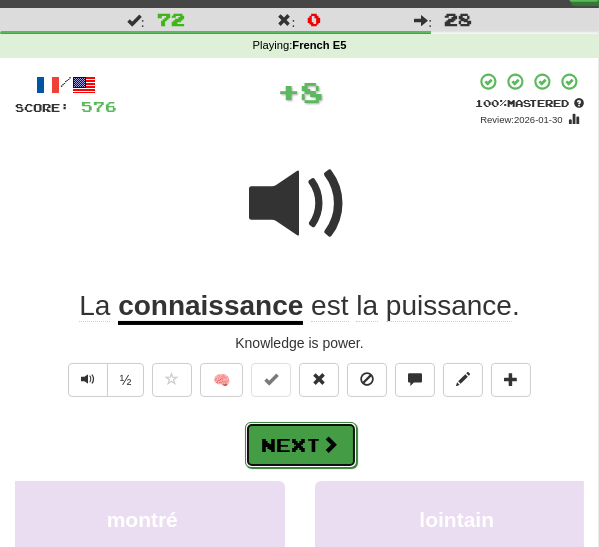 click on "Next" at bounding box center [301, 445] 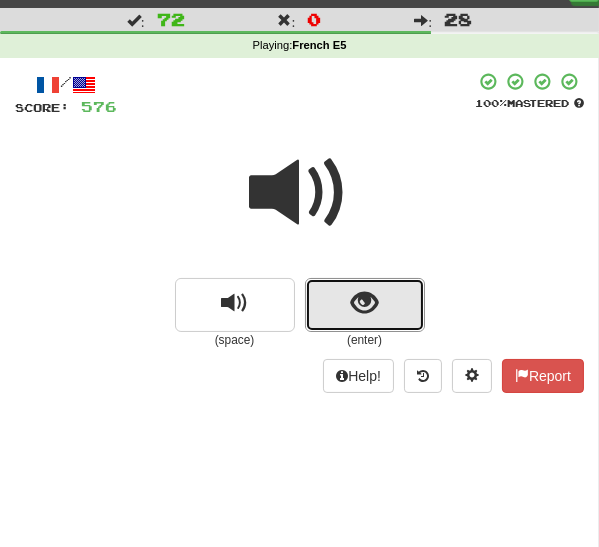 click at bounding box center [365, 305] 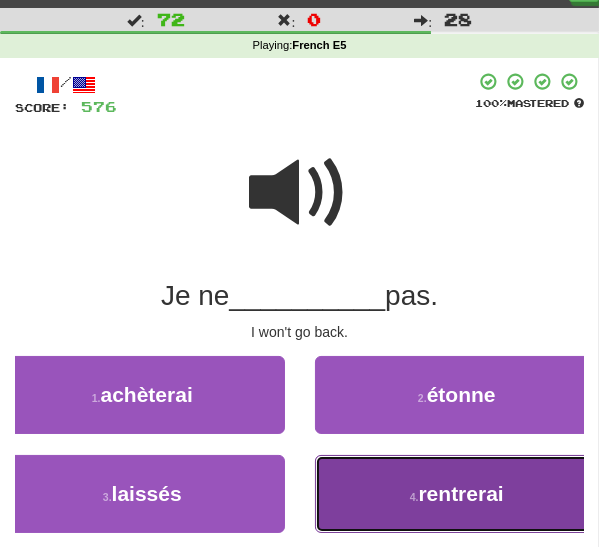 click on "4 .  rentrerai" at bounding box center [457, 494] 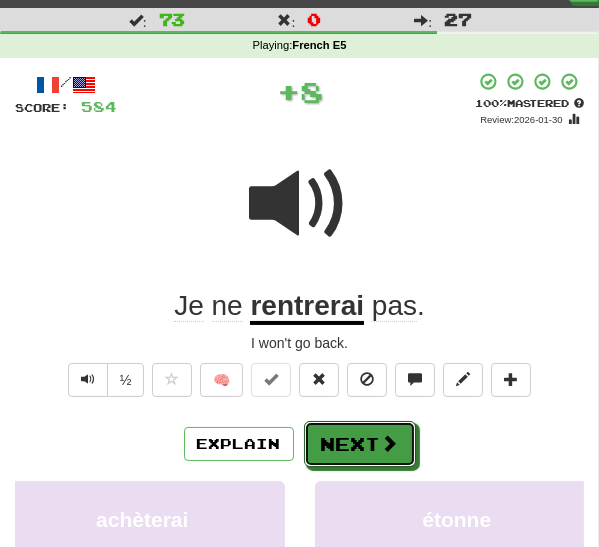 click on "Next" at bounding box center [360, 444] 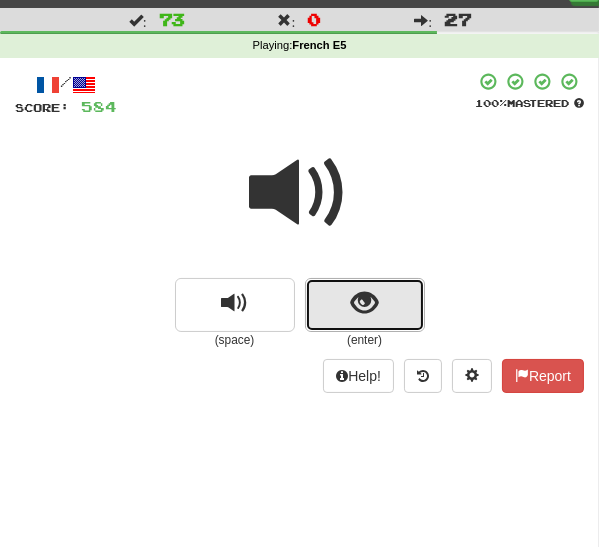 drag, startPoint x: 368, startPoint y: 303, endPoint x: 358, endPoint y: 320, distance: 19.723083 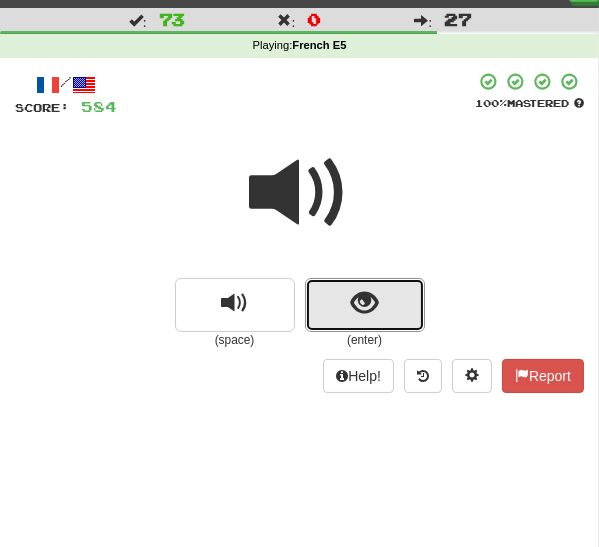 click at bounding box center (364, 303) 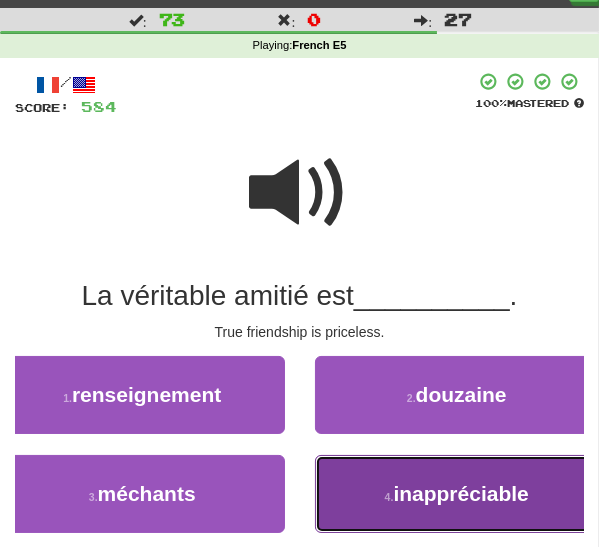 click on "4 .  inappréciable" at bounding box center [457, 494] 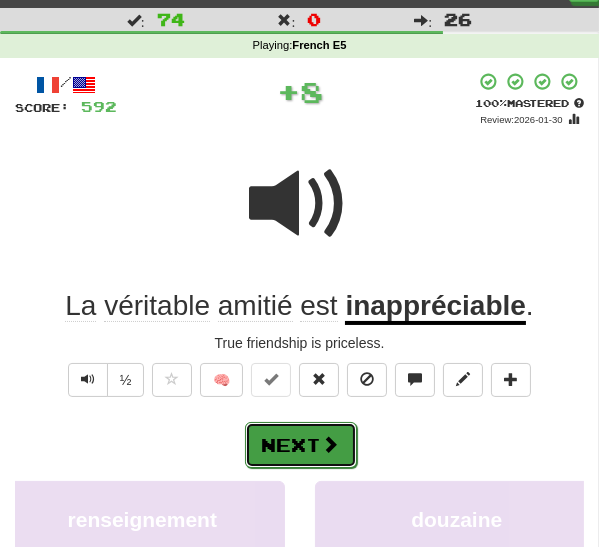 click on "Next" at bounding box center [301, 445] 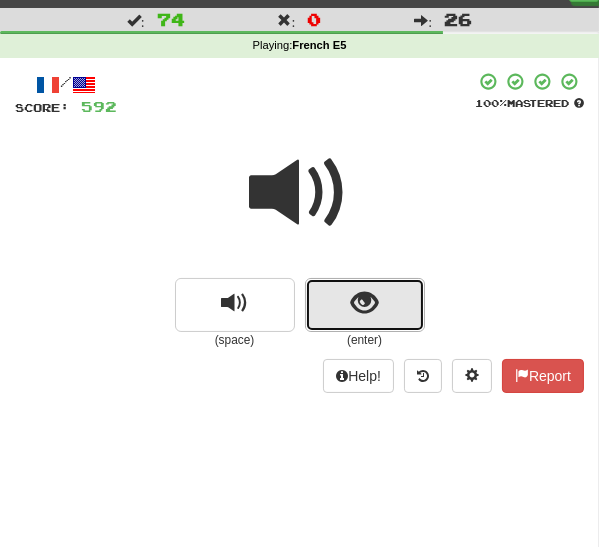 click at bounding box center (365, 305) 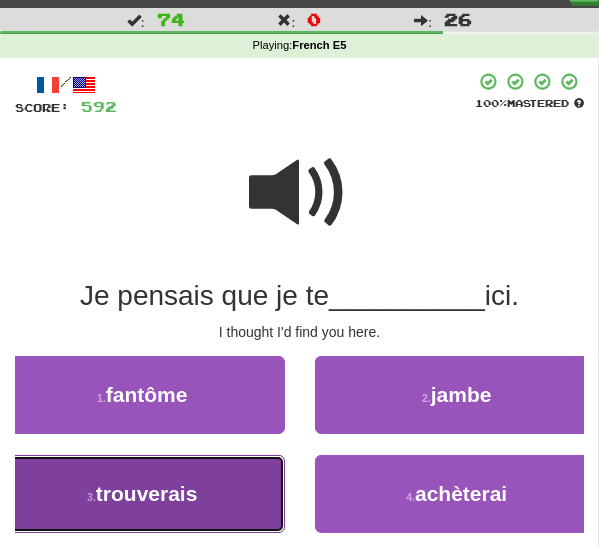 click on "3 .  trouverais" at bounding box center [142, 494] 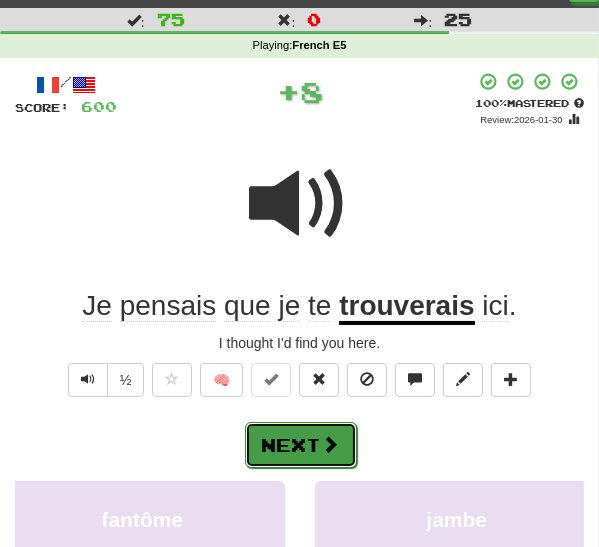 click on "Next" at bounding box center (301, 445) 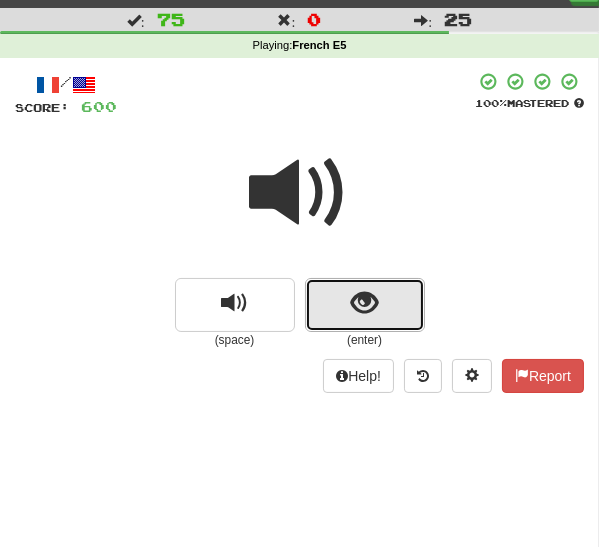 click at bounding box center (365, 305) 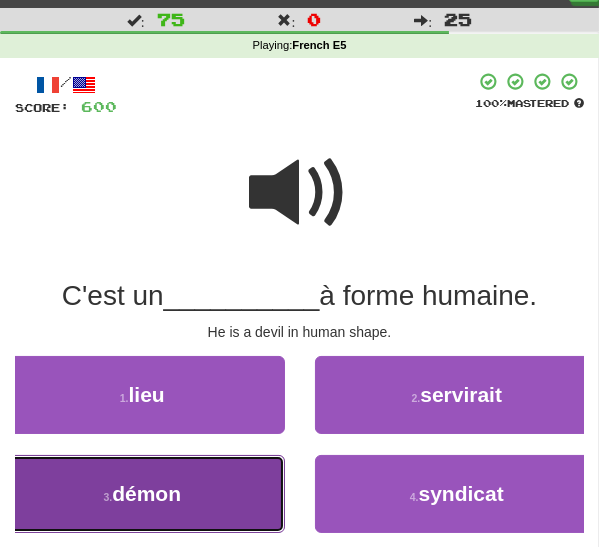 click on "3 .  démon" at bounding box center (142, 494) 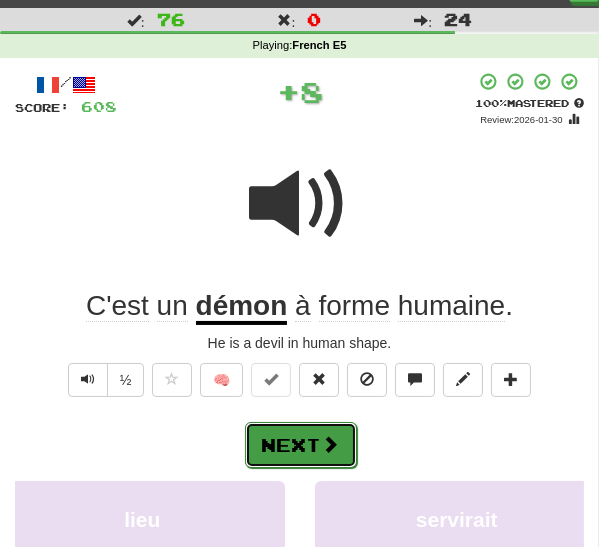 click on "Next" at bounding box center (301, 445) 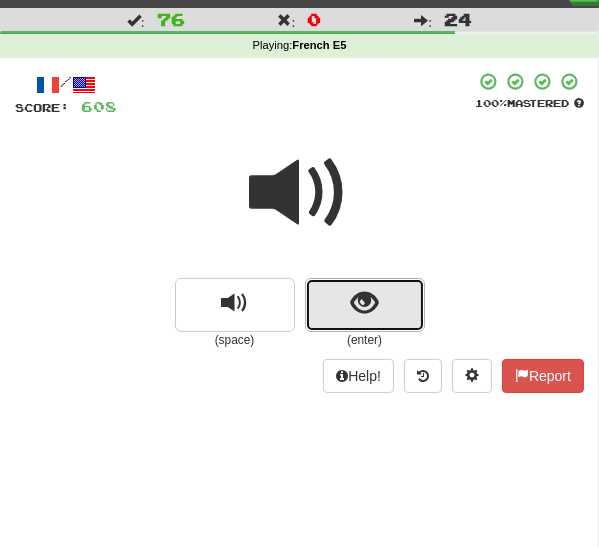 click at bounding box center [365, 305] 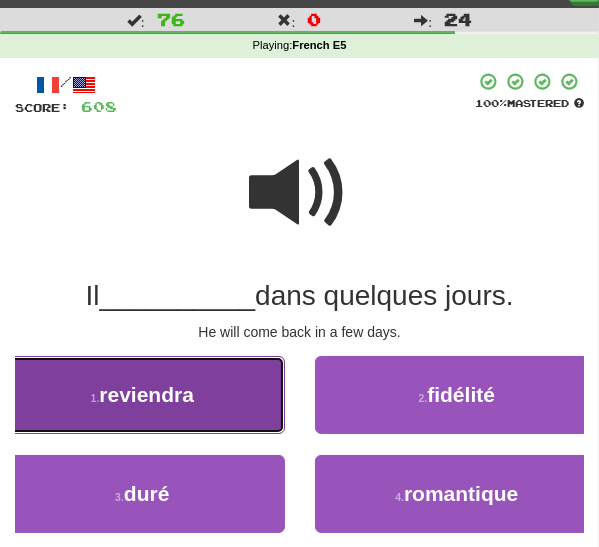 click on "reviendra" at bounding box center (146, 394) 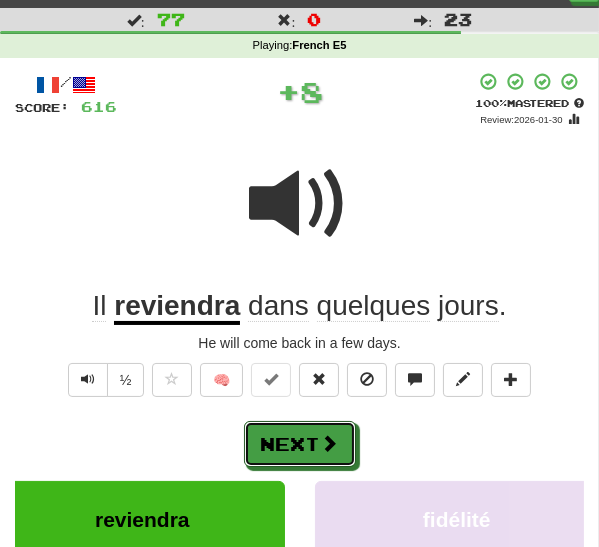 click on "Next" at bounding box center [300, 444] 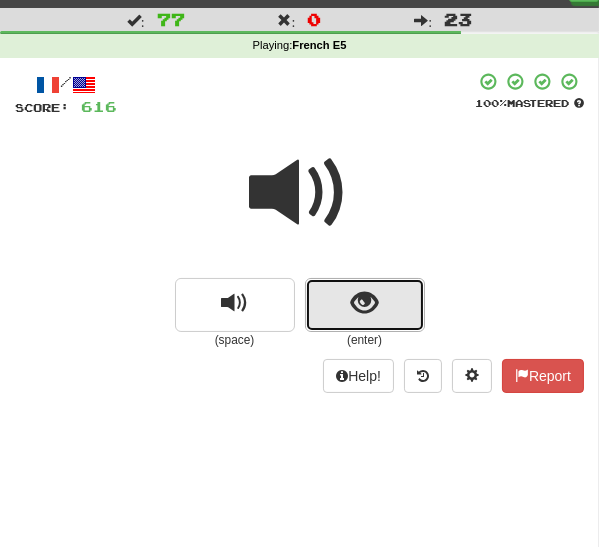 click at bounding box center [364, 303] 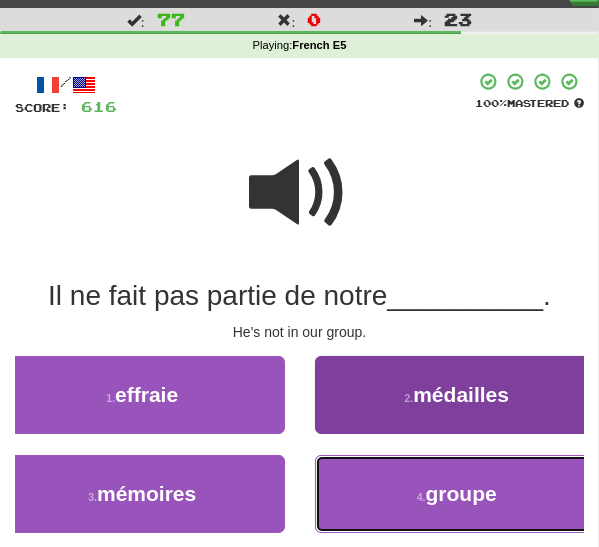 click on "4 .  groupe" at bounding box center [457, 494] 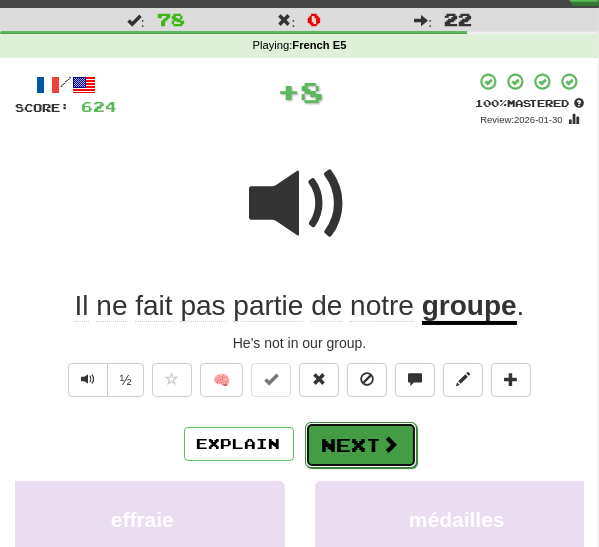 click on "Next" at bounding box center [361, 445] 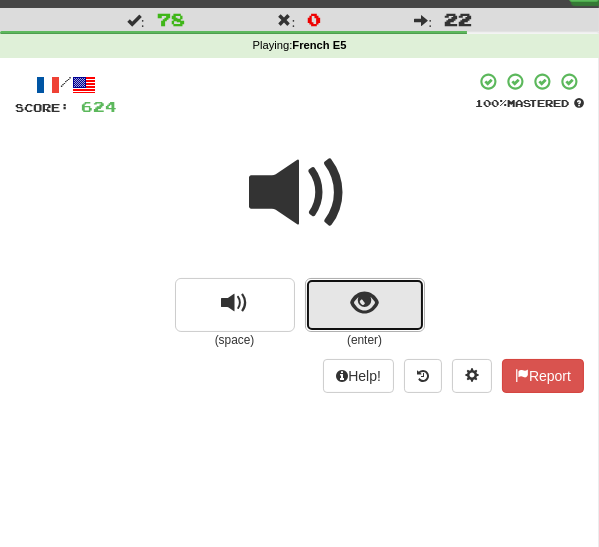click at bounding box center [365, 305] 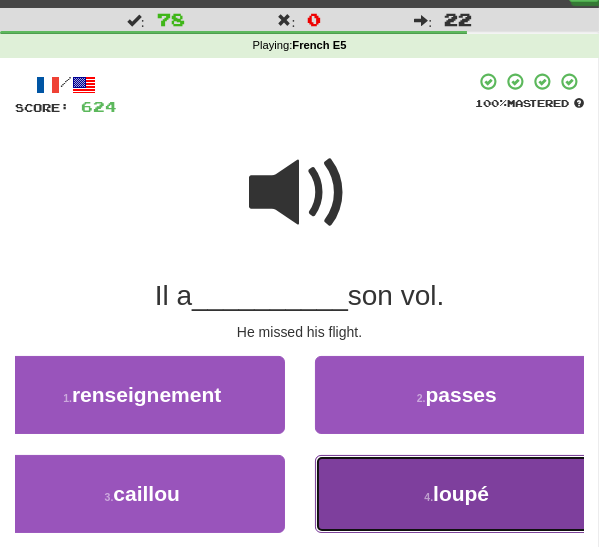 click on "loupé" at bounding box center (461, 493) 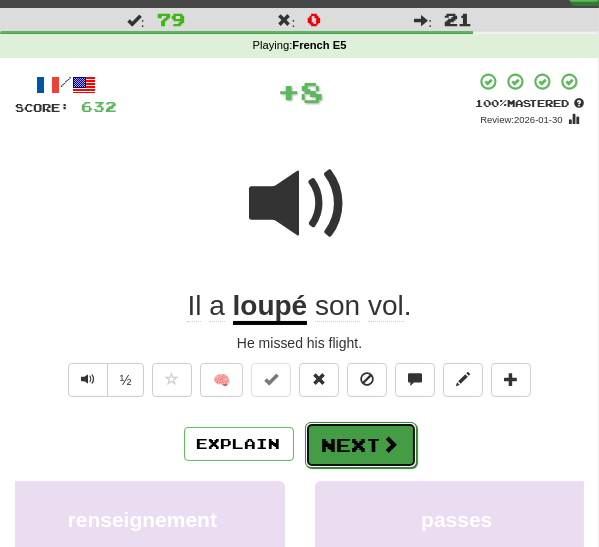 click on "Next" at bounding box center (361, 445) 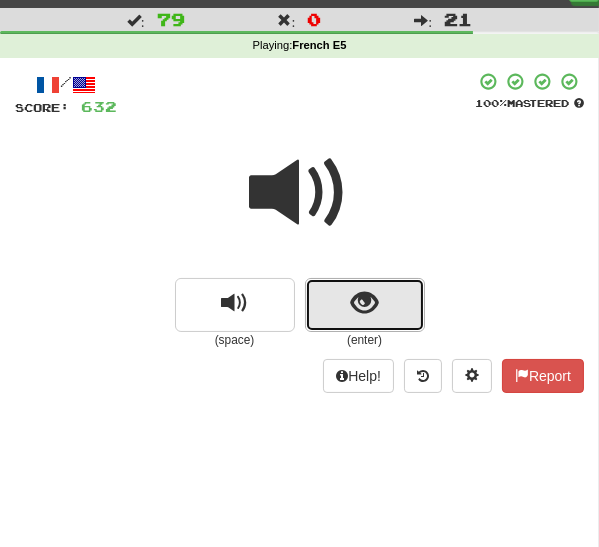 click at bounding box center [365, 305] 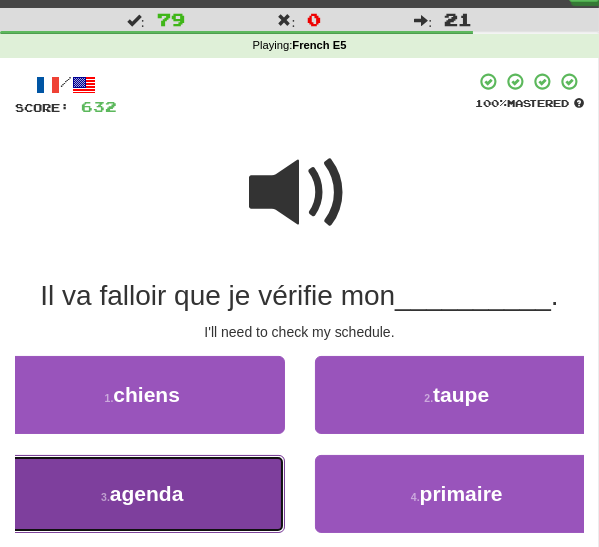 click on "3 .  agenda" at bounding box center (142, 494) 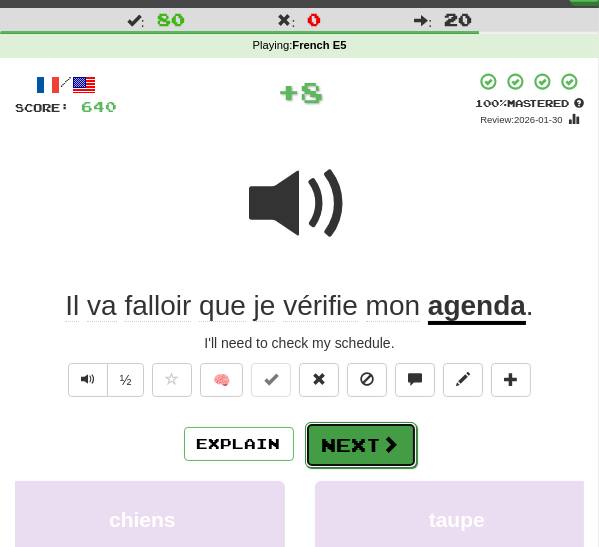 click on "Next" at bounding box center (361, 445) 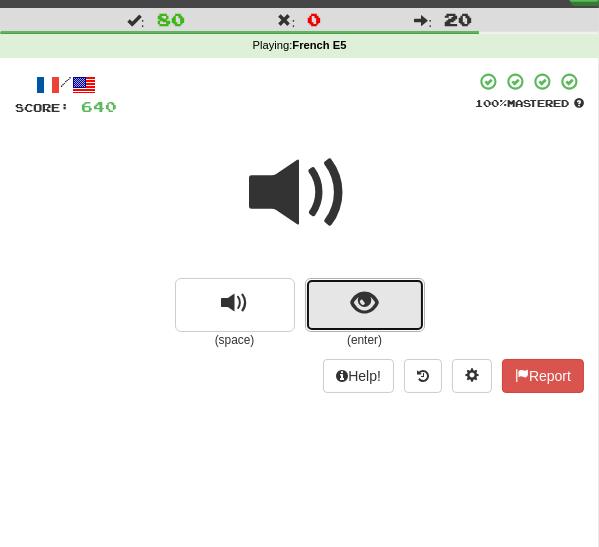 click at bounding box center [364, 303] 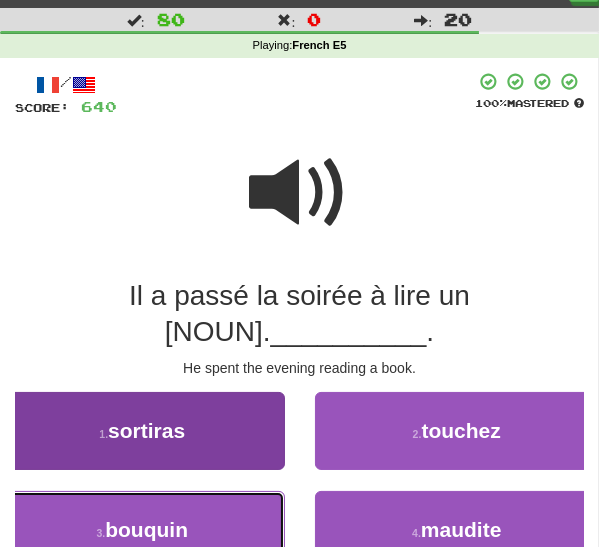 click on "3 .  bouquin" at bounding box center (142, 530) 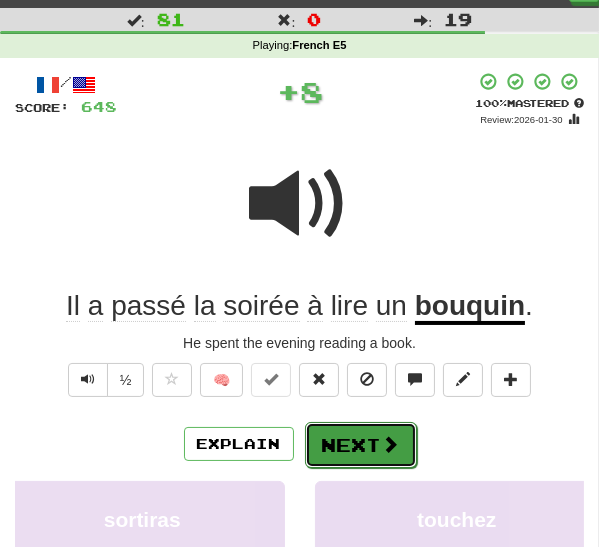 click on "Next" at bounding box center (361, 445) 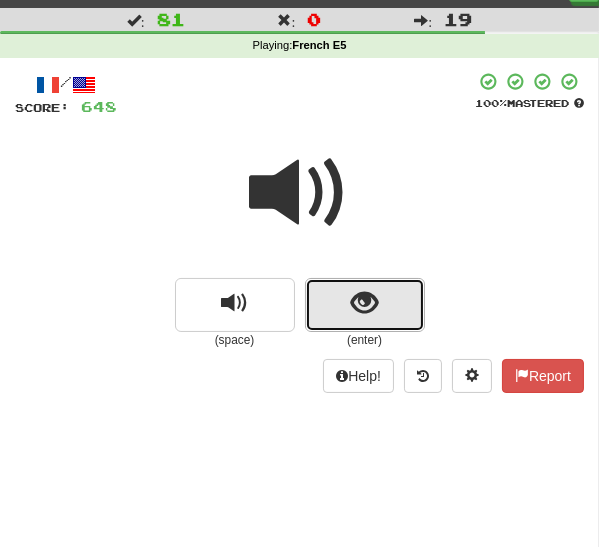 click at bounding box center [365, 305] 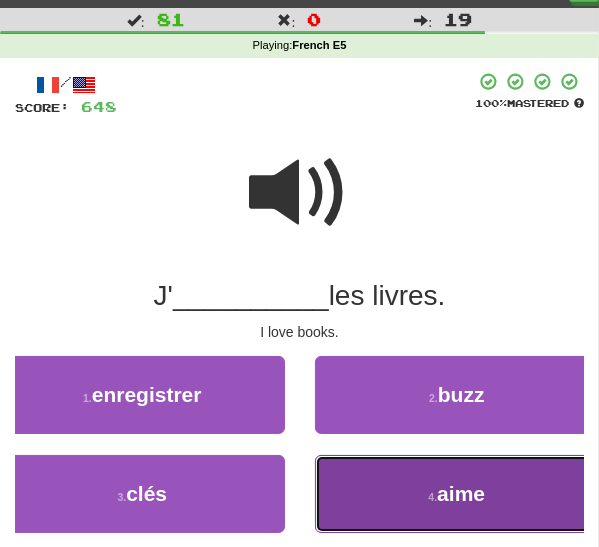 click on "4 .  aime" at bounding box center (457, 494) 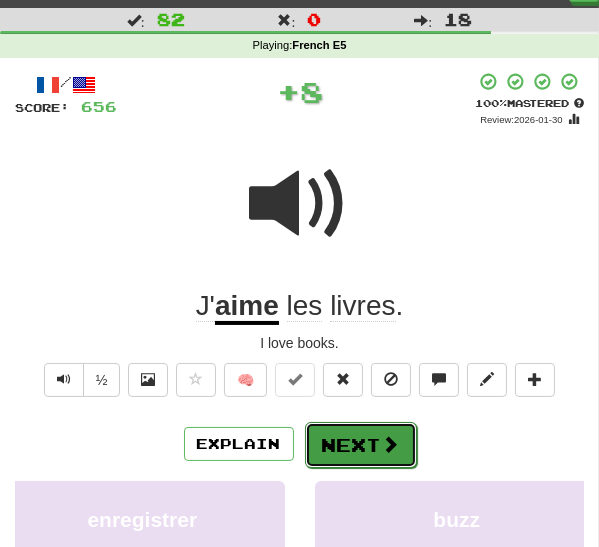 click on "Next" at bounding box center [361, 445] 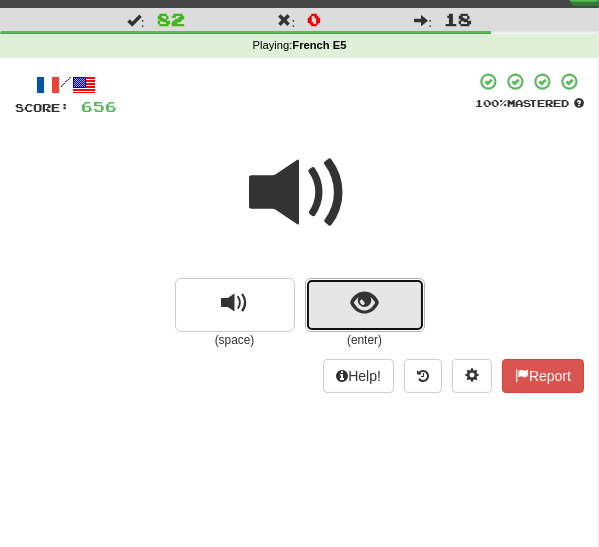 click at bounding box center [364, 303] 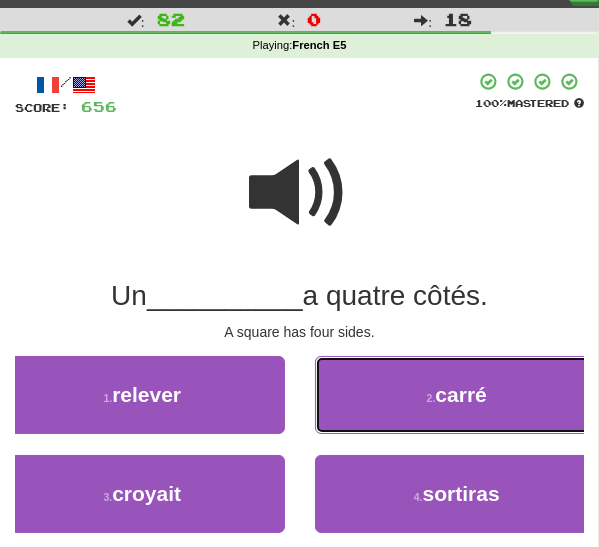 drag, startPoint x: 363, startPoint y: 404, endPoint x: 360, endPoint y: 415, distance: 11.401754 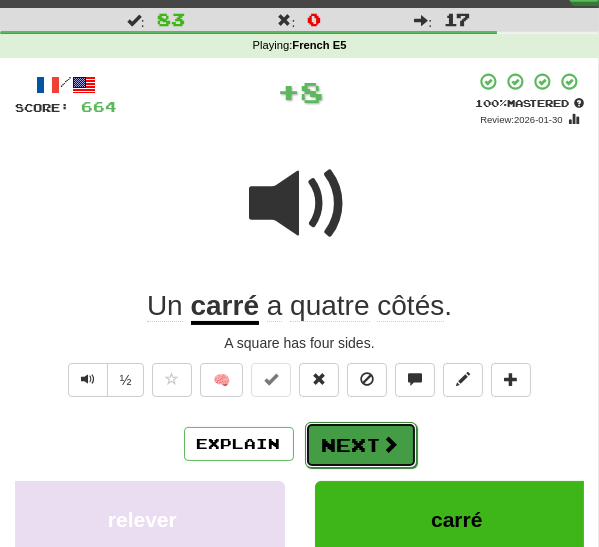 click on "Next" at bounding box center (361, 445) 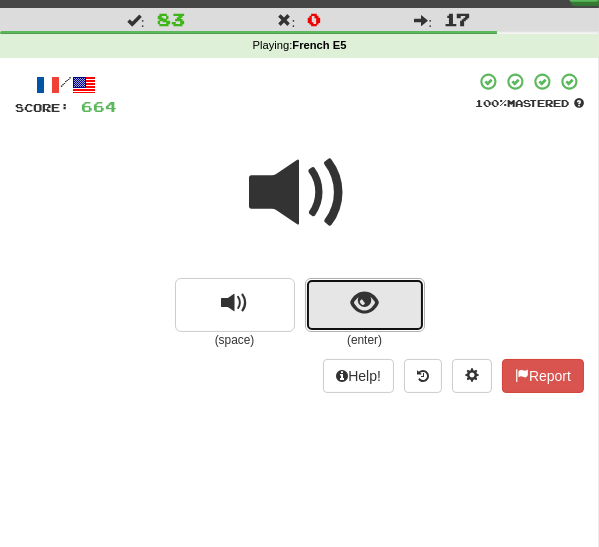click at bounding box center (364, 303) 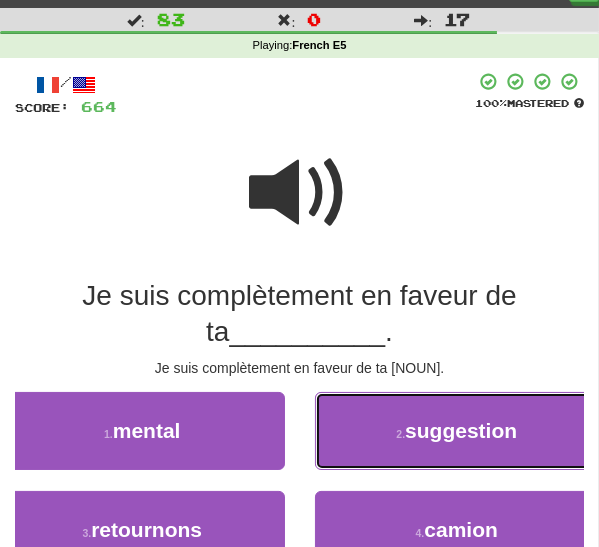 click on "2 ." at bounding box center [400, 434] 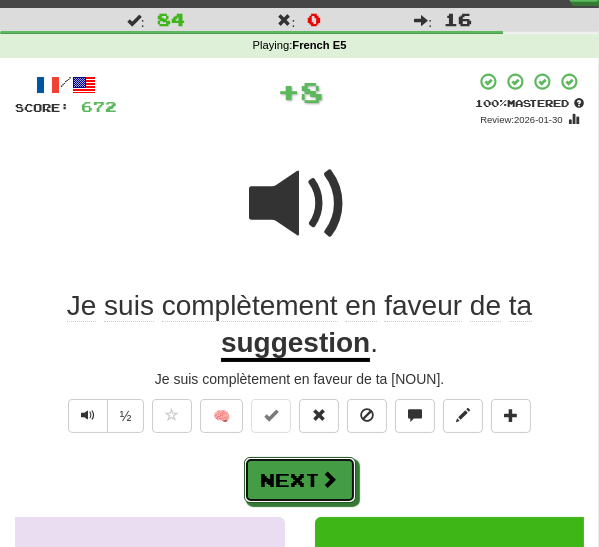 click on "Next" at bounding box center (300, 480) 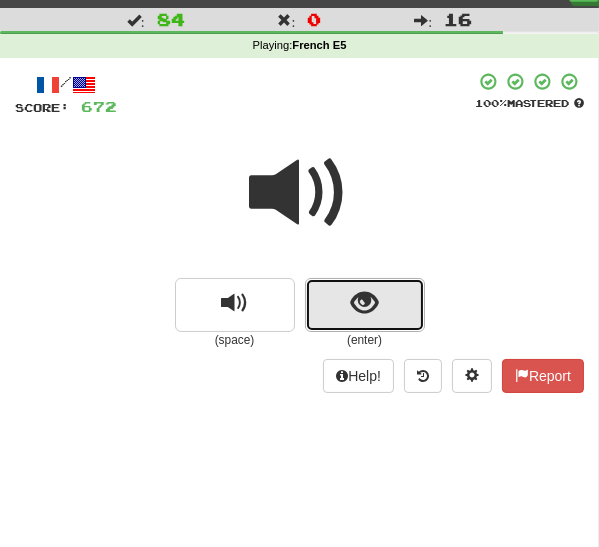 click at bounding box center (365, 305) 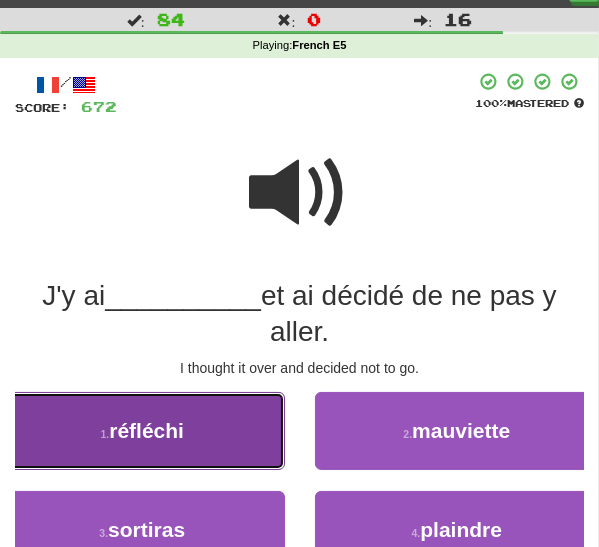 click on "1 .  réfléchi" at bounding box center (142, 431) 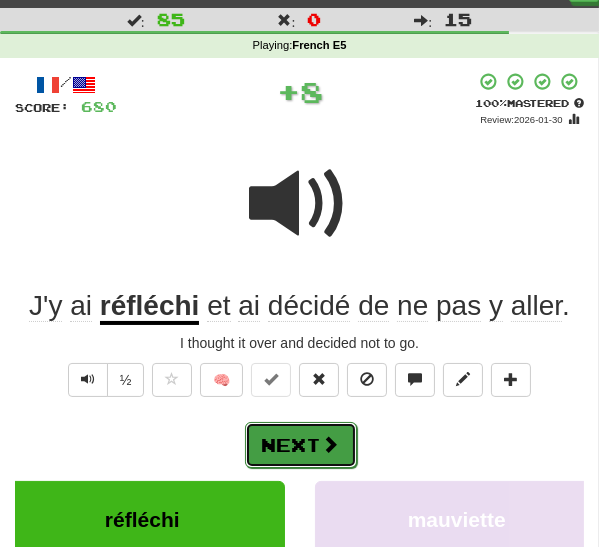 click on "Next" at bounding box center (301, 445) 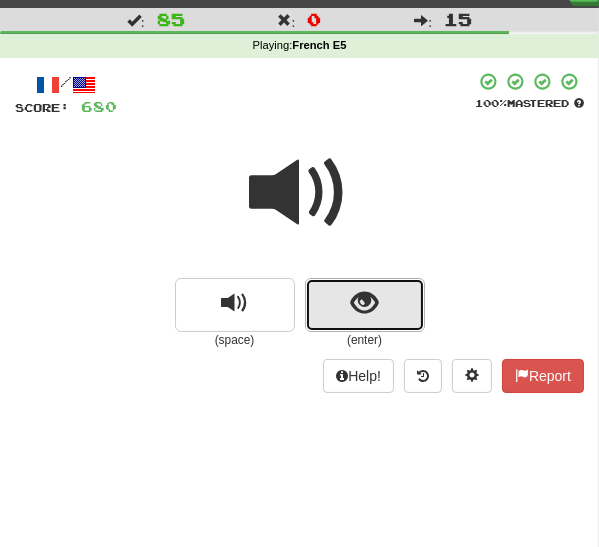 click at bounding box center [364, 303] 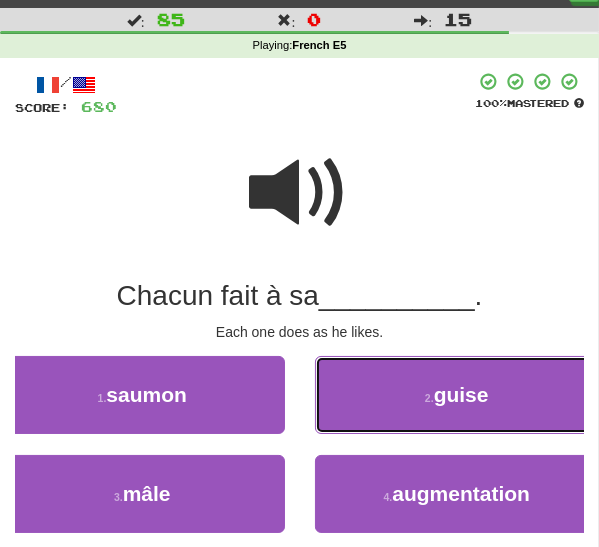 drag, startPoint x: 376, startPoint y: 409, endPoint x: 368, endPoint y: 418, distance: 12.0415945 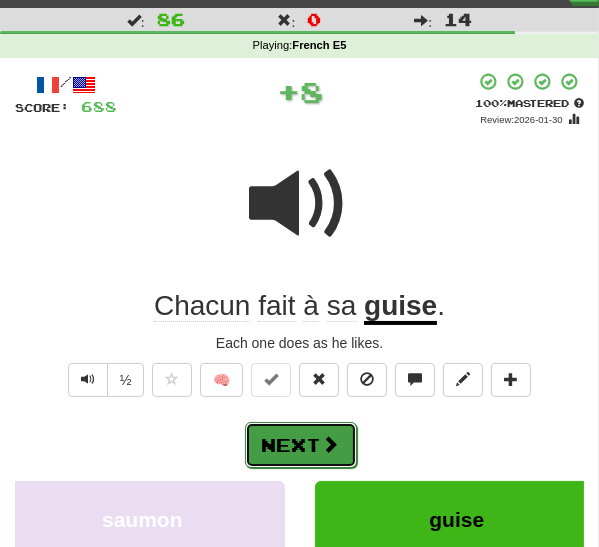 click on "Next" at bounding box center (301, 445) 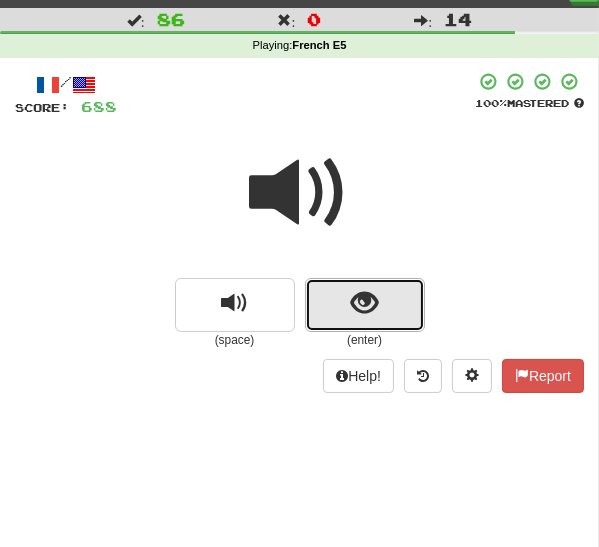 click at bounding box center [364, 303] 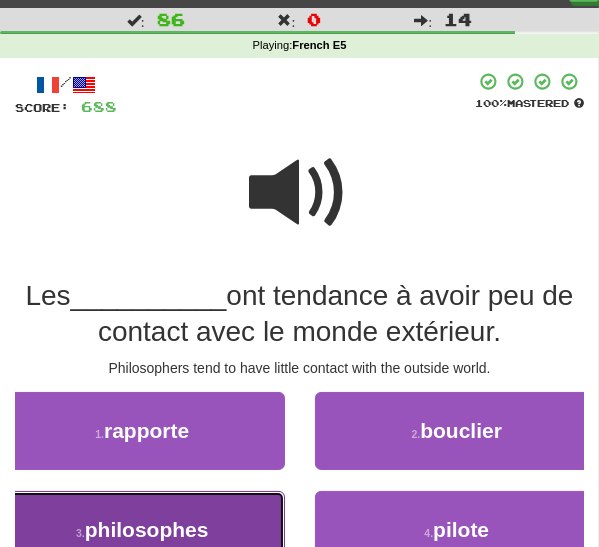 click on "3 .  philosophes" at bounding box center (142, 530) 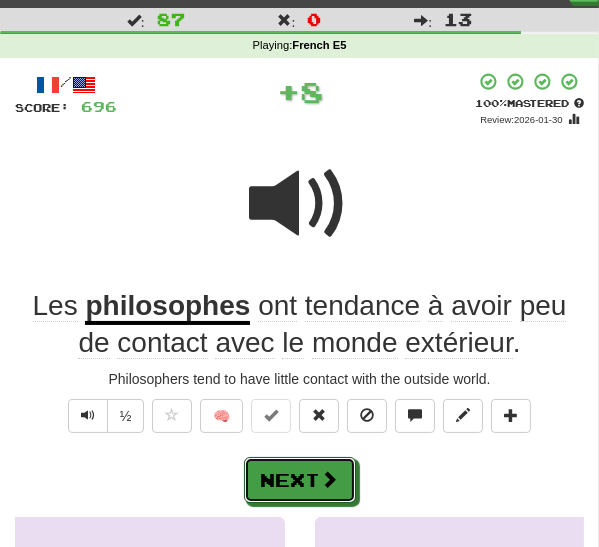 drag, startPoint x: 287, startPoint y: 466, endPoint x: 283, endPoint y: 477, distance: 11.7046995 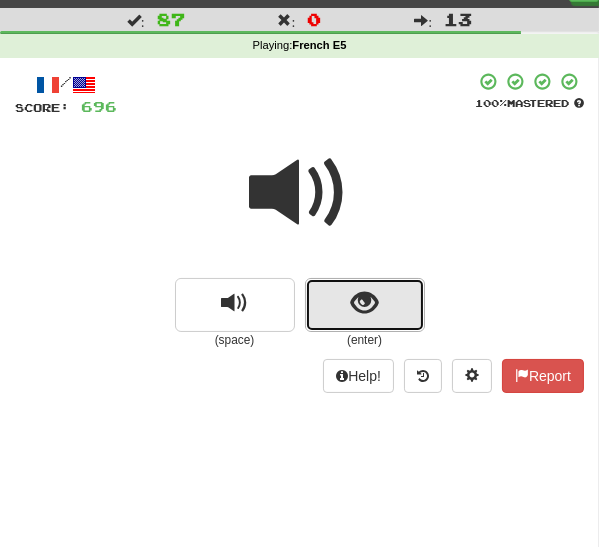 click at bounding box center (365, 305) 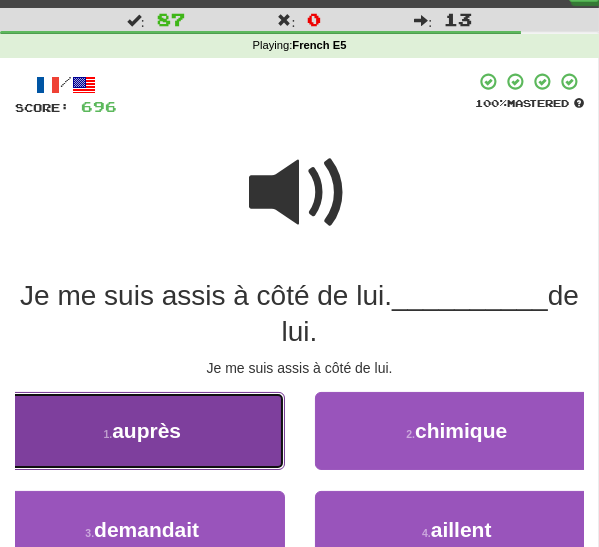 click on "1 .  auprès" at bounding box center [142, 431] 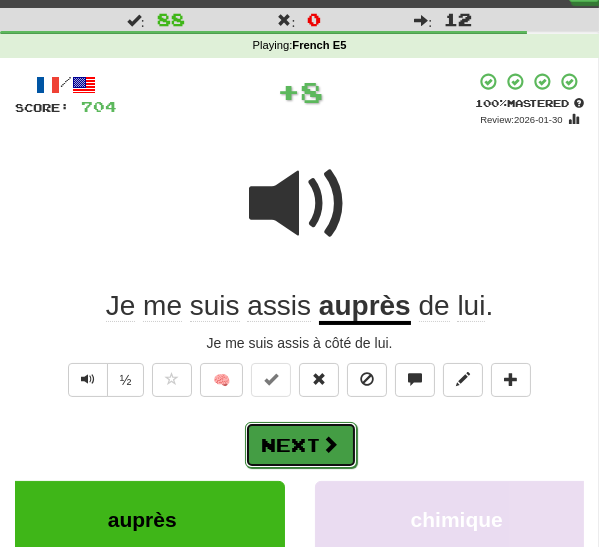 click on "Next" at bounding box center [301, 445] 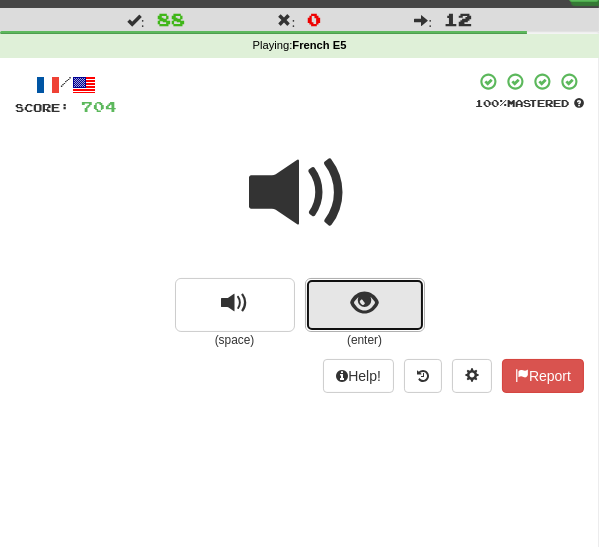 click at bounding box center [364, 303] 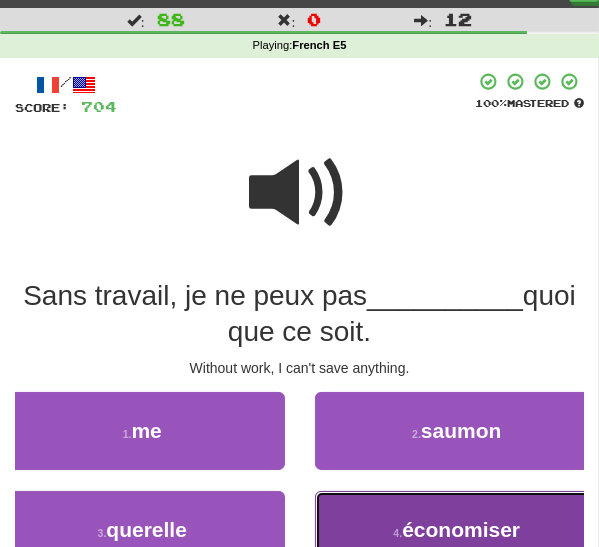 click on "économiser" at bounding box center [461, 529] 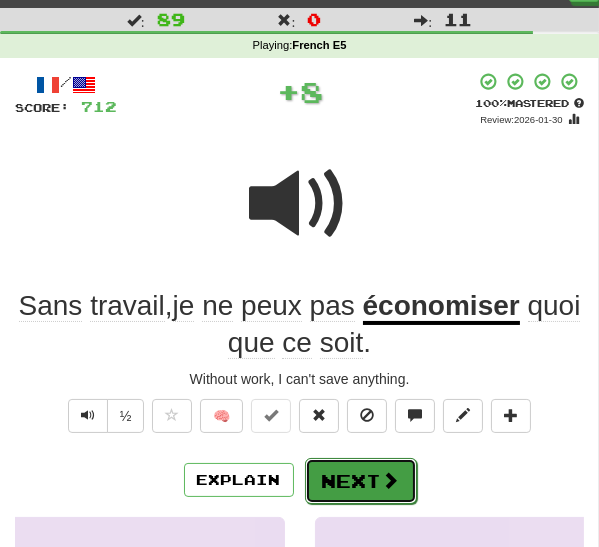 click on "Next" at bounding box center (361, 481) 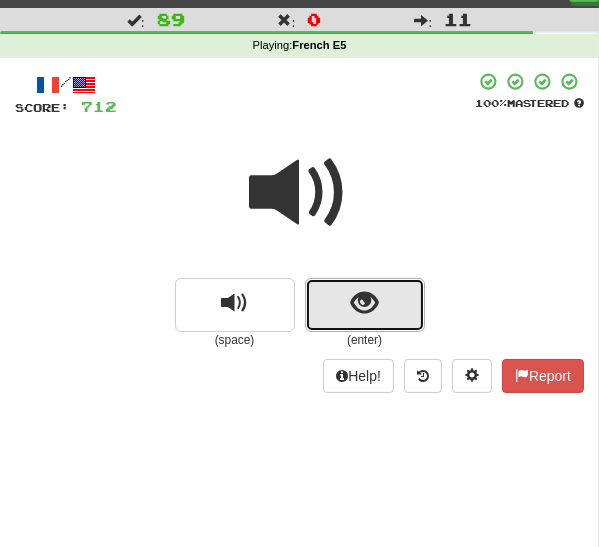 click at bounding box center (364, 303) 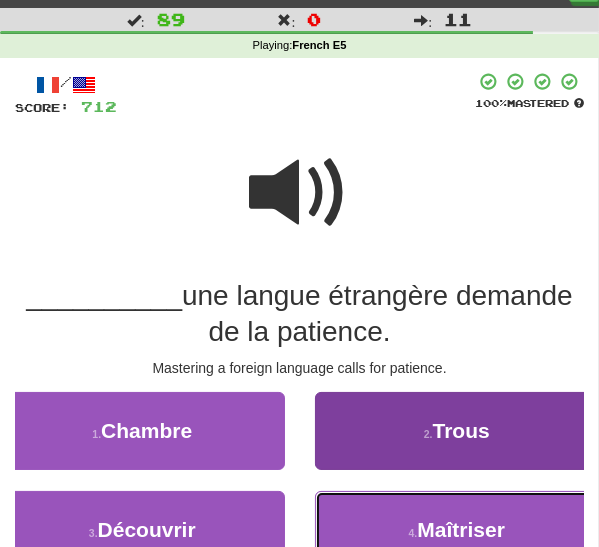click on "4 .  Maîtriser" at bounding box center [457, 530] 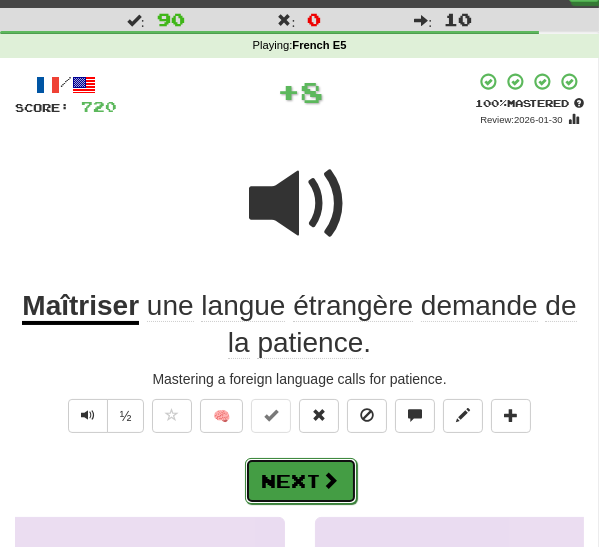 click on "Next" at bounding box center [301, 481] 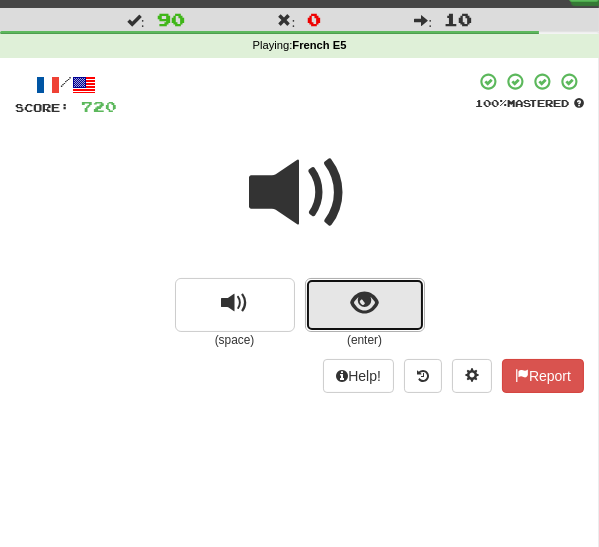 click at bounding box center [365, 305] 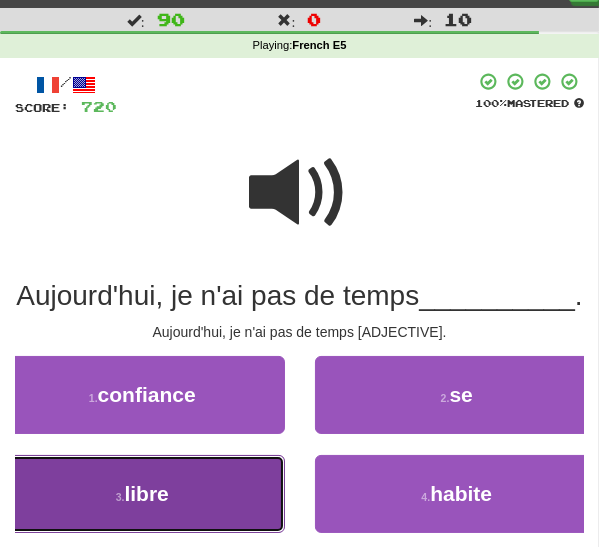 click on "3 .  libre" at bounding box center (142, 494) 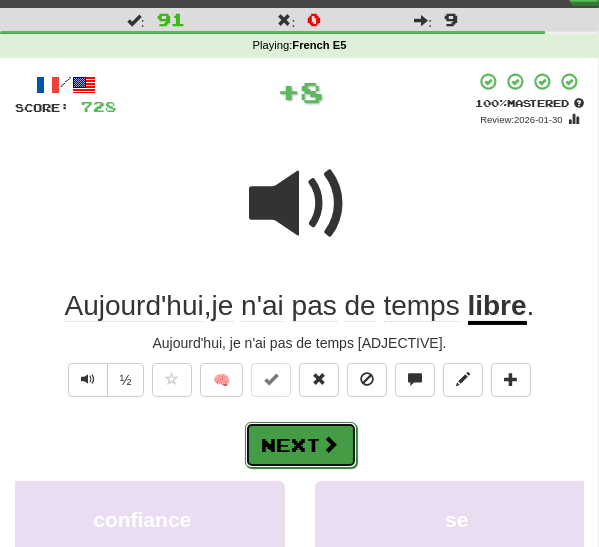click at bounding box center [331, 444] 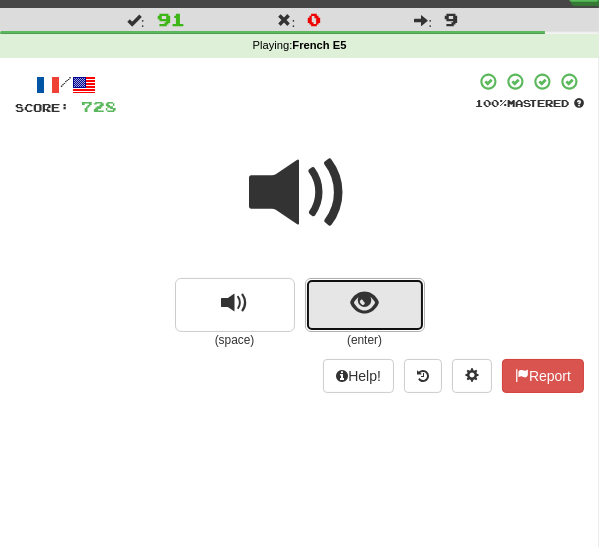 click at bounding box center [364, 303] 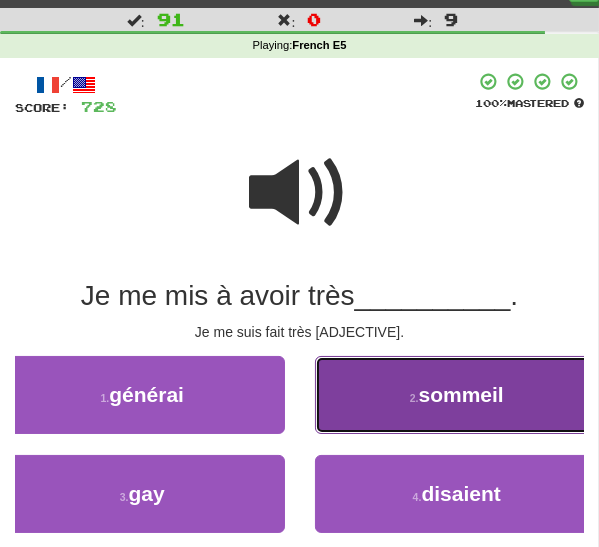 click on "2 .  sommeil" at bounding box center [457, 395] 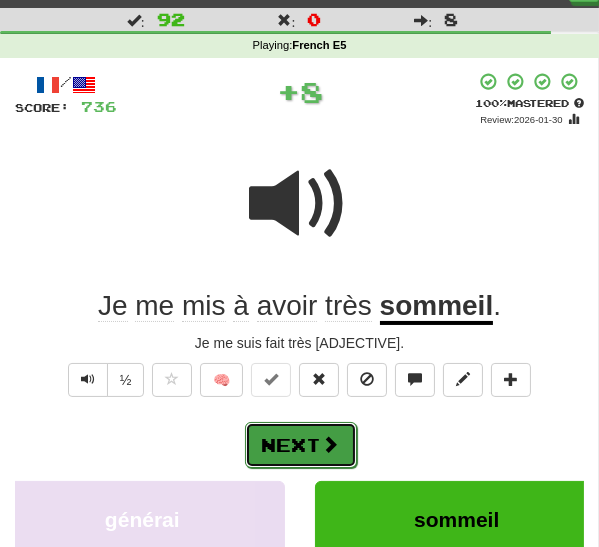 click on "Next" at bounding box center (301, 445) 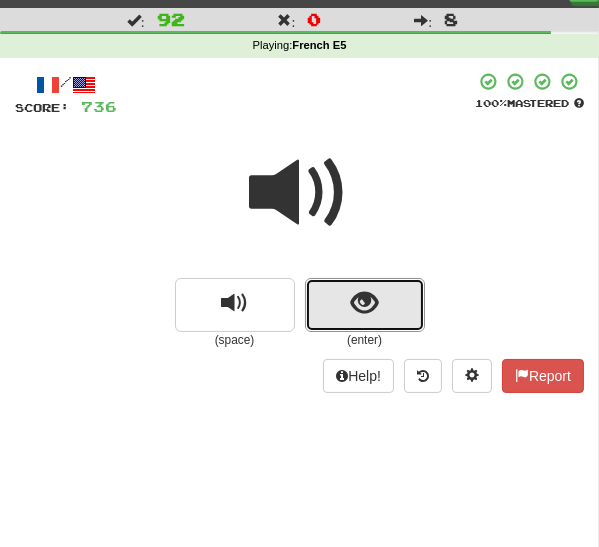 drag, startPoint x: 356, startPoint y: 324, endPoint x: 339, endPoint y: 345, distance: 27.018513 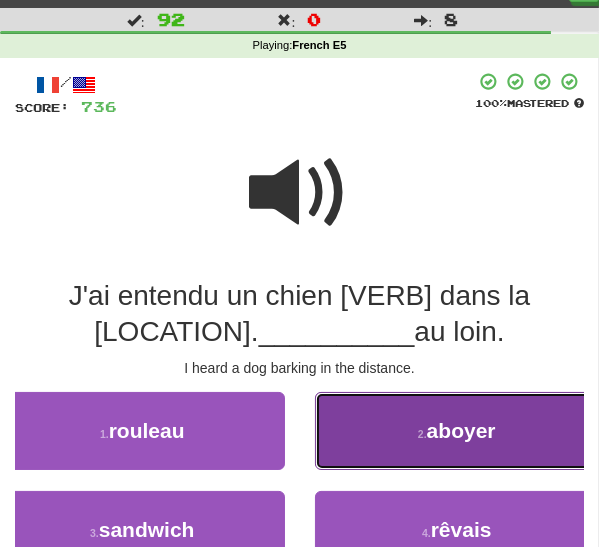 click on "2 .  aboyer" at bounding box center [457, 431] 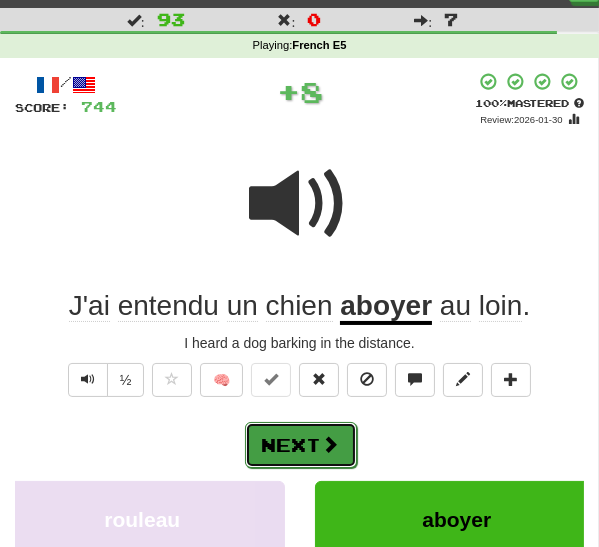 click on "Next" at bounding box center (301, 445) 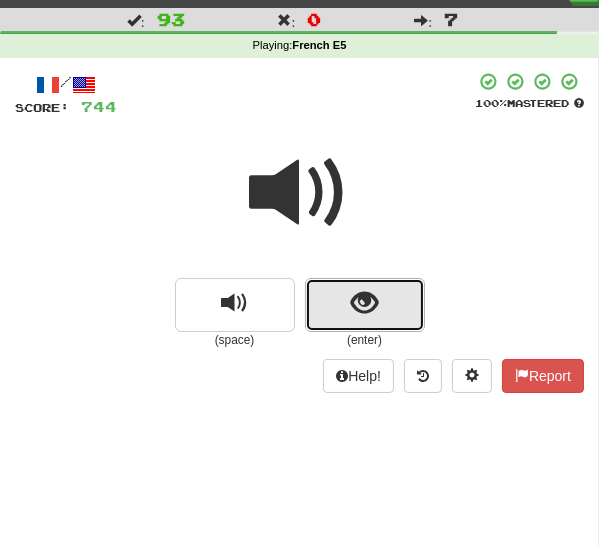 click at bounding box center [365, 305] 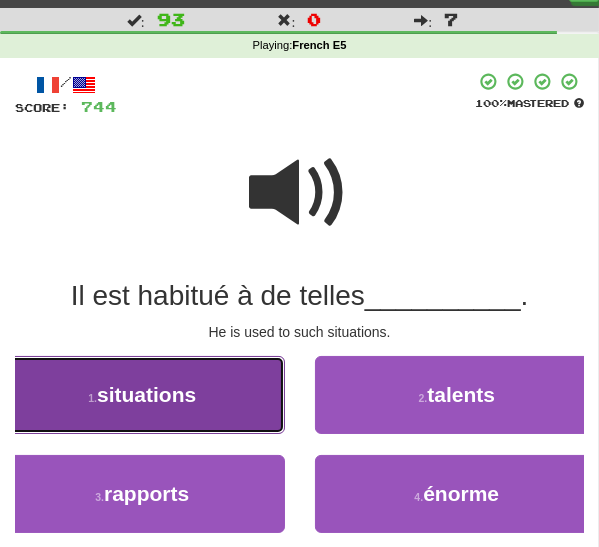 click on "1 .  situations" at bounding box center [142, 395] 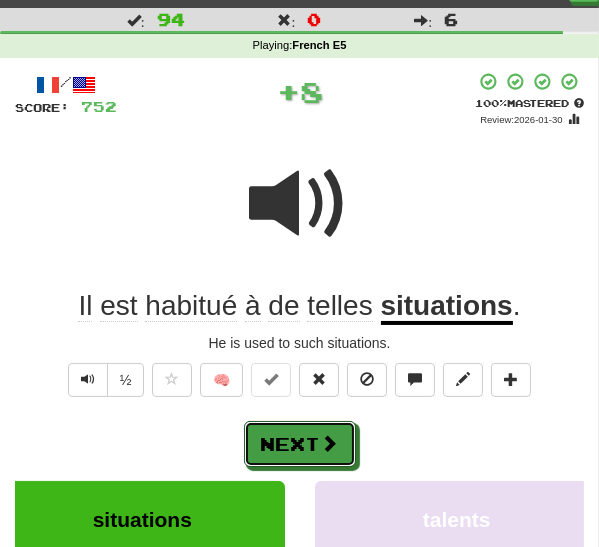 click on "Next" at bounding box center [300, 444] 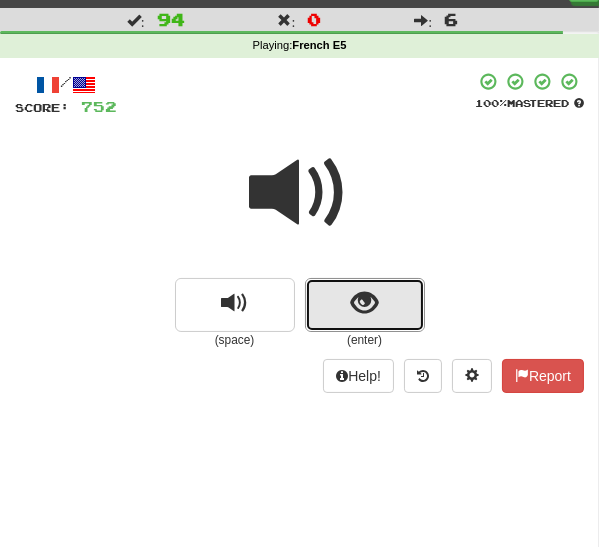 drag, startPoint x: 344, startPoint y: 320, endPoint x: 321, endPoint y: 350, distance: 37.802116 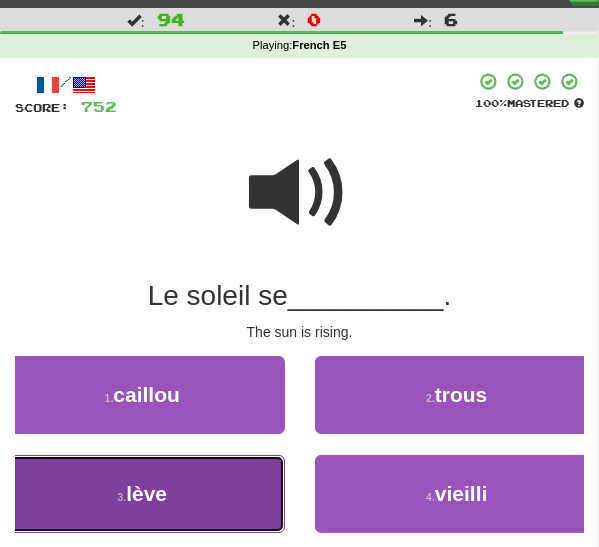 click on "3 .  lève" at bounding box center [142, 494] 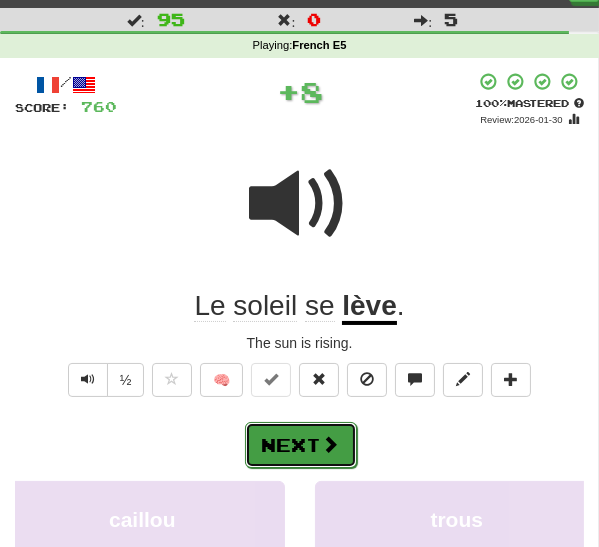 click on "Next" at bounding box center [301, 445] 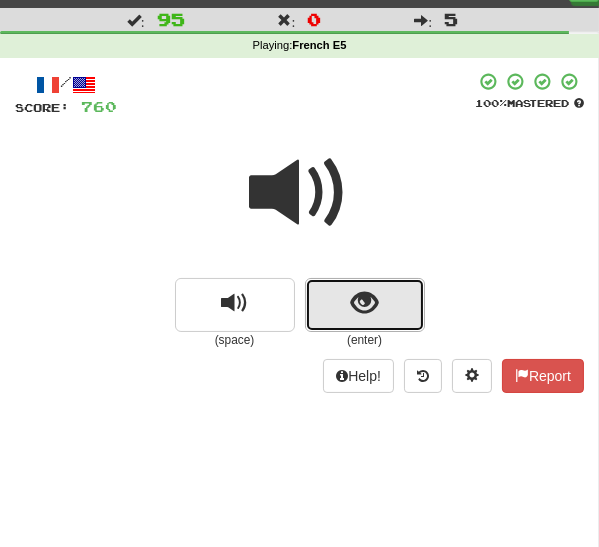 click at bounding box center (365, 305) 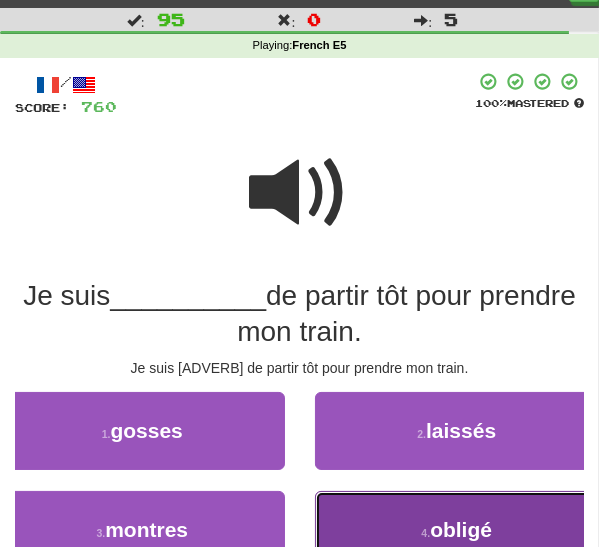 click on "4 .  obligé" at bounding box center [457, 530] 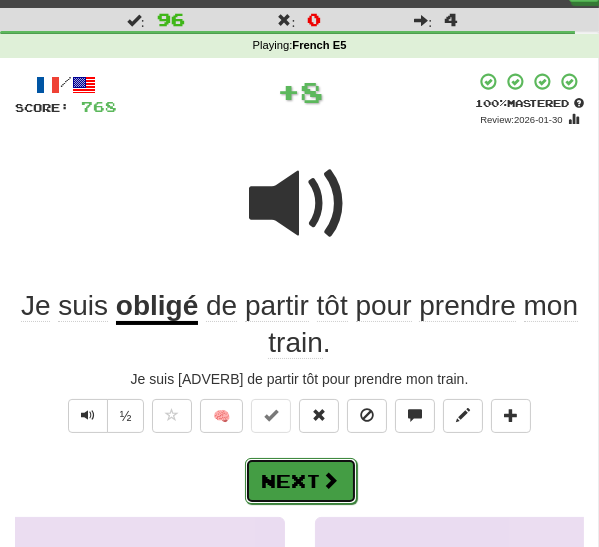 click at bounding box center (331, 480) 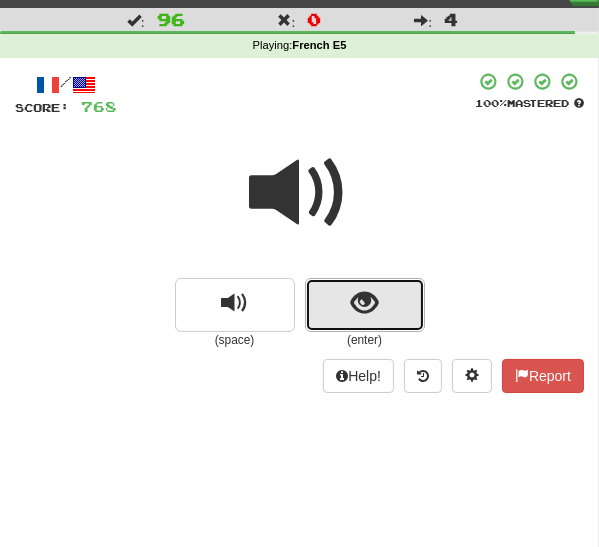 click at bounding box center (365, 305) 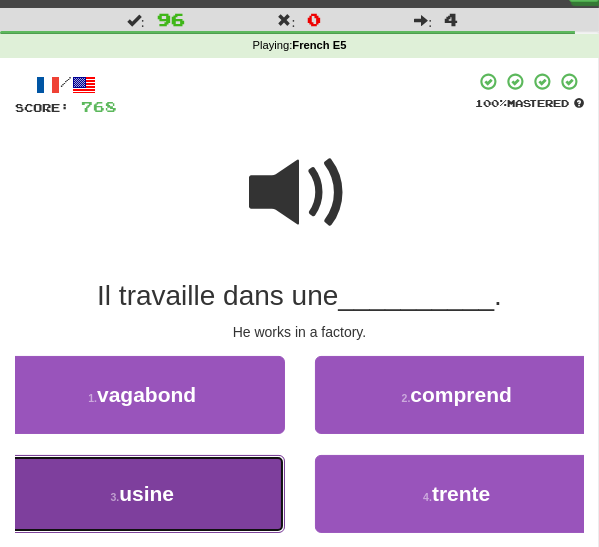 click on "3 .  usine" at bounding box center (142, 494) 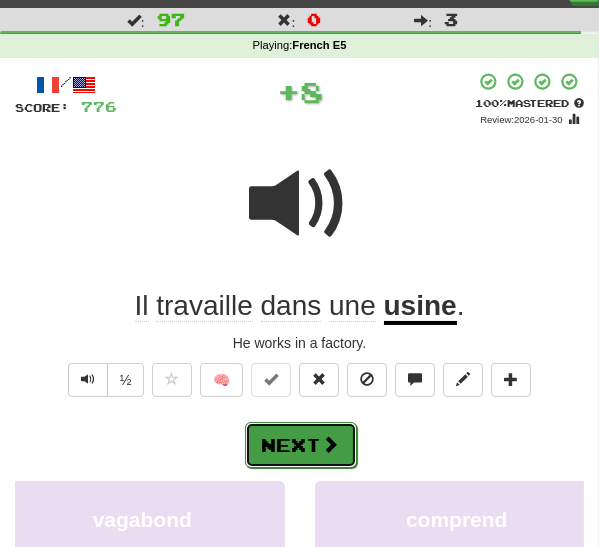 click on "Next" at bounding box center (301, 445) 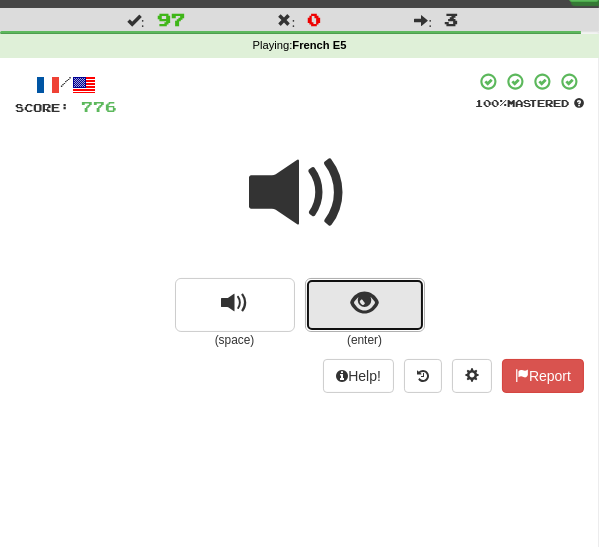 click at bounding box center (365, 305) 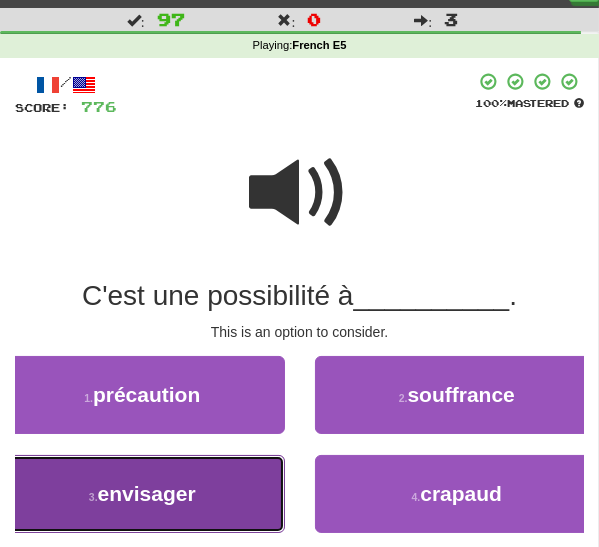 click on "envisager" at bounding box center [147, 493] 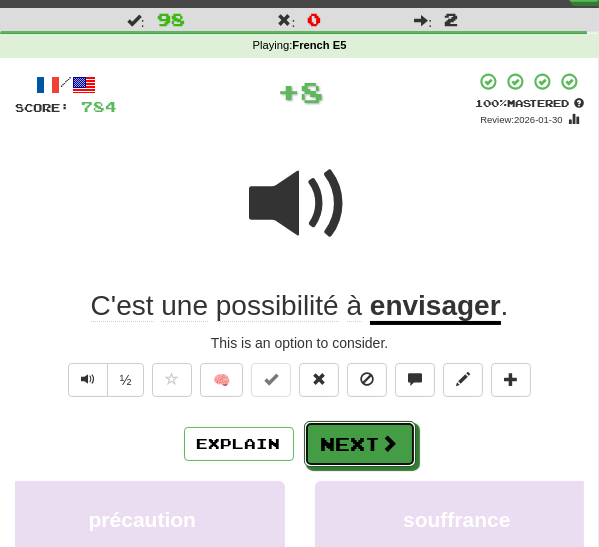 click on "Next" at bounding box center [360, 444] 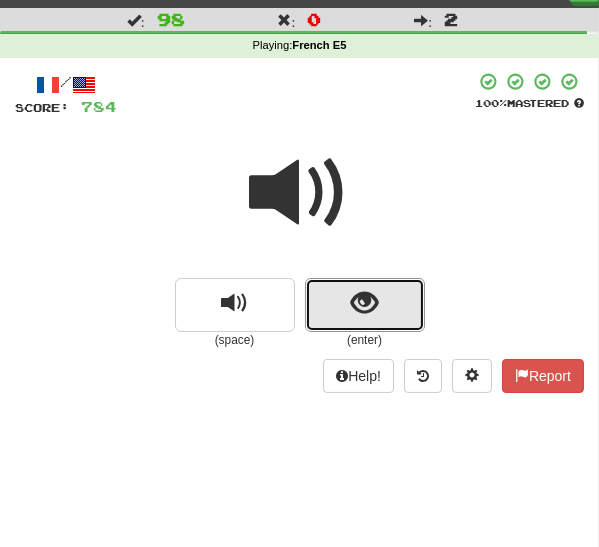 drag, startPoint x: 330, startPoint y: 311, endPoint x: 324, endPoint y: 320, distance: 10.816654 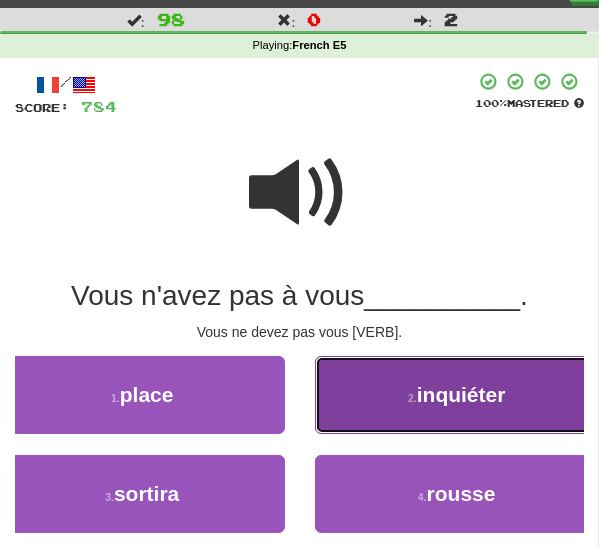 click on "2 .  inquiéter" at bounding box center (457, 395) 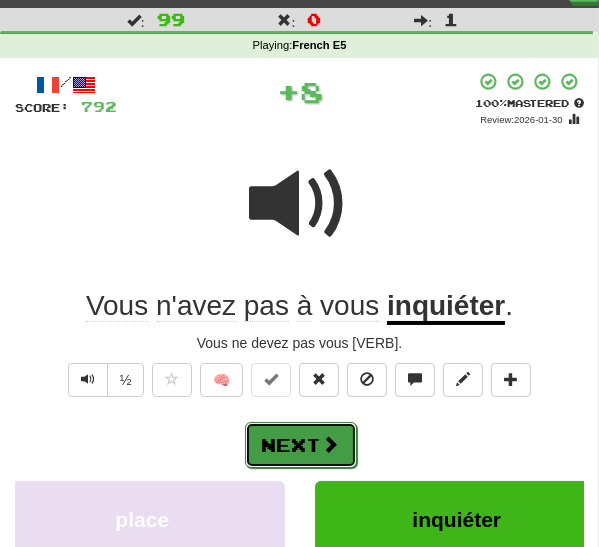click on "Next" at bounding box center [301, 445] 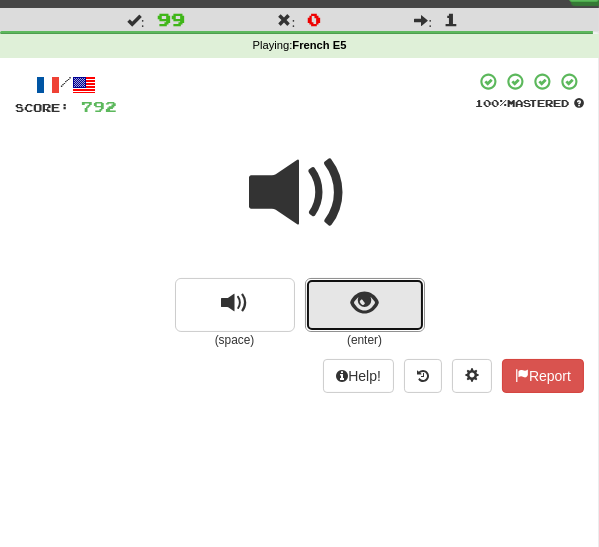 drag, startPoint x: 360, startPoint y: 307, endPoint x: 356, endPoint y: 318, distance: 11.7046995 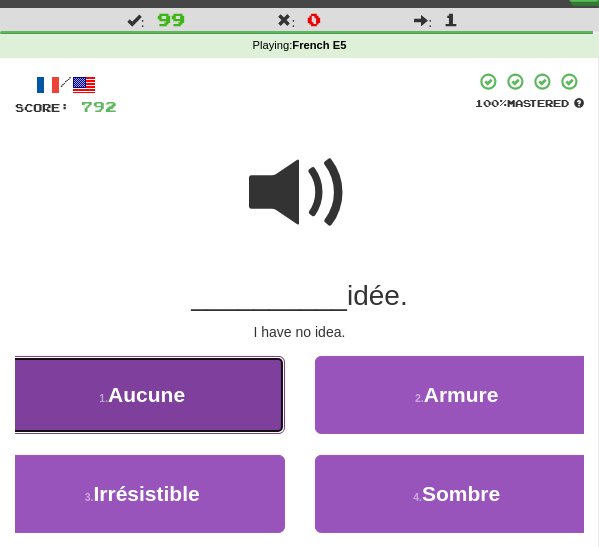 click on "1 .  Aucune" at bounding box center [142, 395] 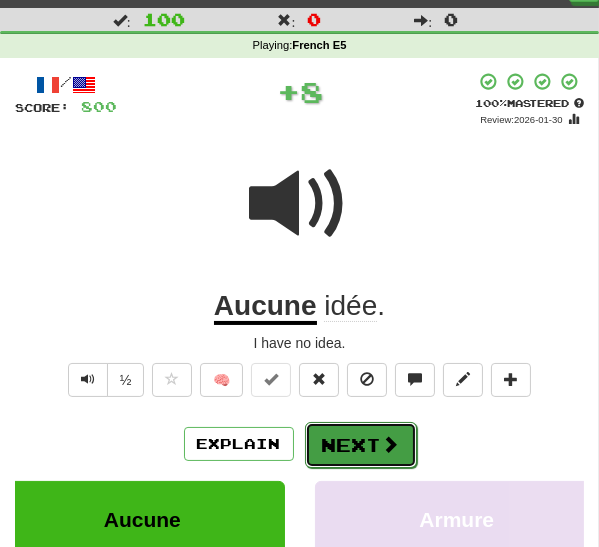 click on "Next" at bounding box center (361, 445) 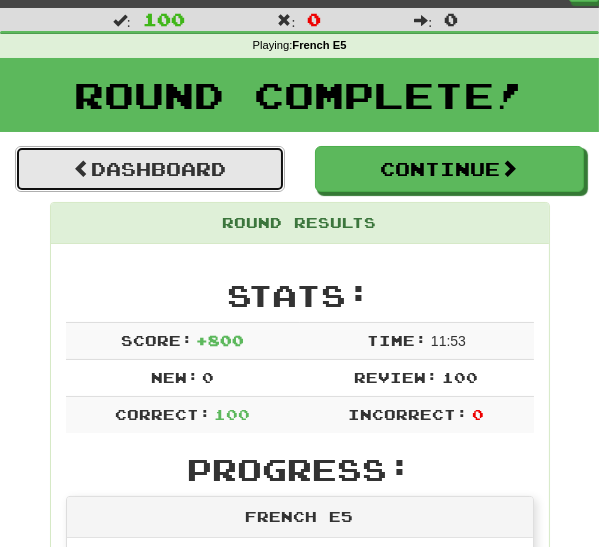 click on "Dashboard" at bounding box center (150, 169) 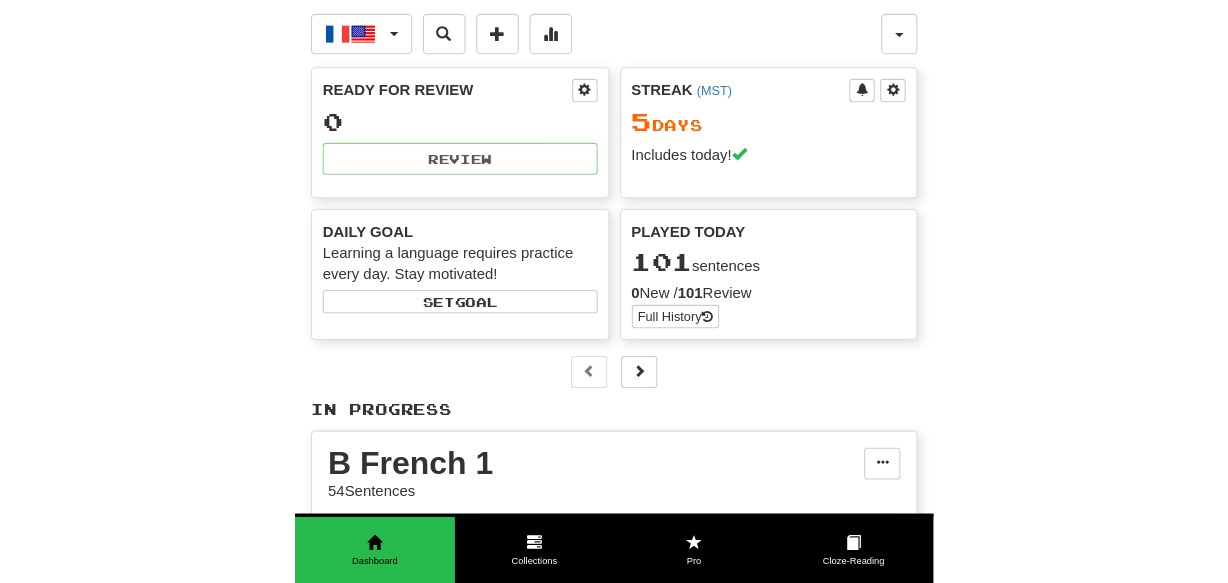 scroll, scrollTop: 0, scrollLeft: 0, axis: both 